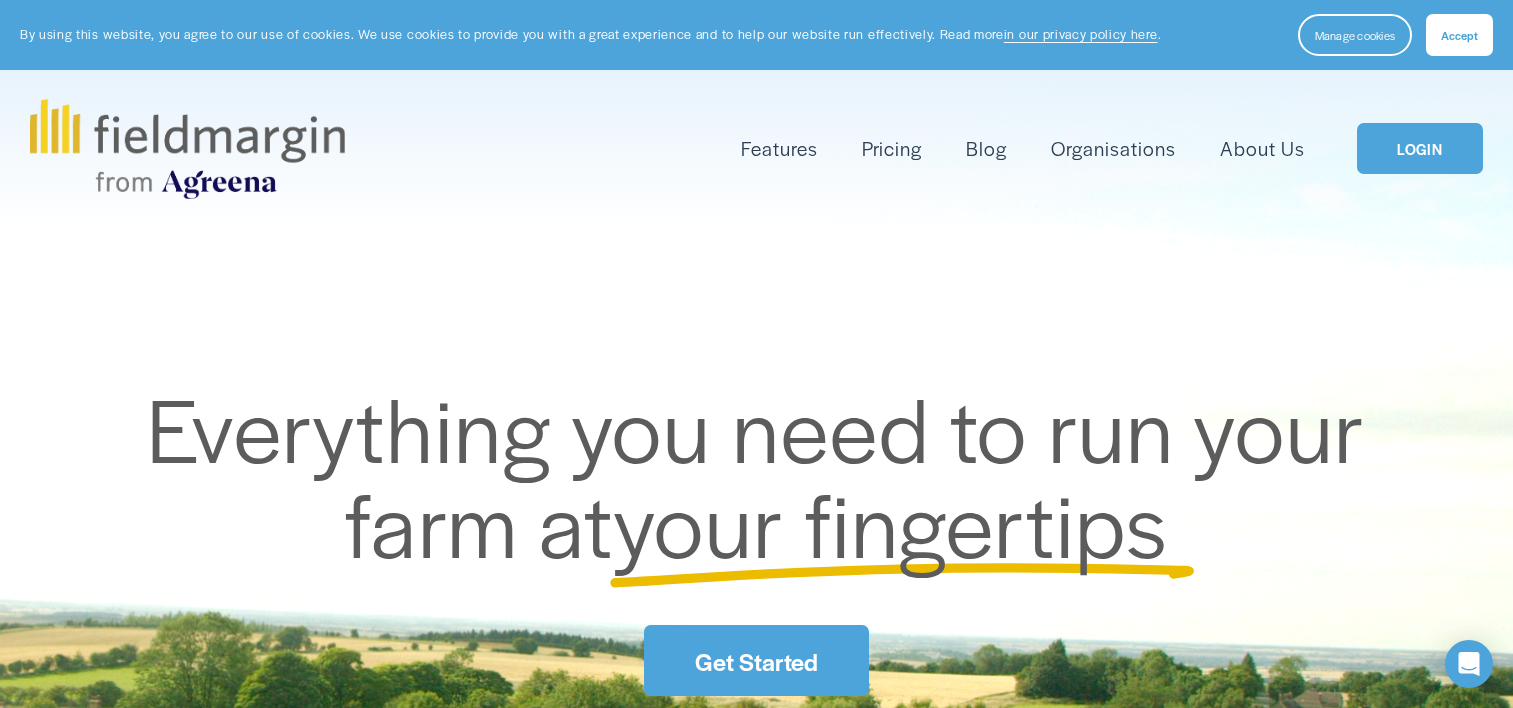 scroll, scrollTop: 0, scrollLeft: 0, axis: both 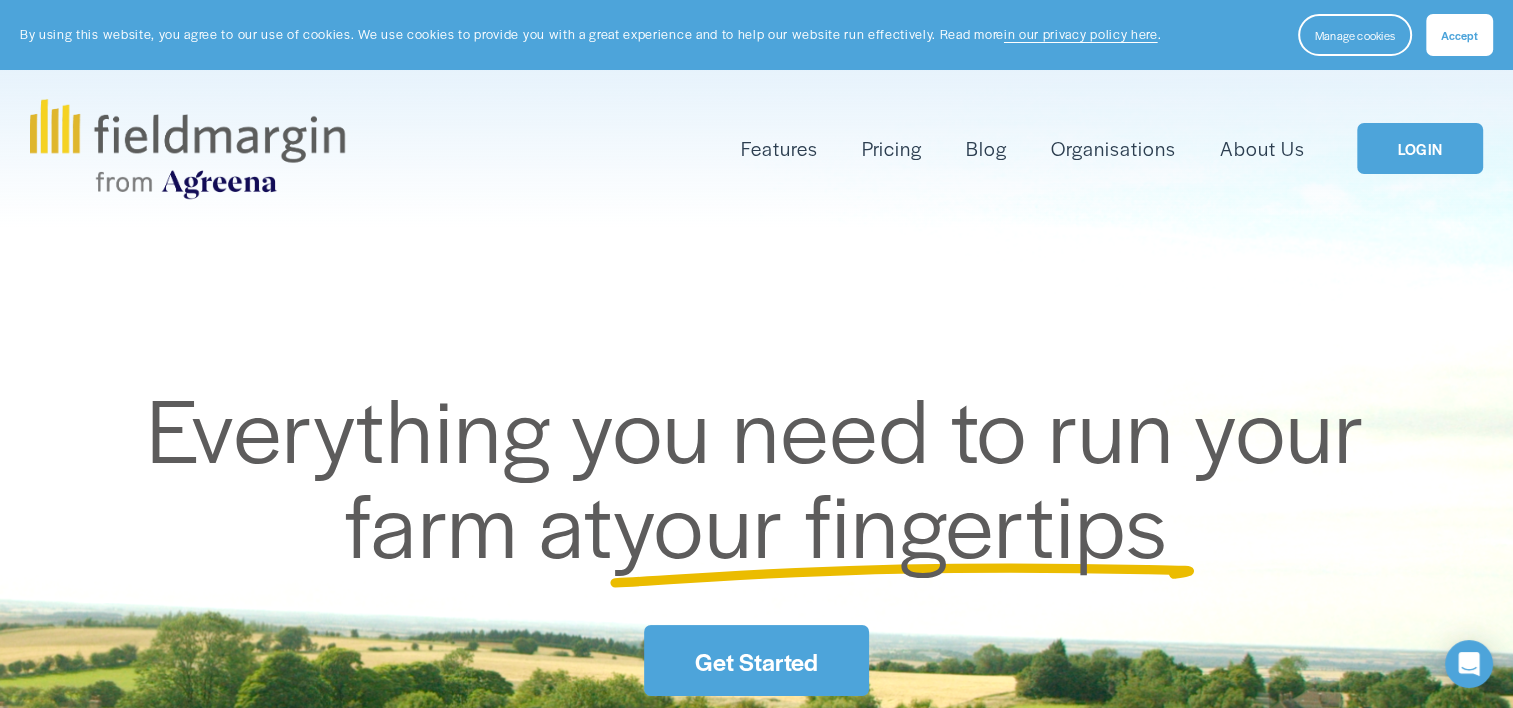 click on "LOGIN" at bounding box center [1420, 148] 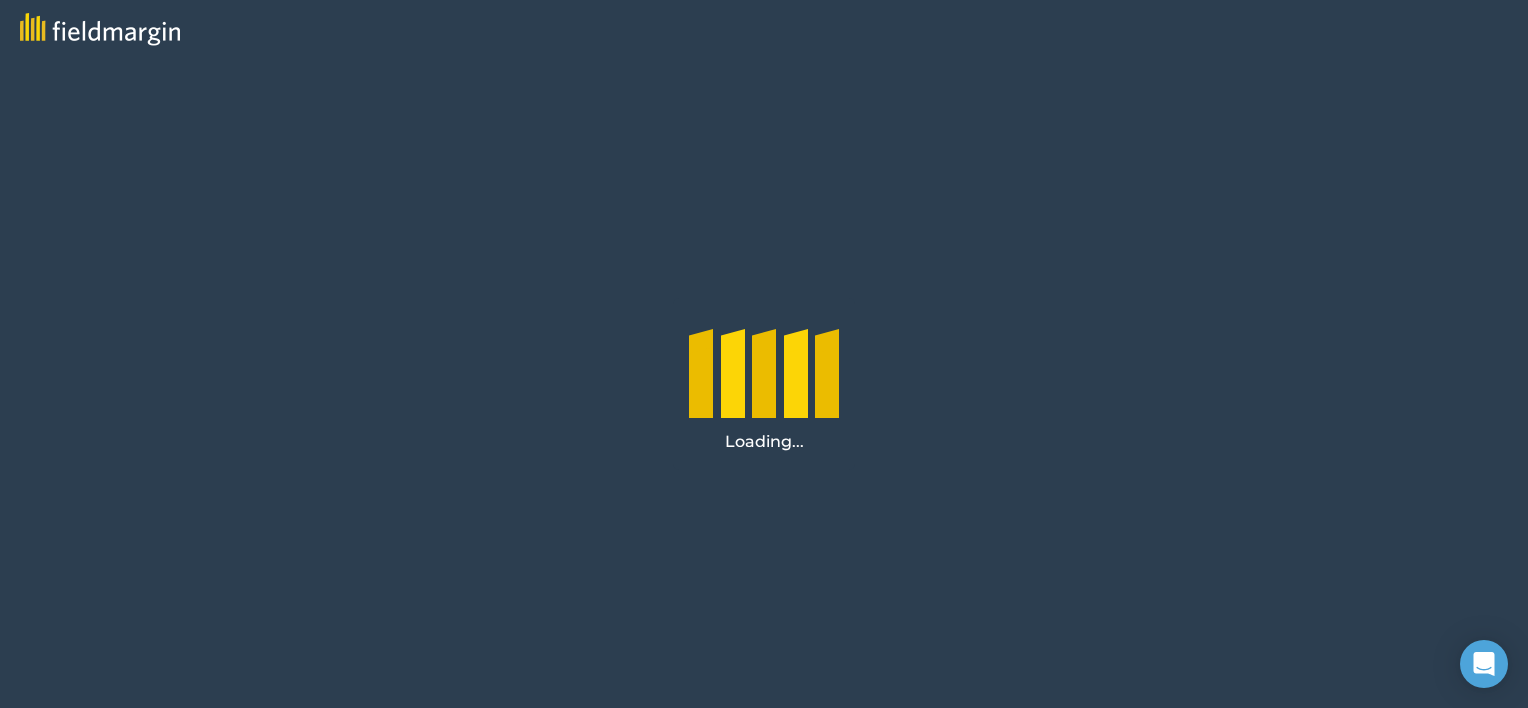scroll, scrollTop: 0, scrollLeft: 0, axis: both 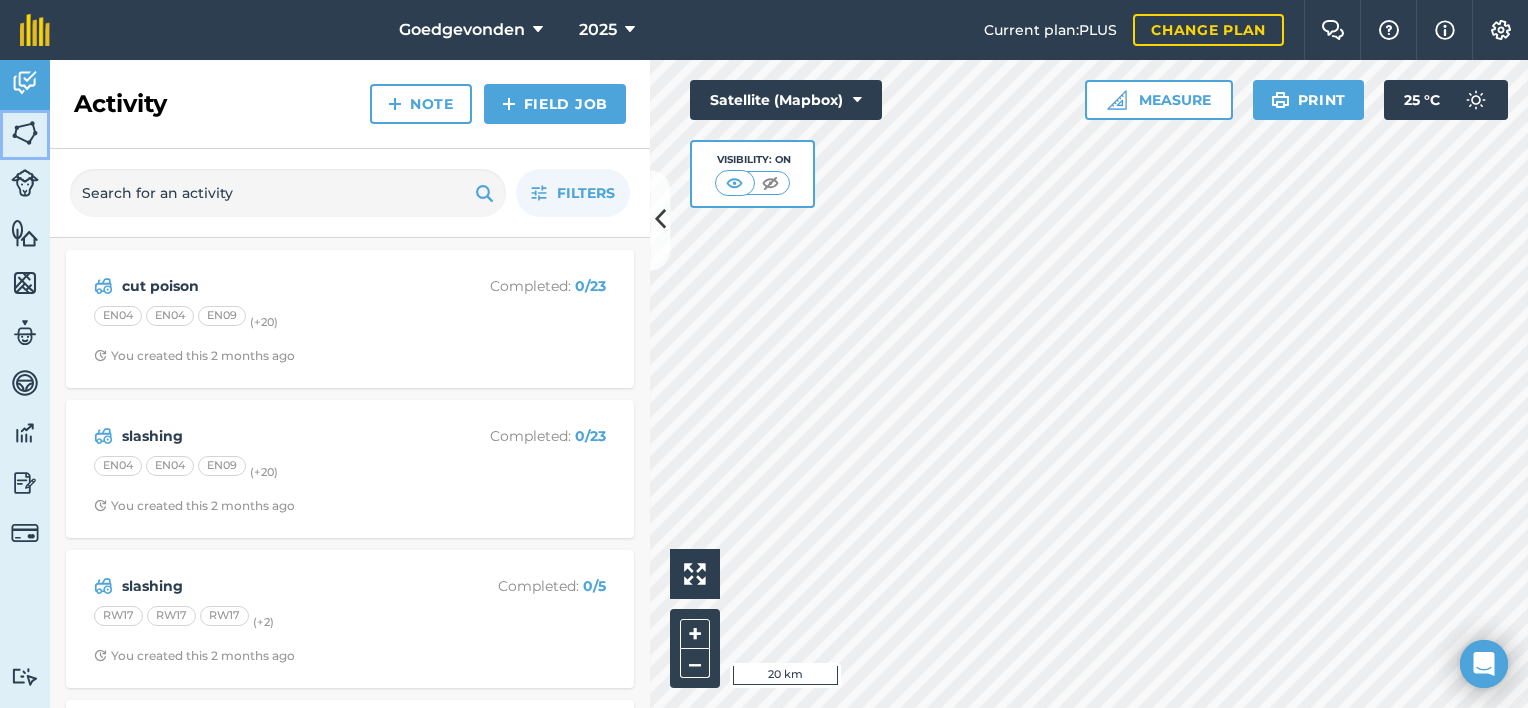 click at bounding box center [25, 133] 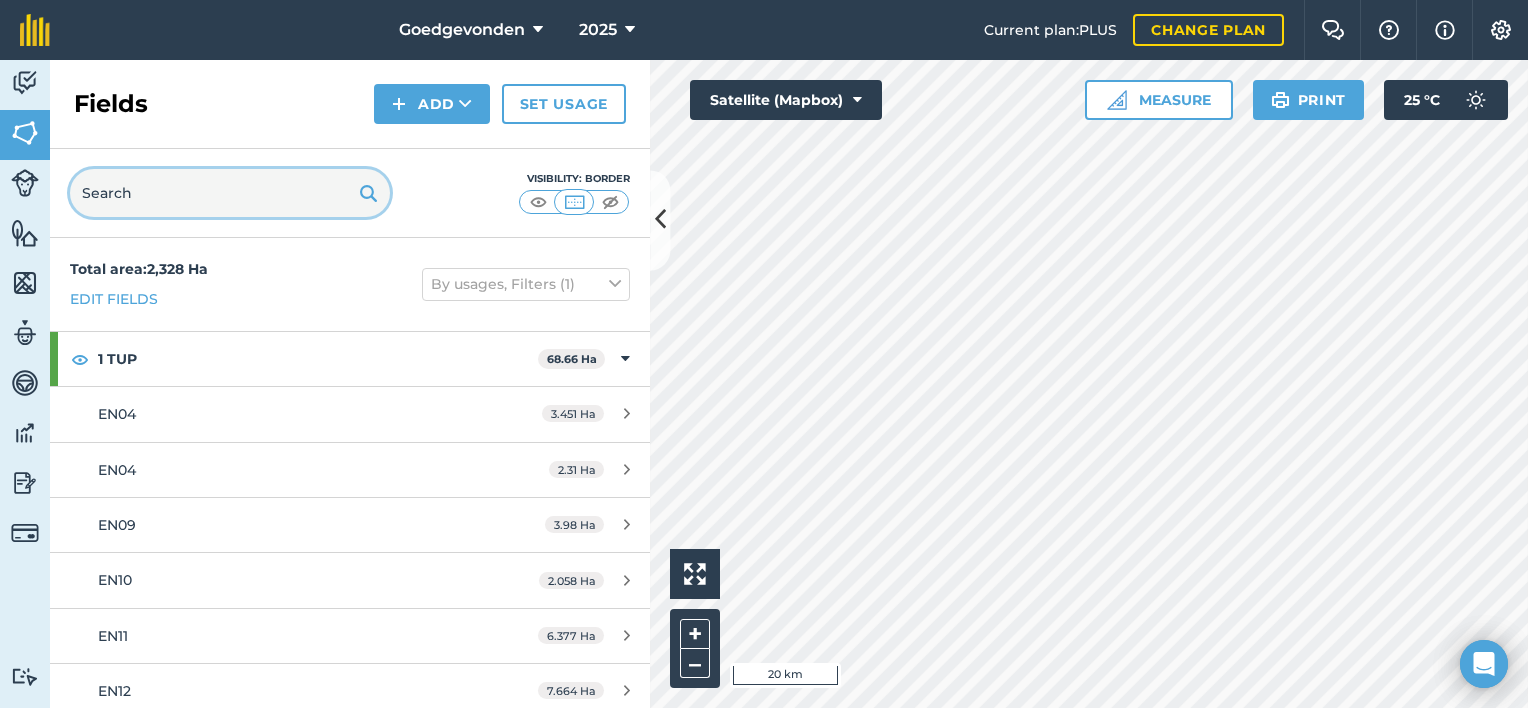 click at bounding box center [230, 193] 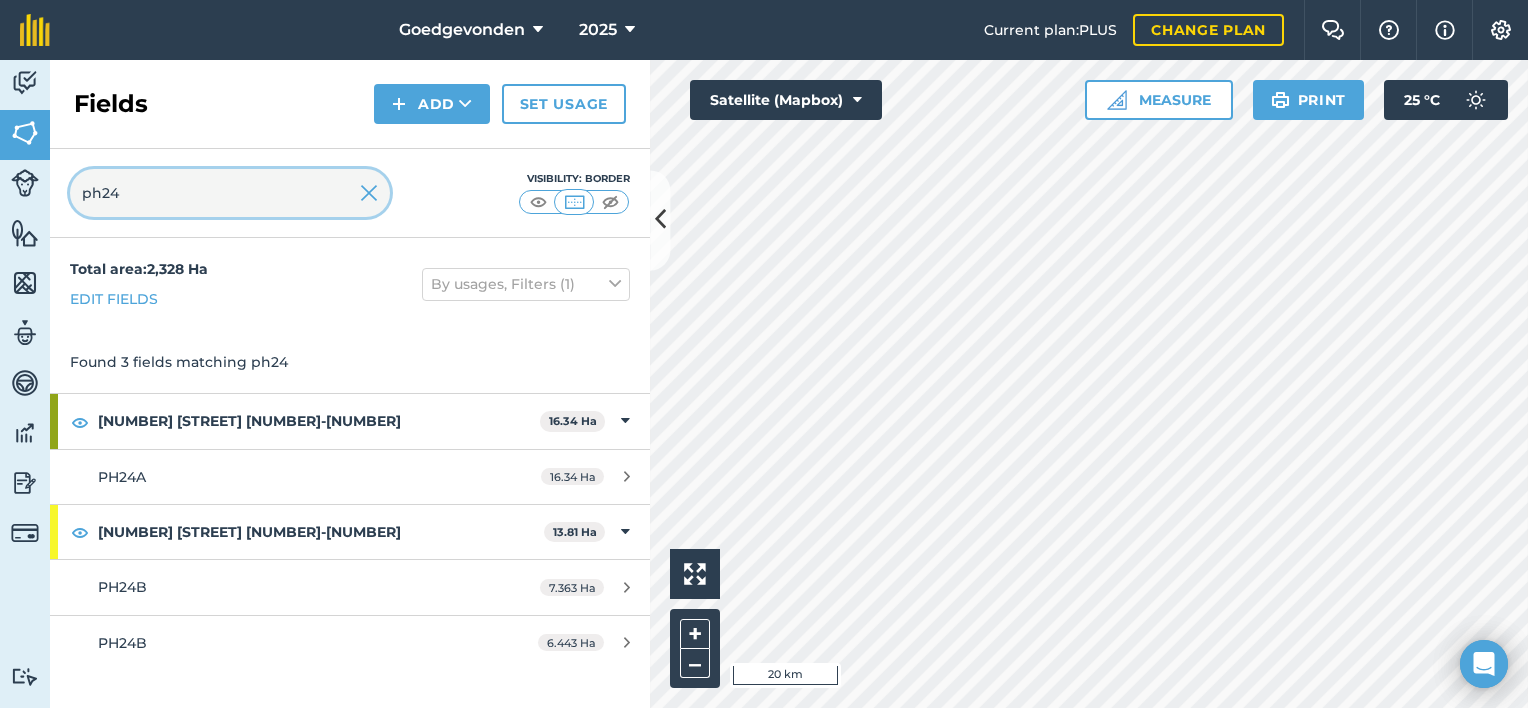type on "ph24" 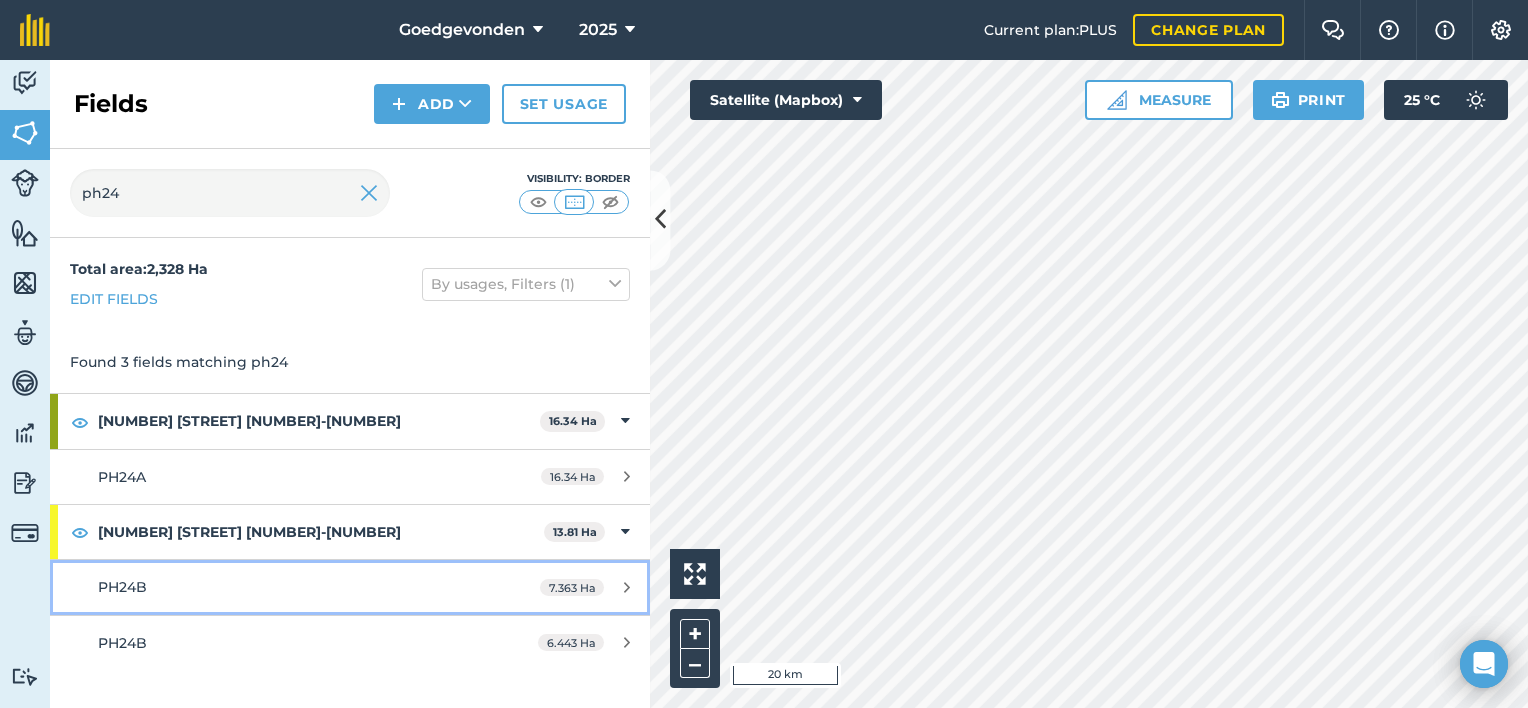 click on "PH24B 7.363   Ha" at bounding box center [350, 587] 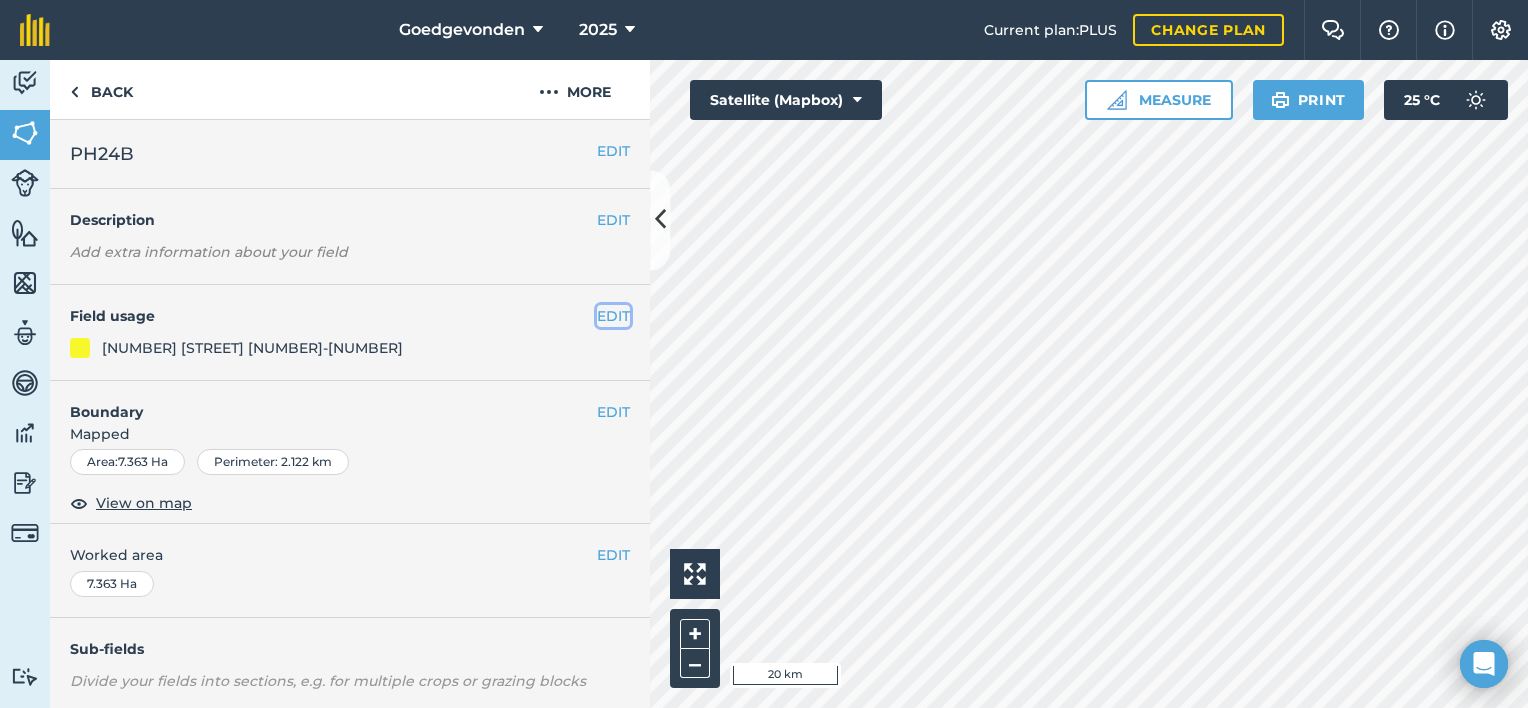 click on "EDIT" at bounding box center (613, 316) 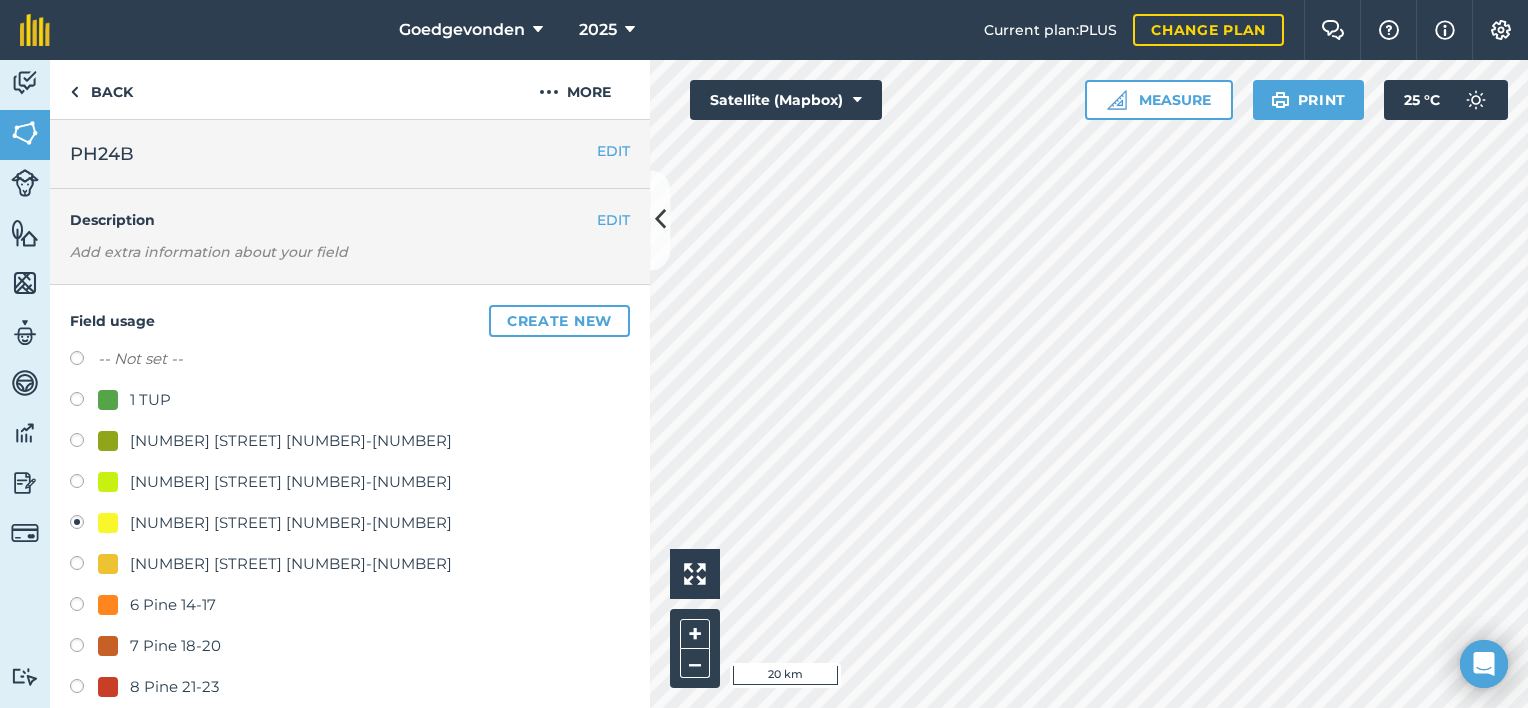 click at bounding box center [84, 566] 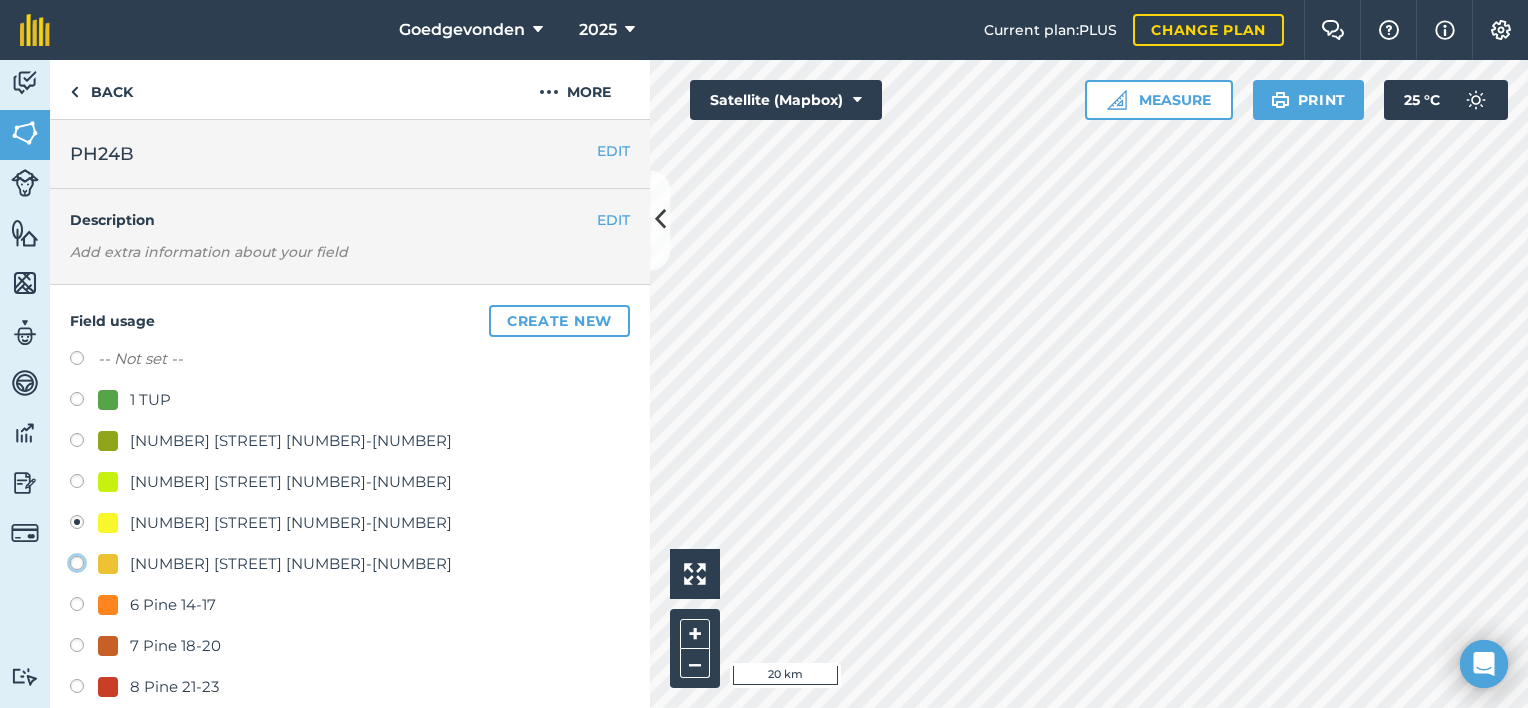 click on "[NUMBER] Pine 8-13" at bounding box center [-9923, 562] 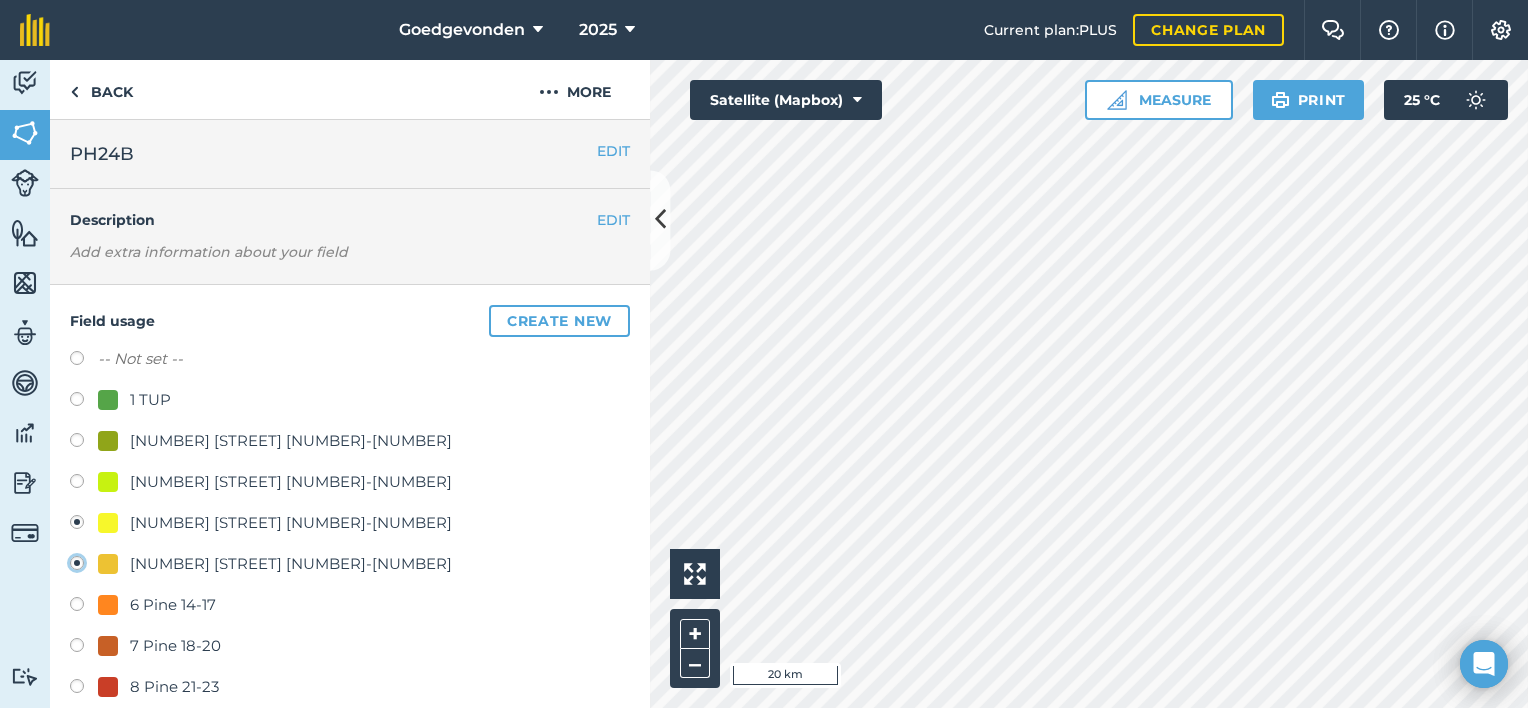 radio on "true" 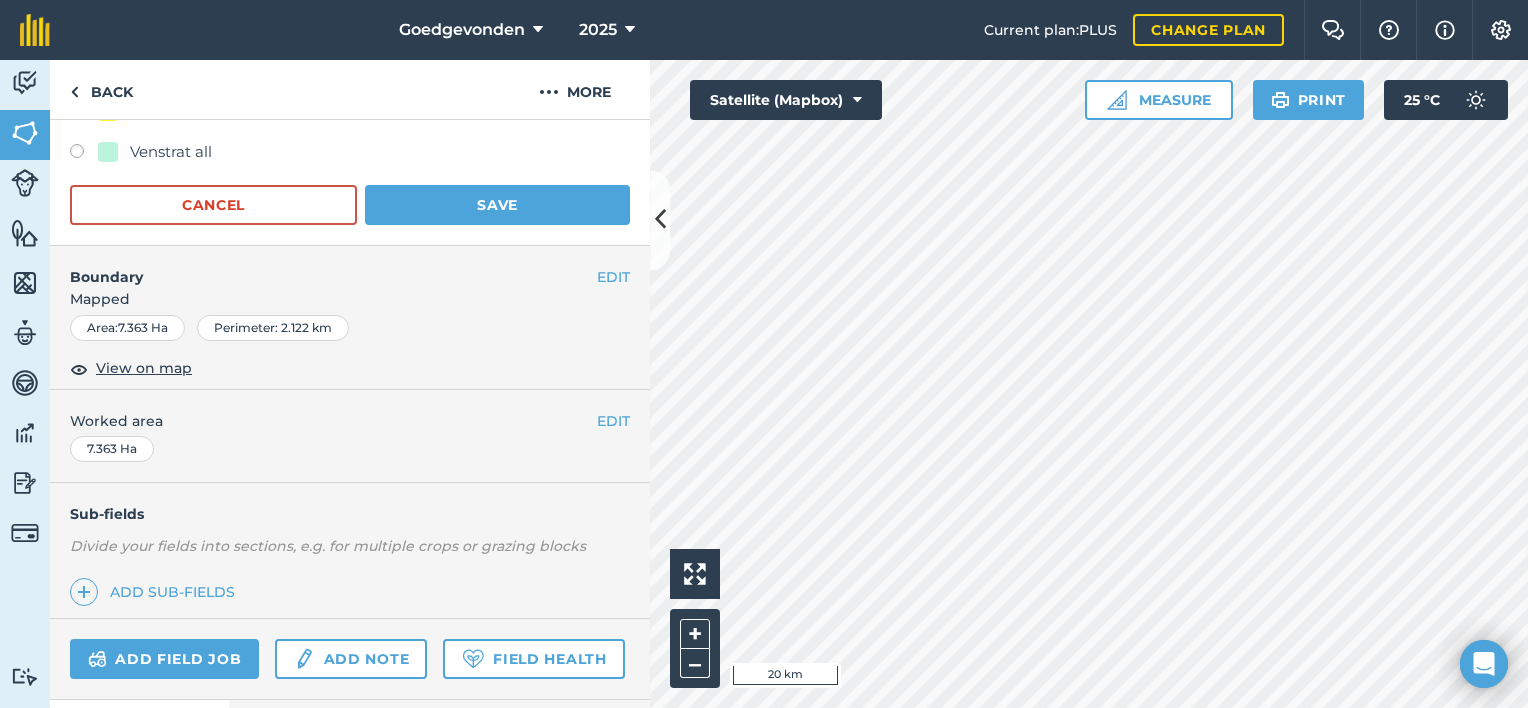scroll, scrollTop: 1136, scrollLeft: 0, axis: vertical 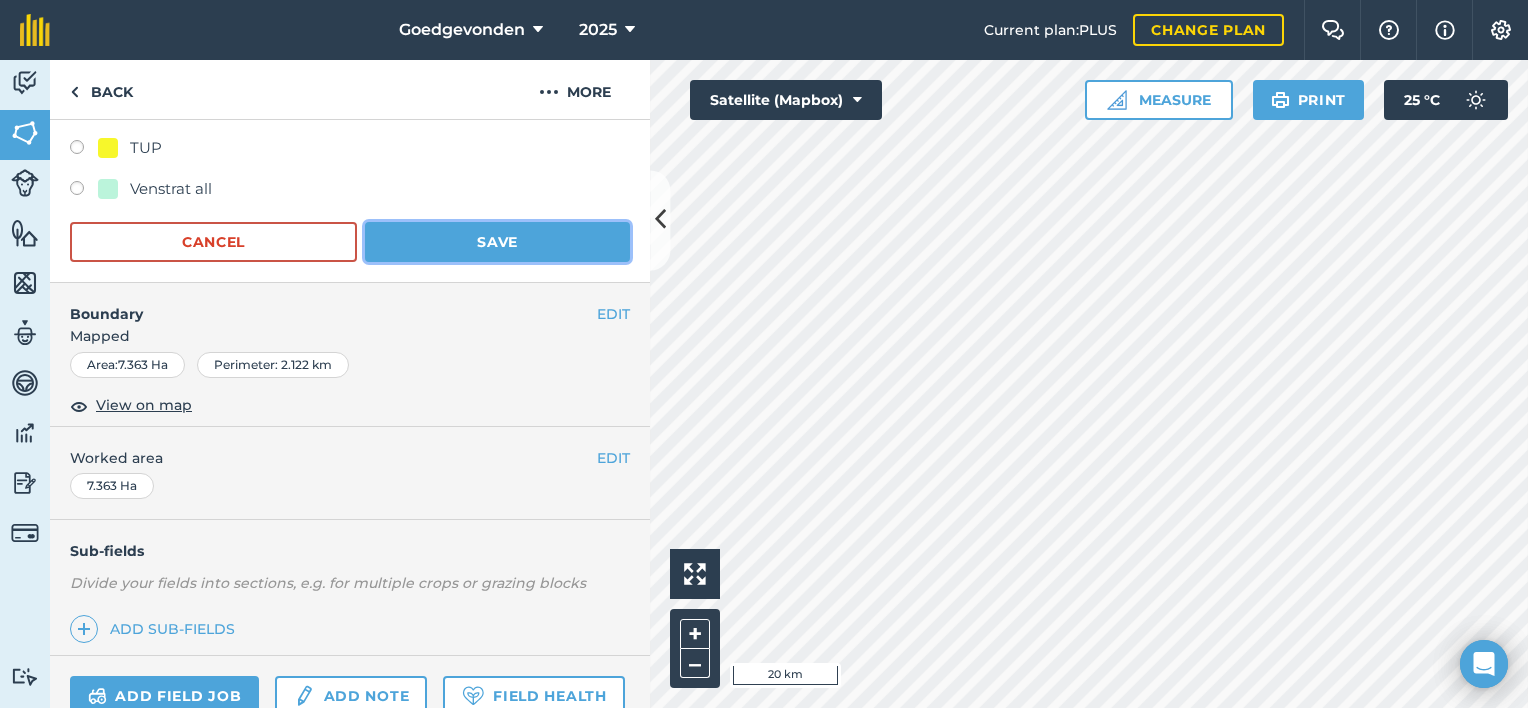 click on "Save" at bounding box center [497, 242] 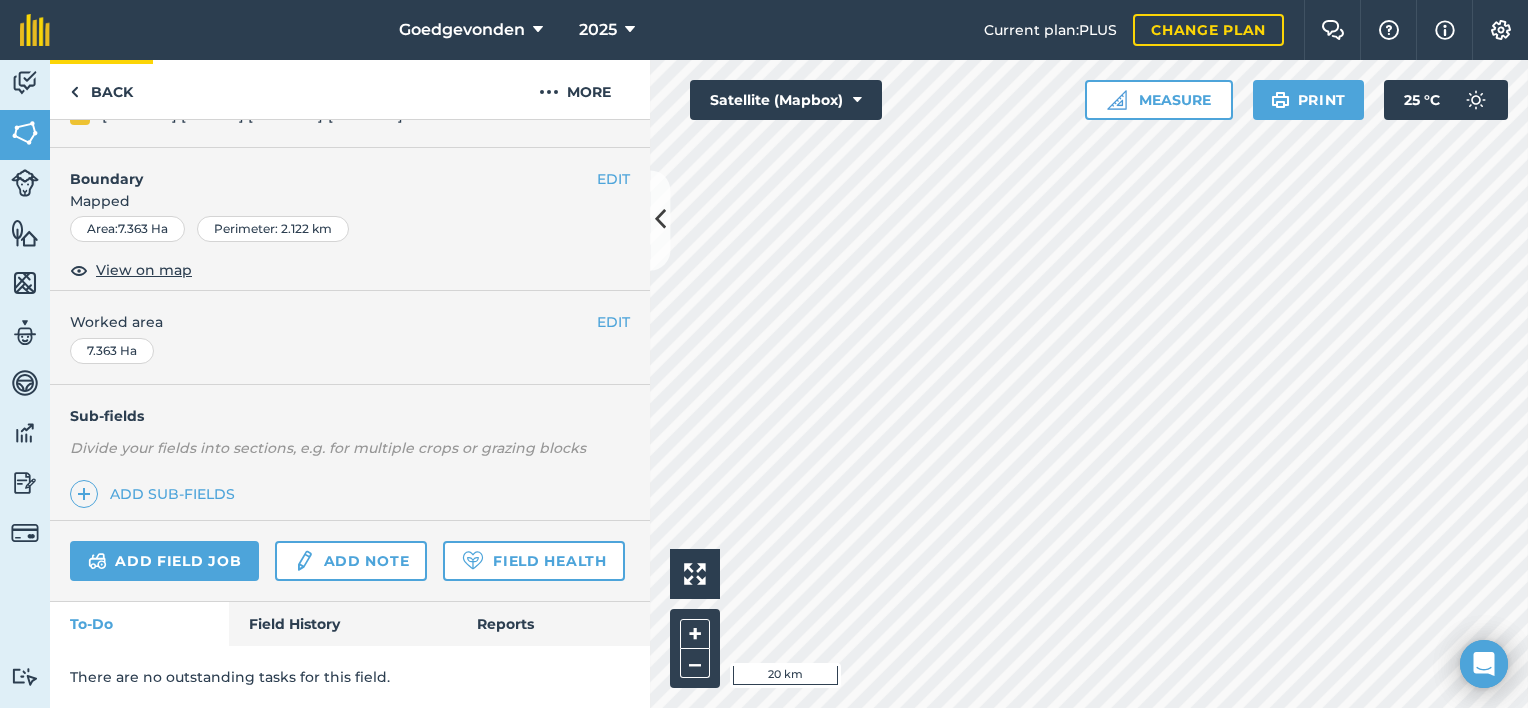 scroll, scrollTop: 286, scrollLeft: 0, axis: vertical 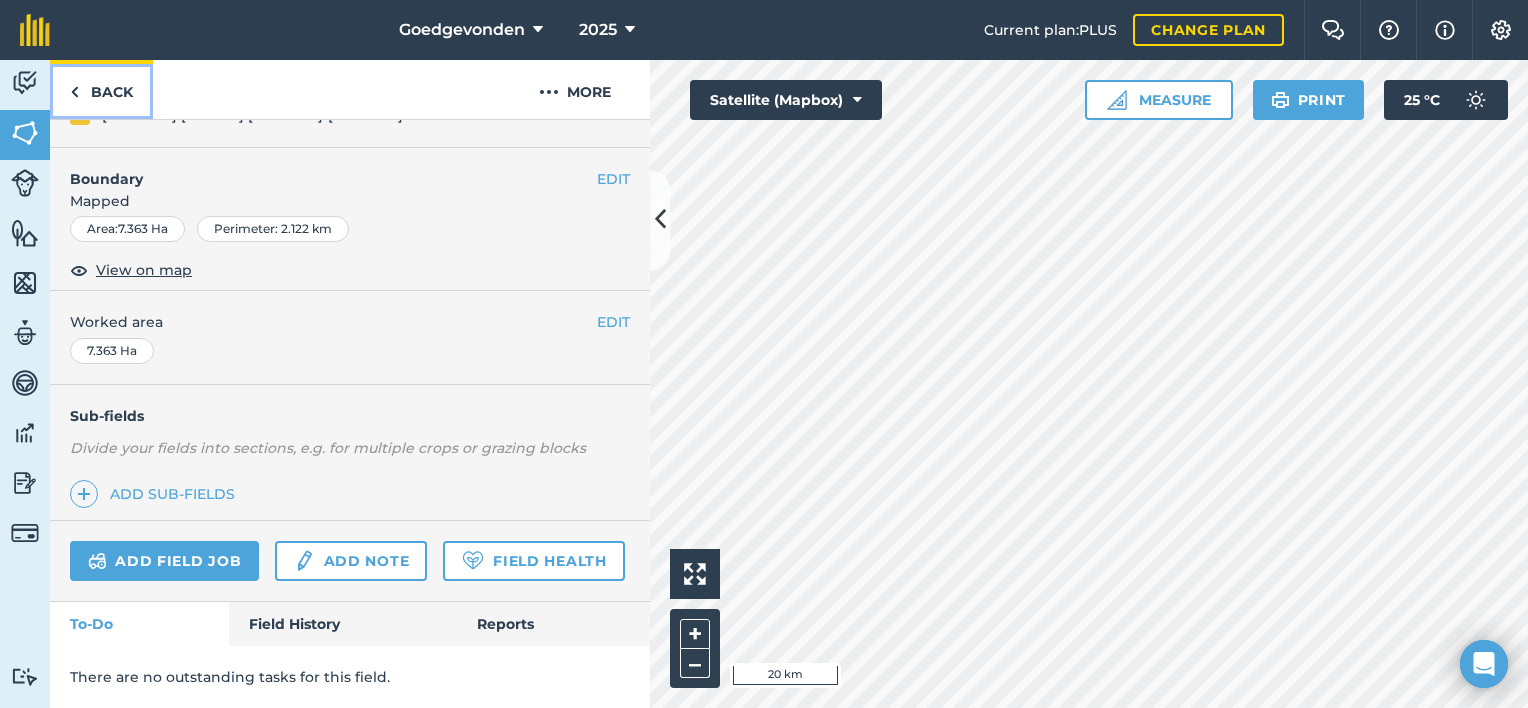 click on "Back" at bounding box center (101, 89) 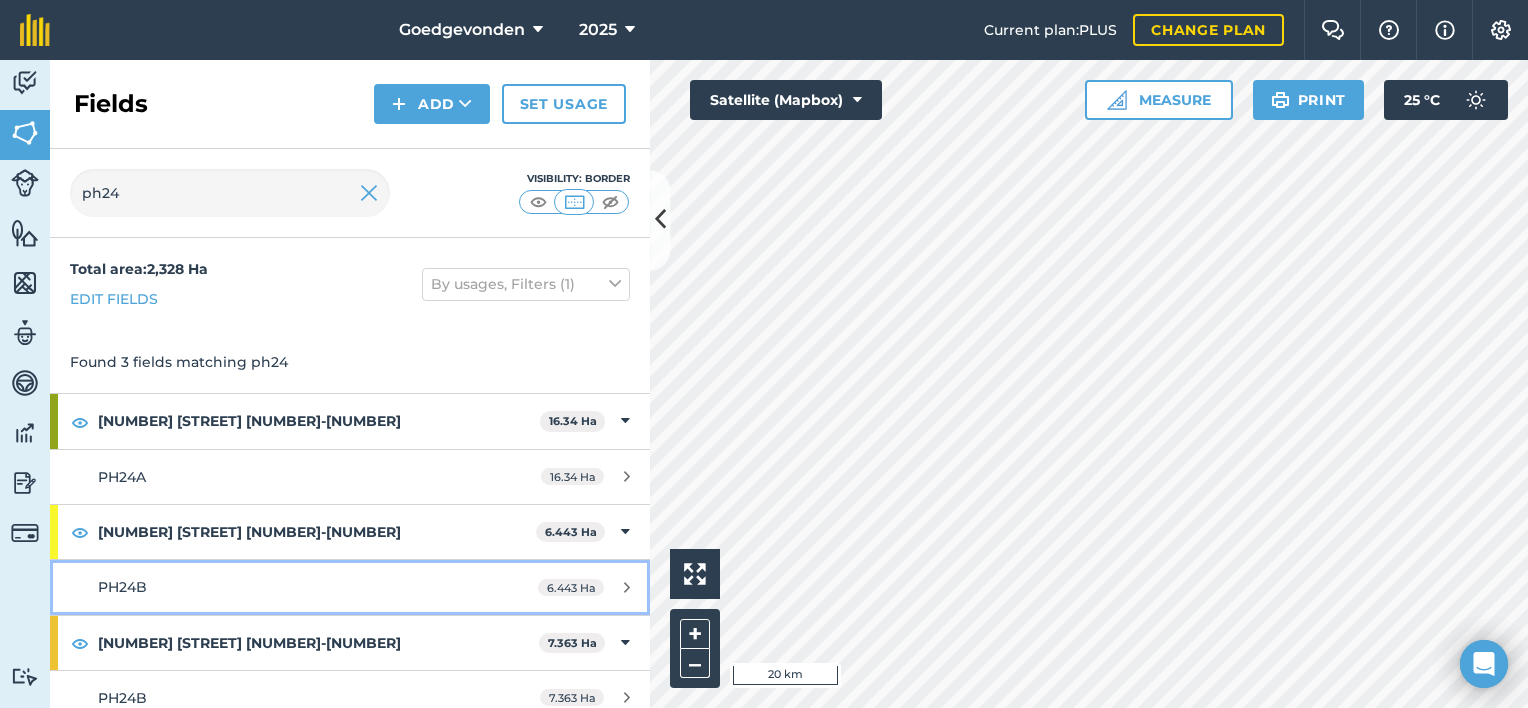 click on "6.443   Ha" at bounding box center (571, 587) 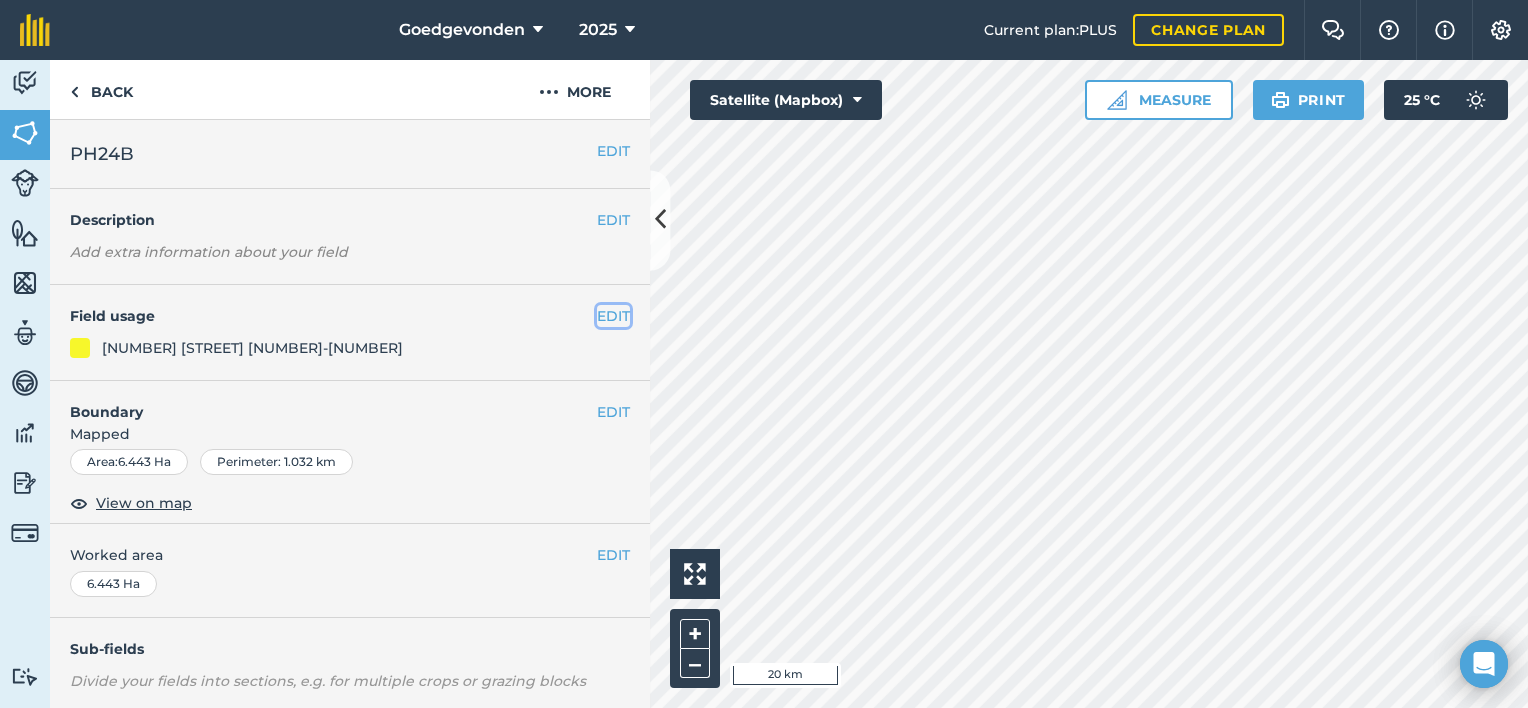click on "EDIT" at bounding box center [613, 316] 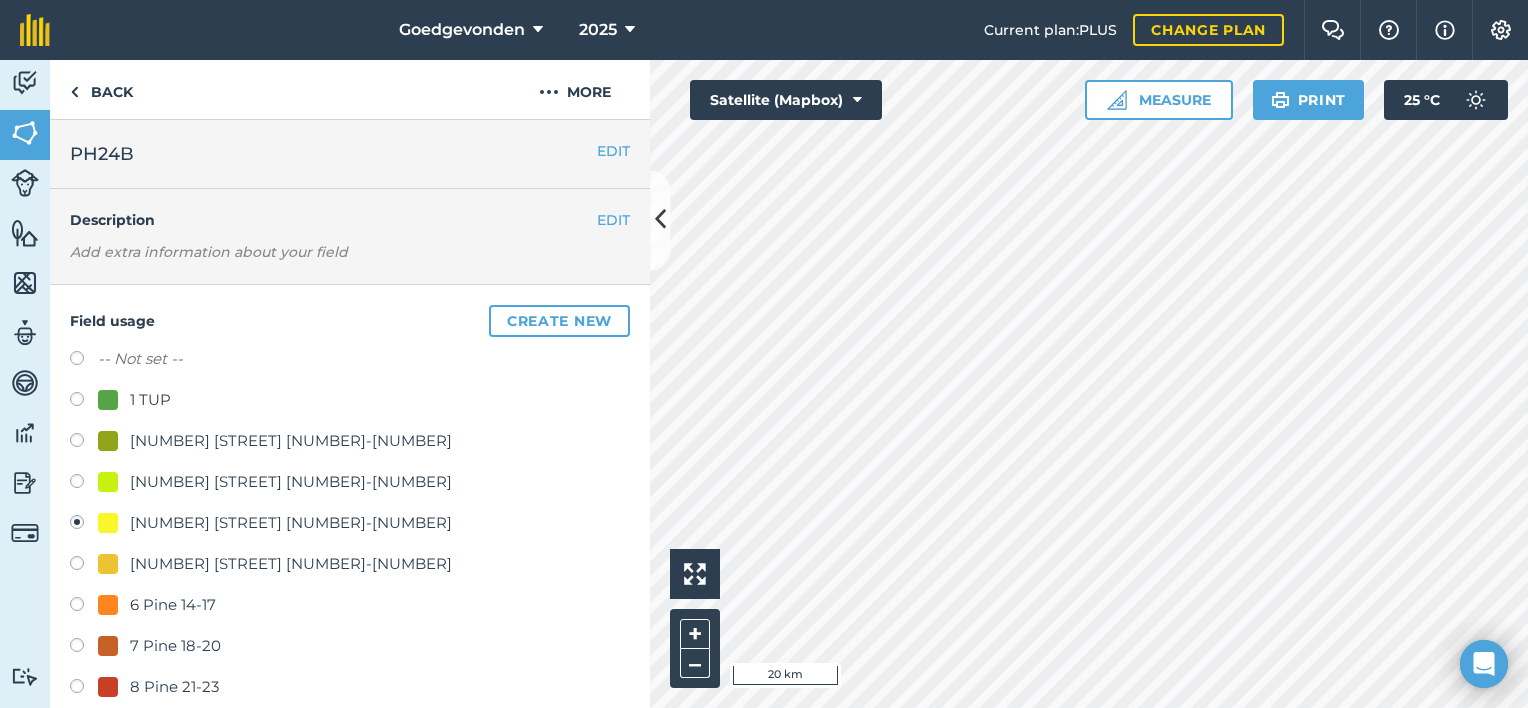click at bounding box center [84, 566] 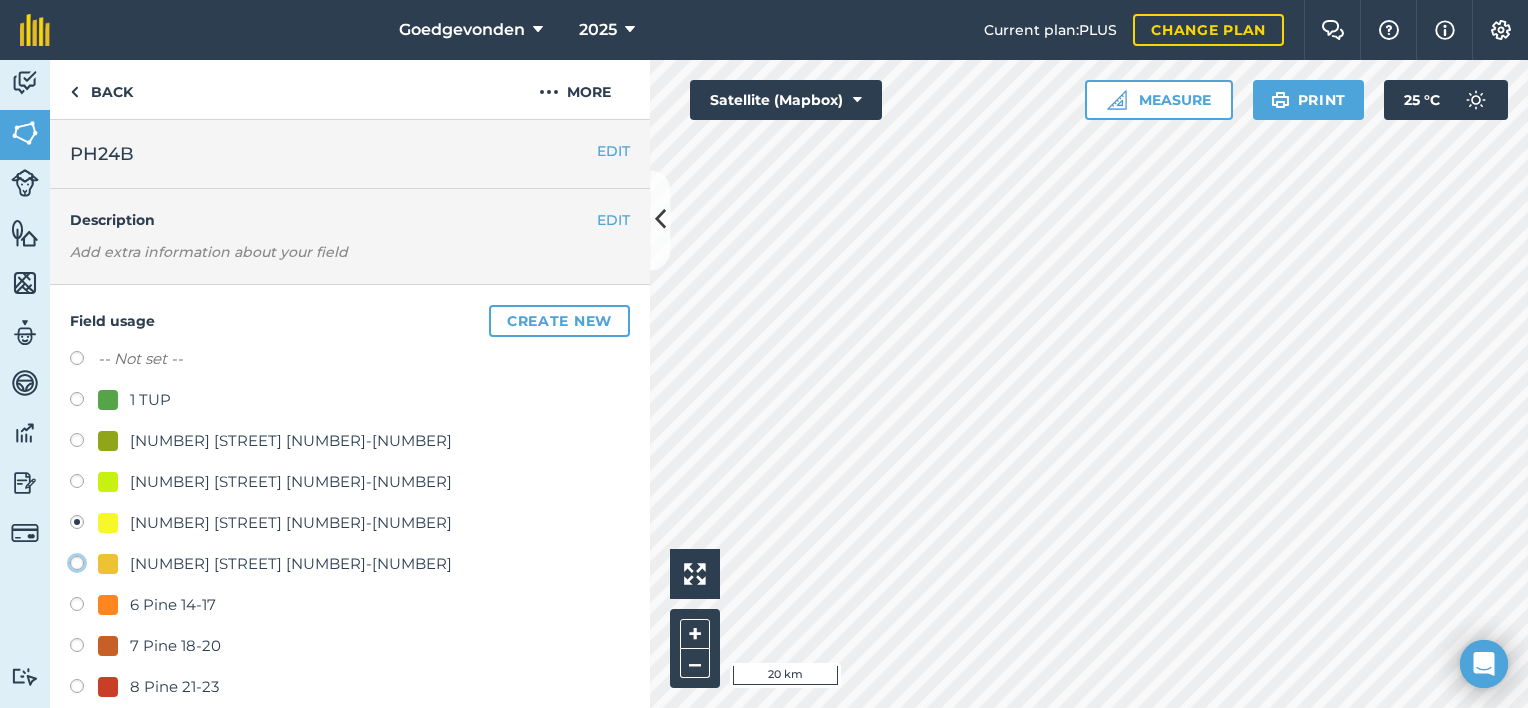 click on "[NUMBER] Pine 8-13" at bounding box center [-9923, 562] 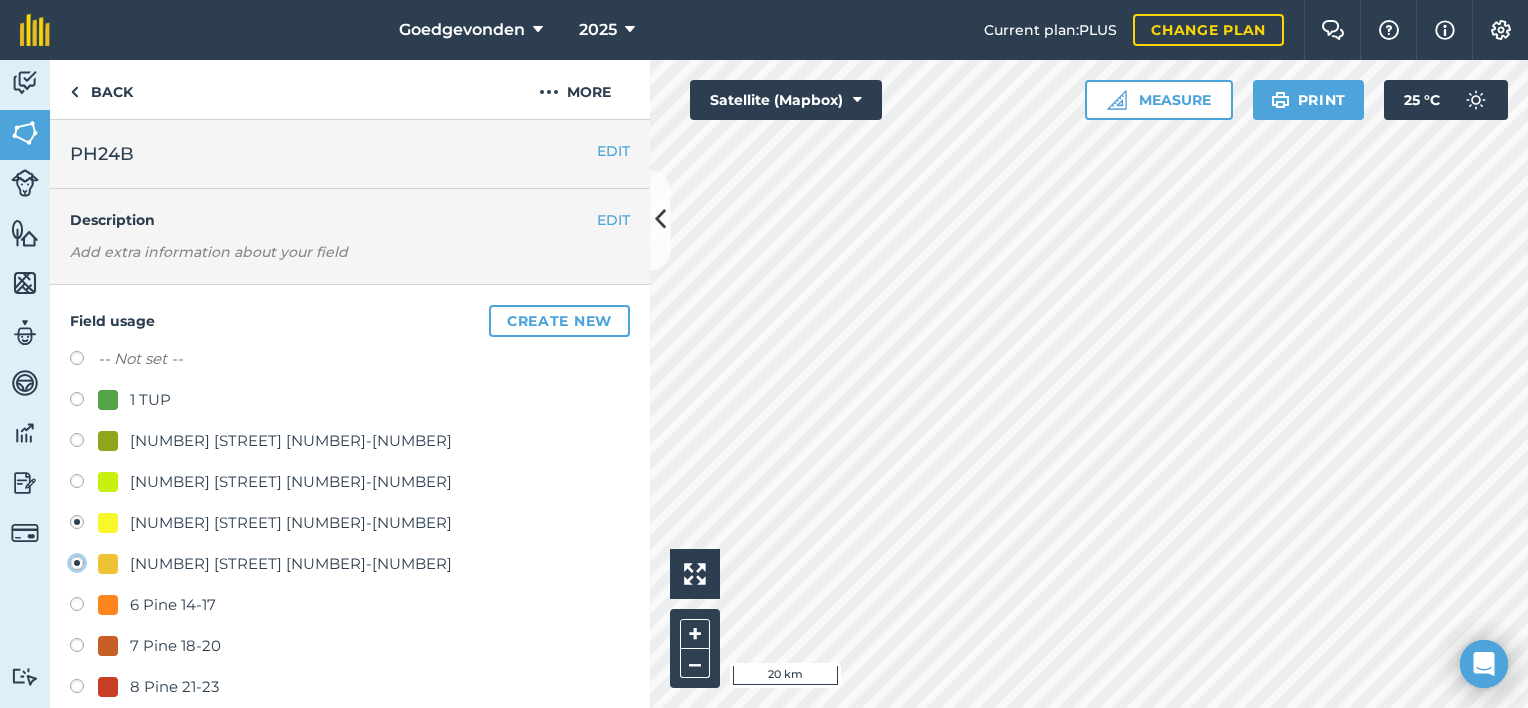 radio on "true" 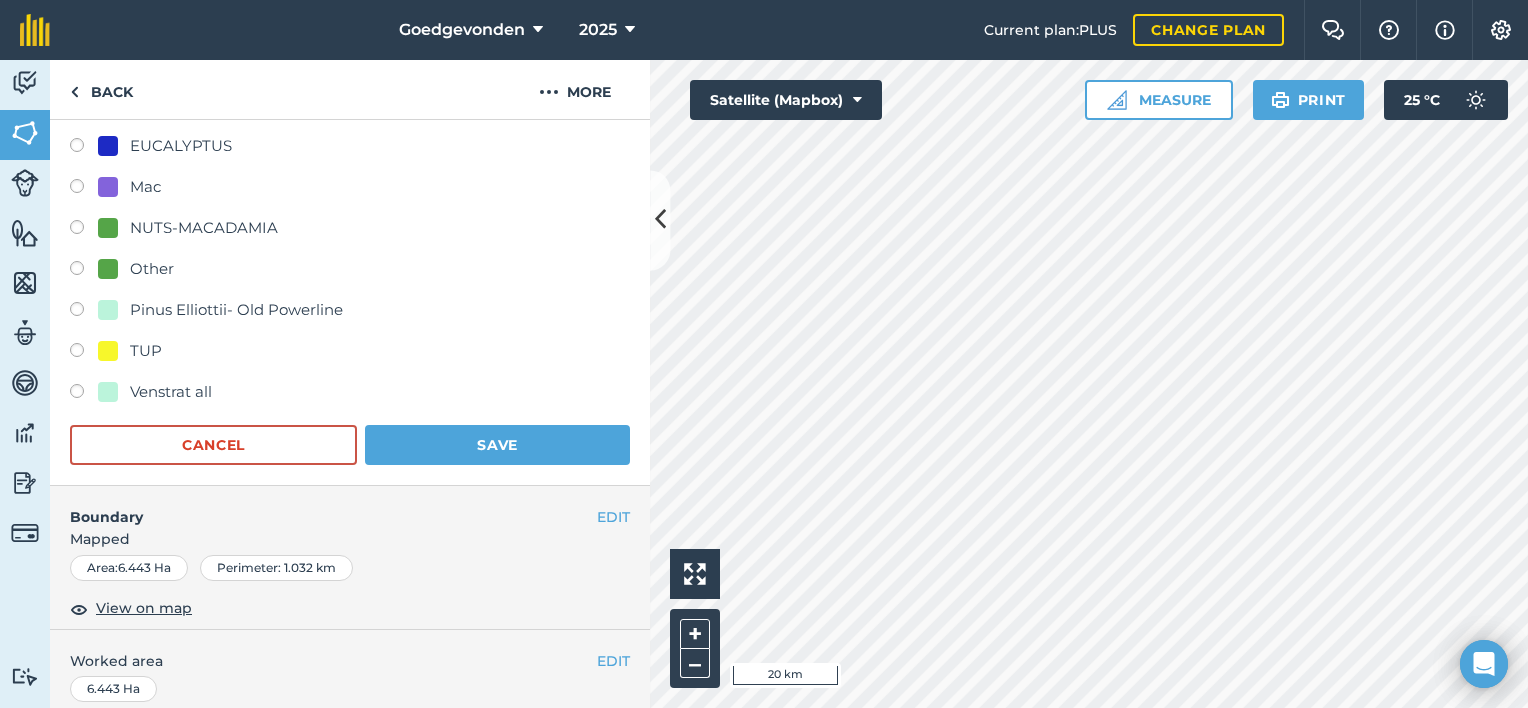 scroll, scrollTop: 826, scrollLeft: 0, axis: vertical 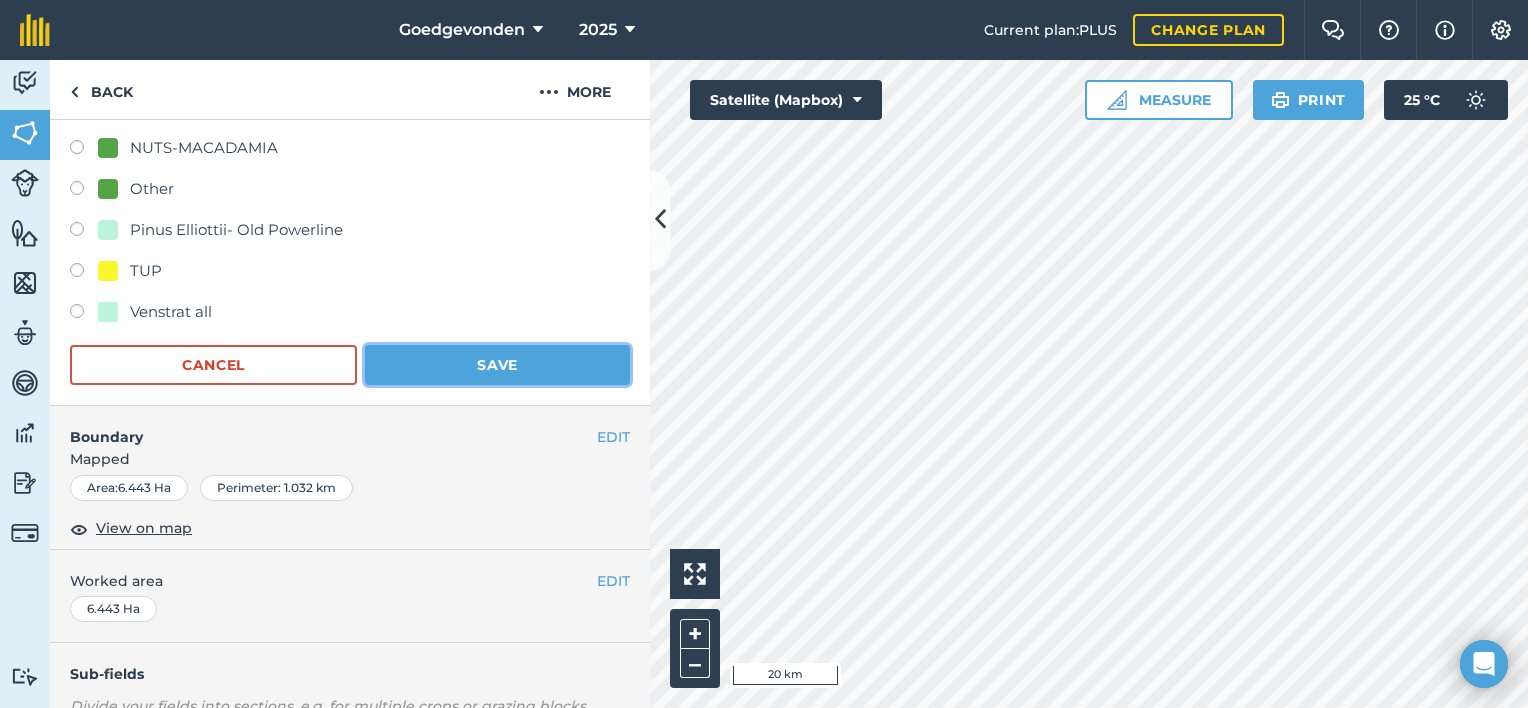 click on "Save" at bounding box center [497, 365] 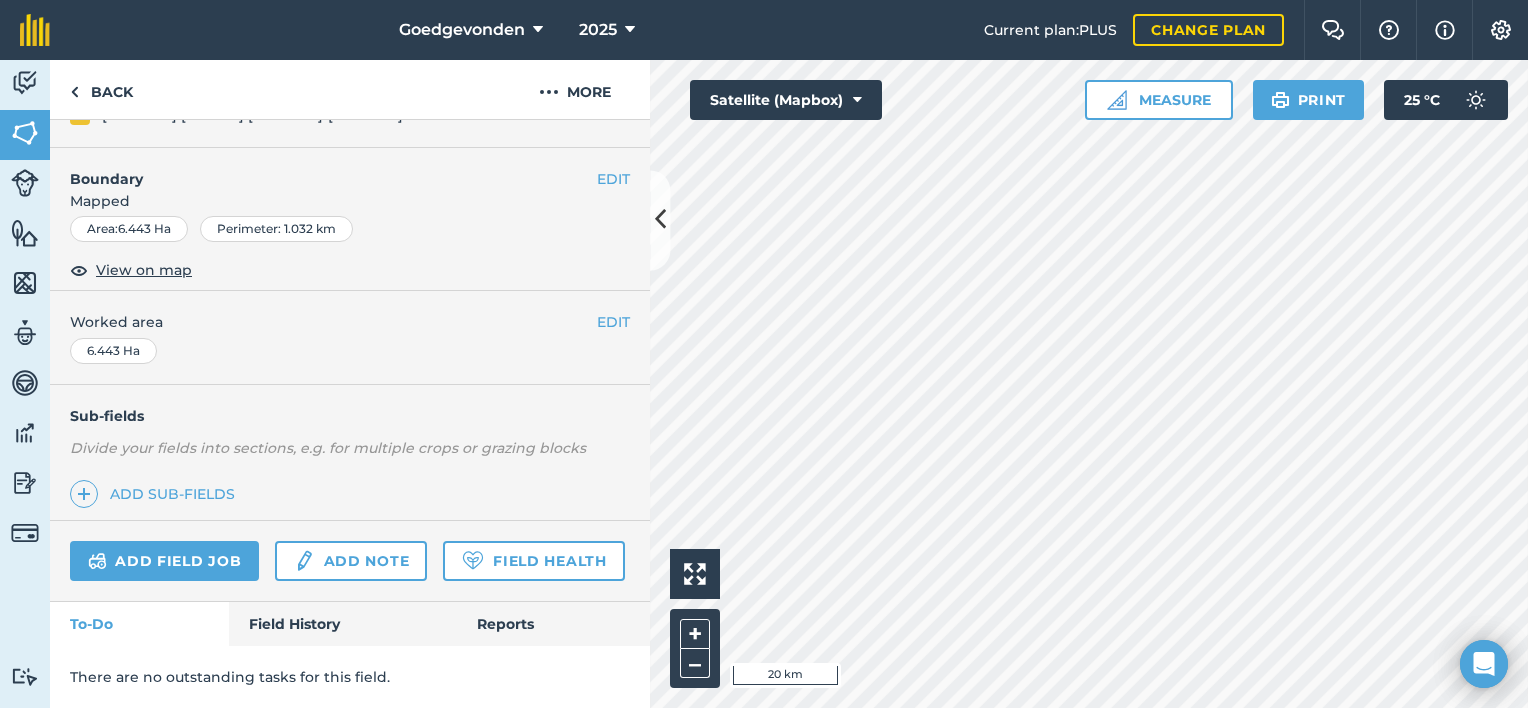 scroll, scrollTop: 286, scrollLeft: 0, axis: vertical 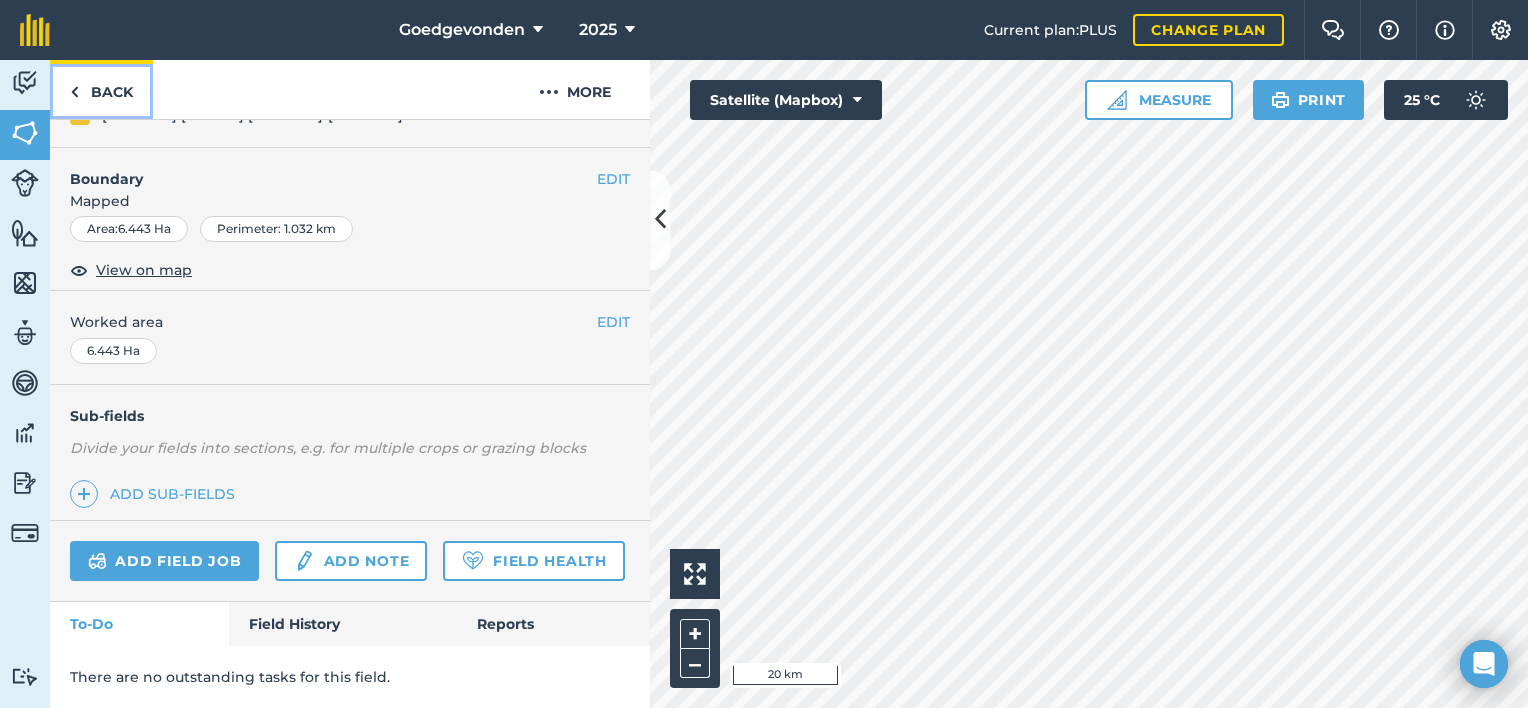 click at bounding box center [74, 92] 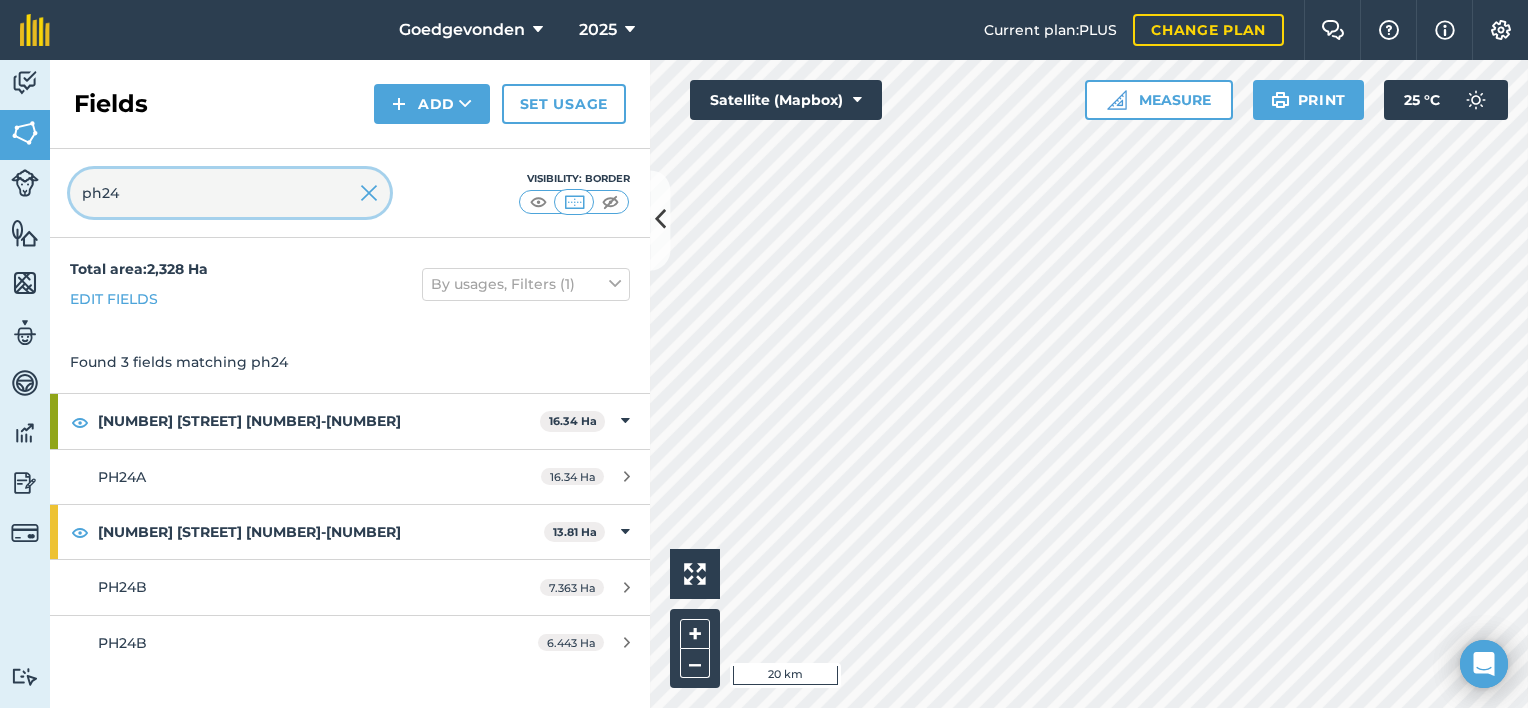 click on "ph24" at bounding box center [230, 193] 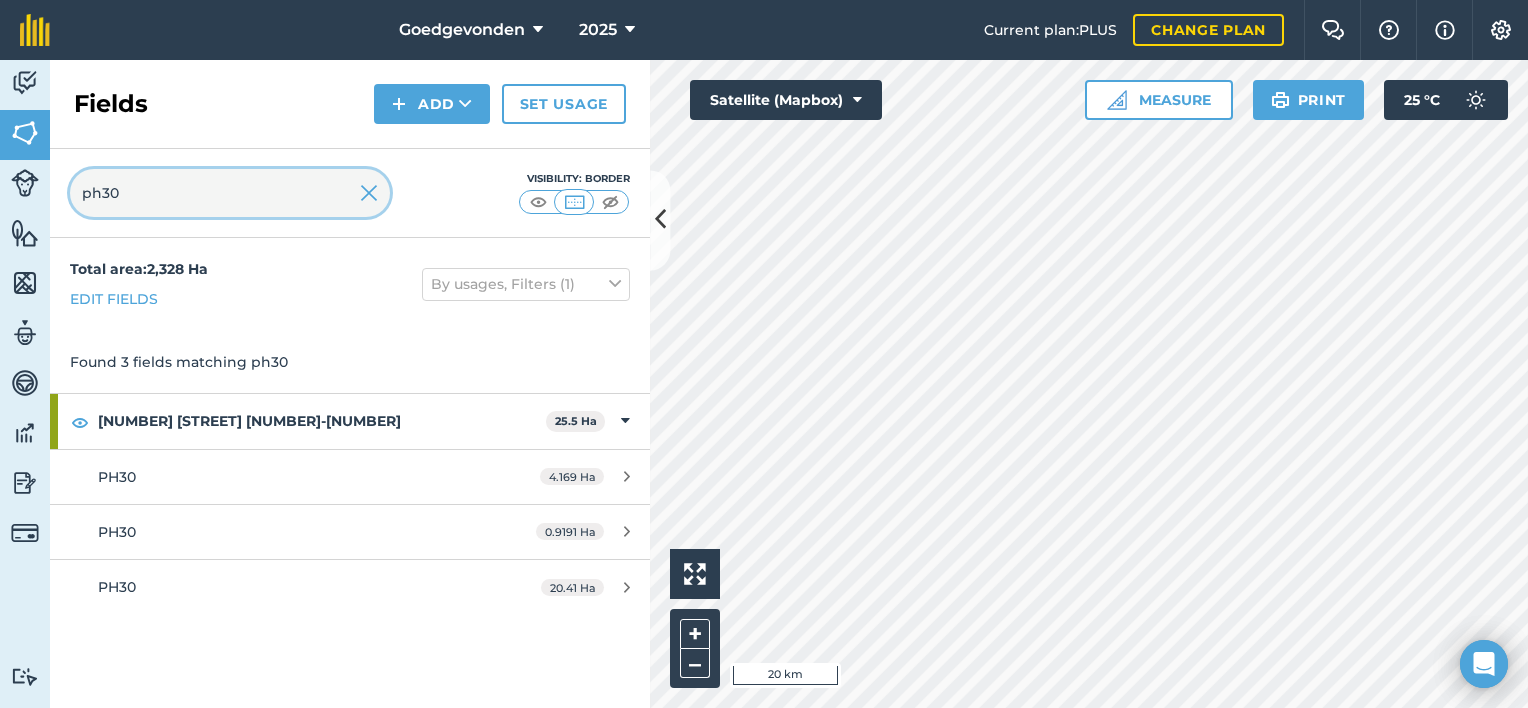 type on "ph30" 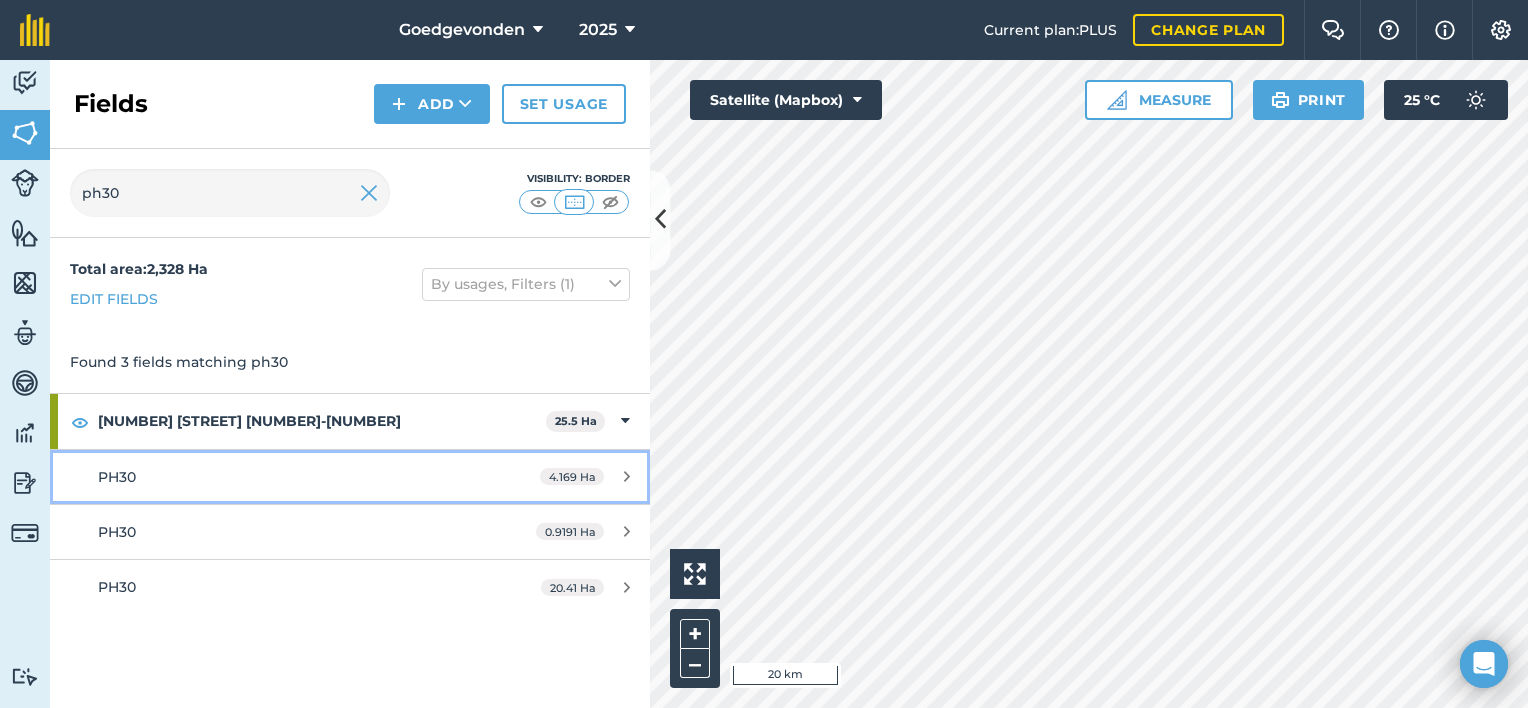 click on "4.169   Ha" at bounding box center [572, 476] 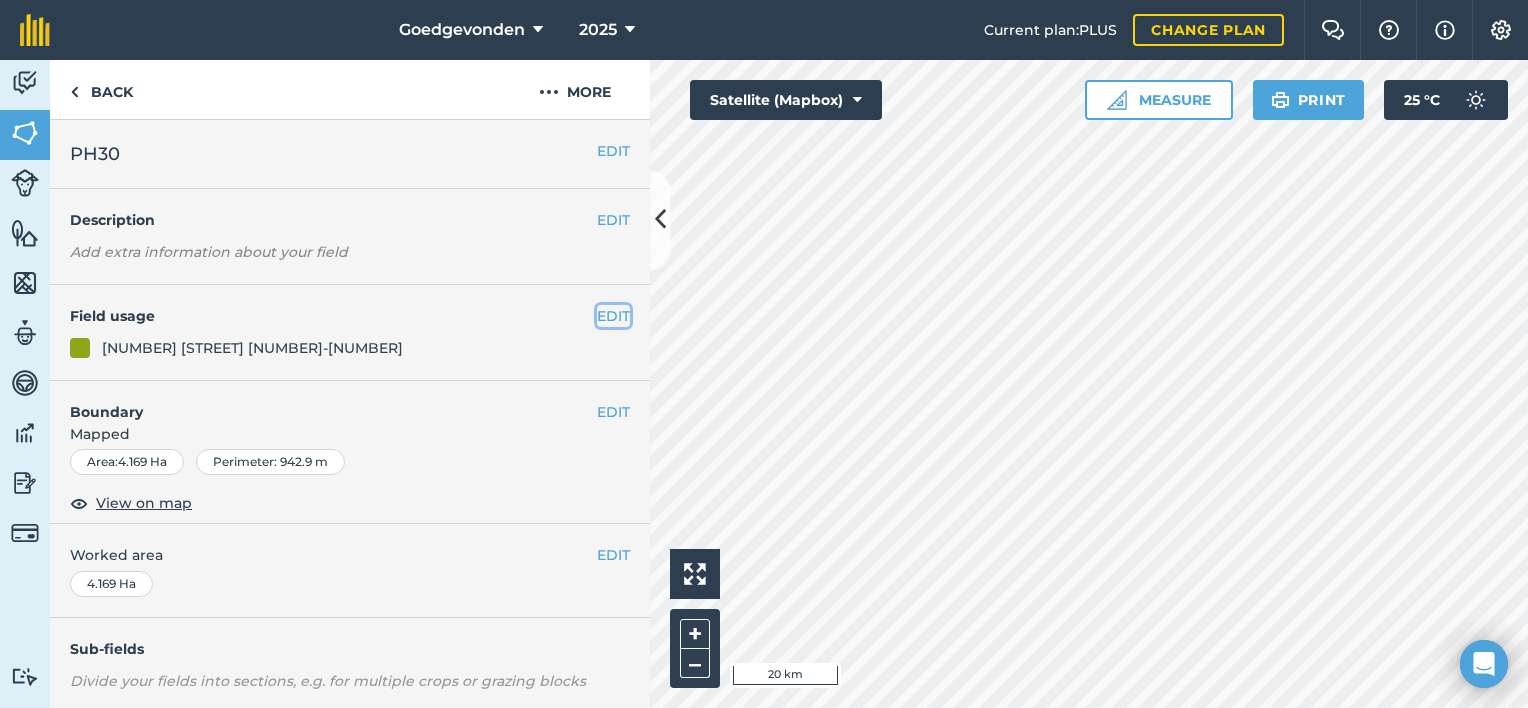 click on "EDIT" at bounding box center [613, 316] 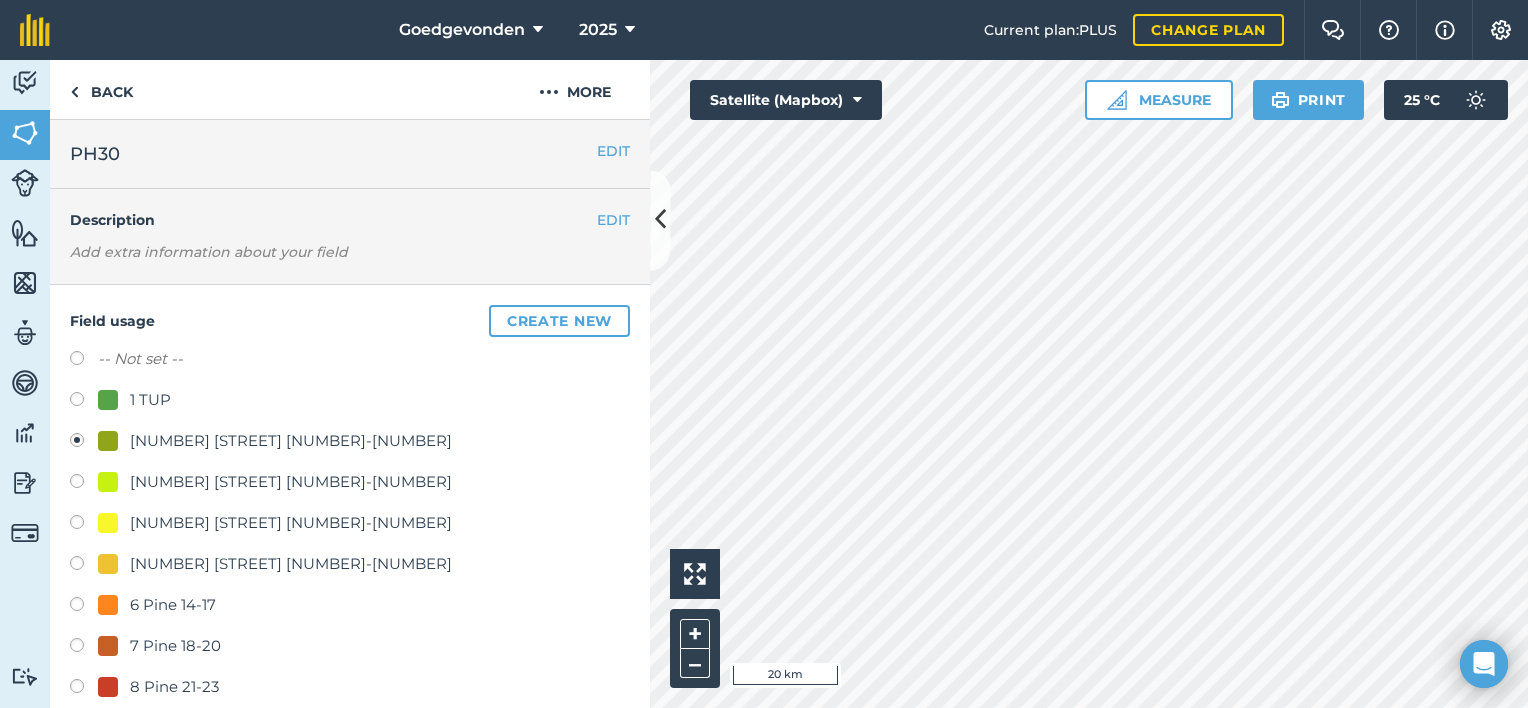 click at bounding box center [84, 484] 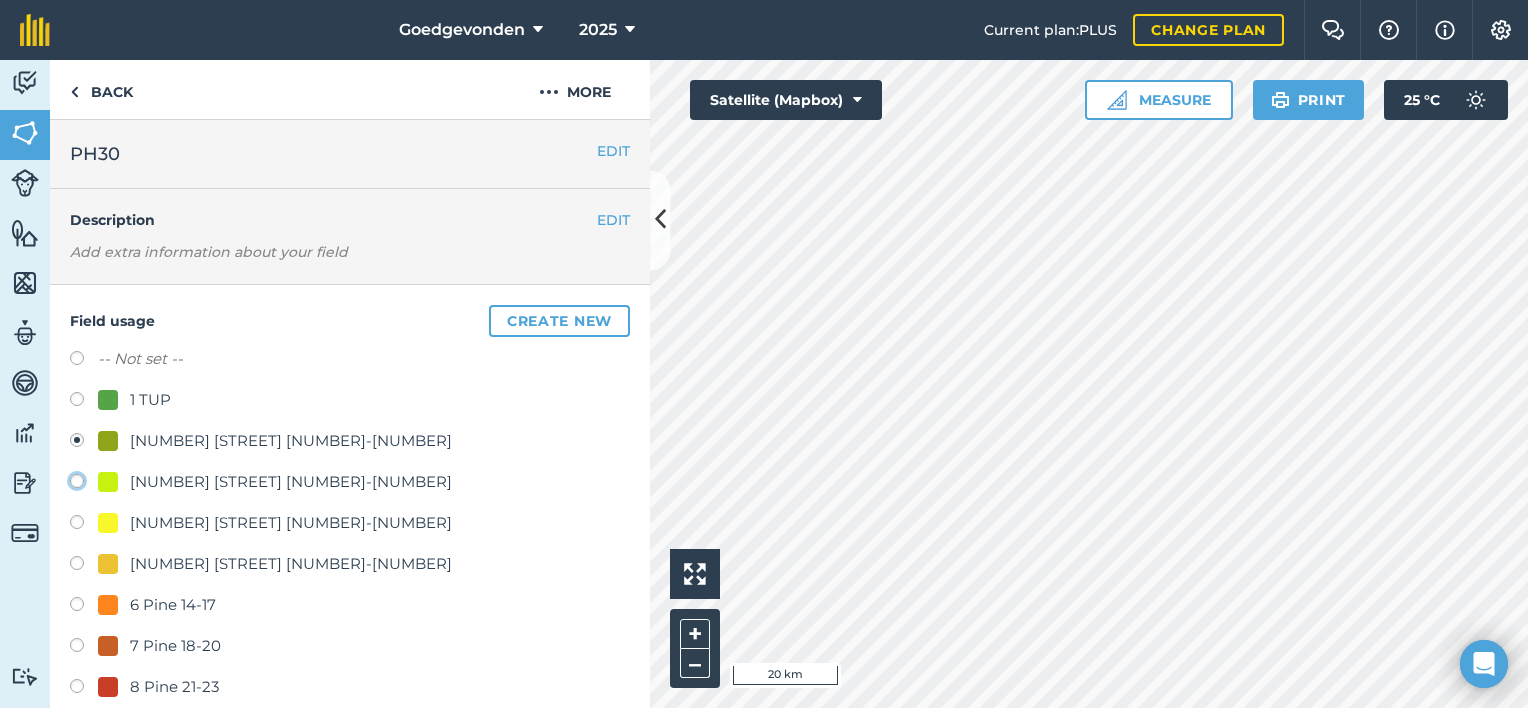 click on "[NUMBER] Pine 2-4" at bounding box center [-9923, 480] 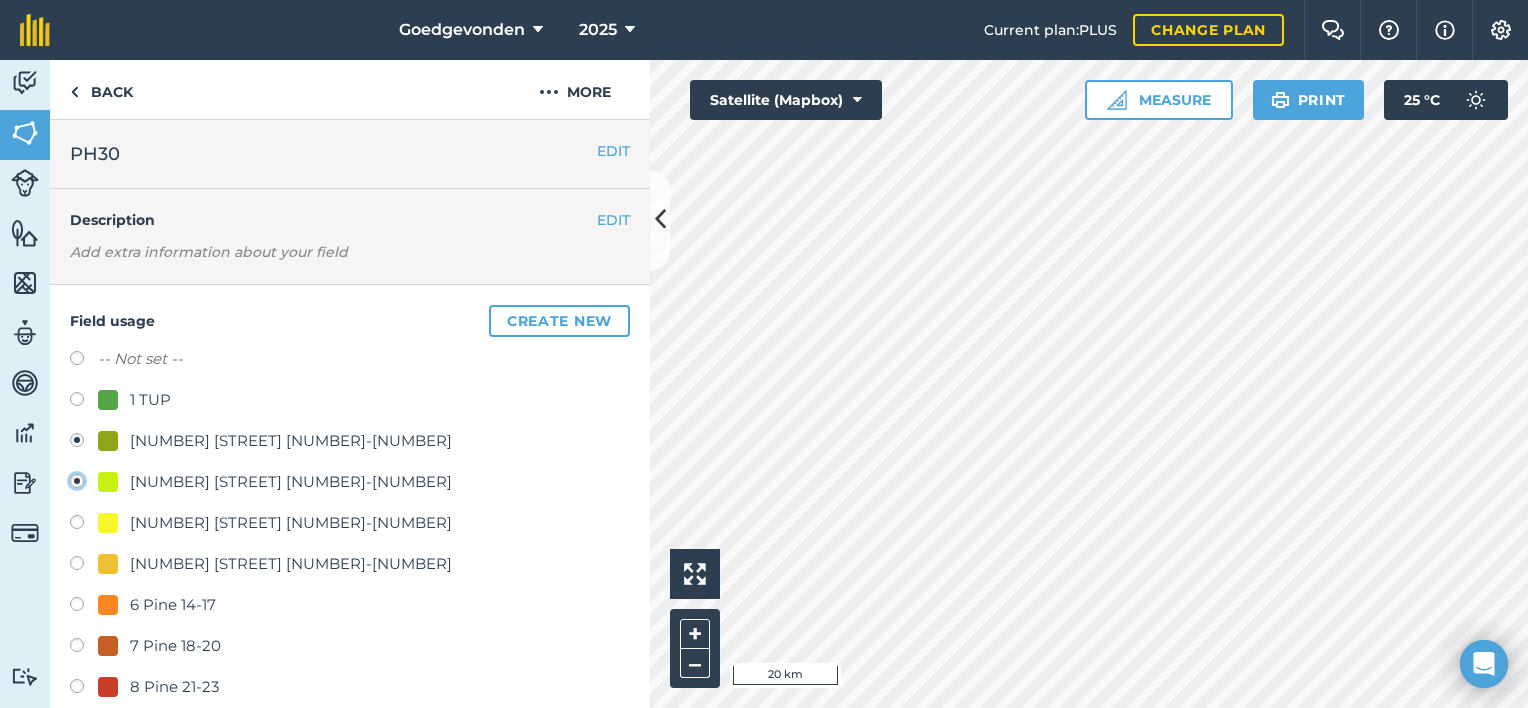 radio on "true" 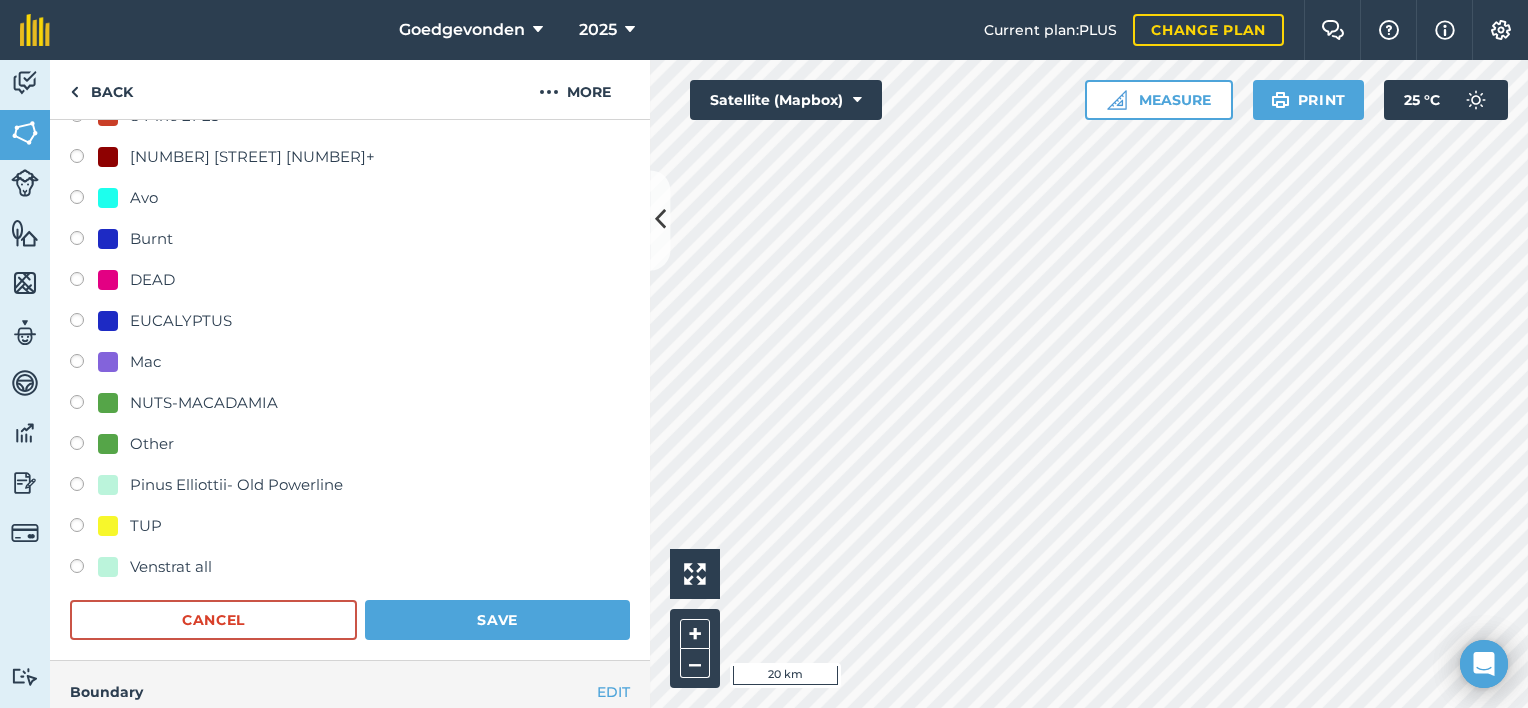 scroll, scrollTop: 600, scrollLeft: 0, axis: vertical 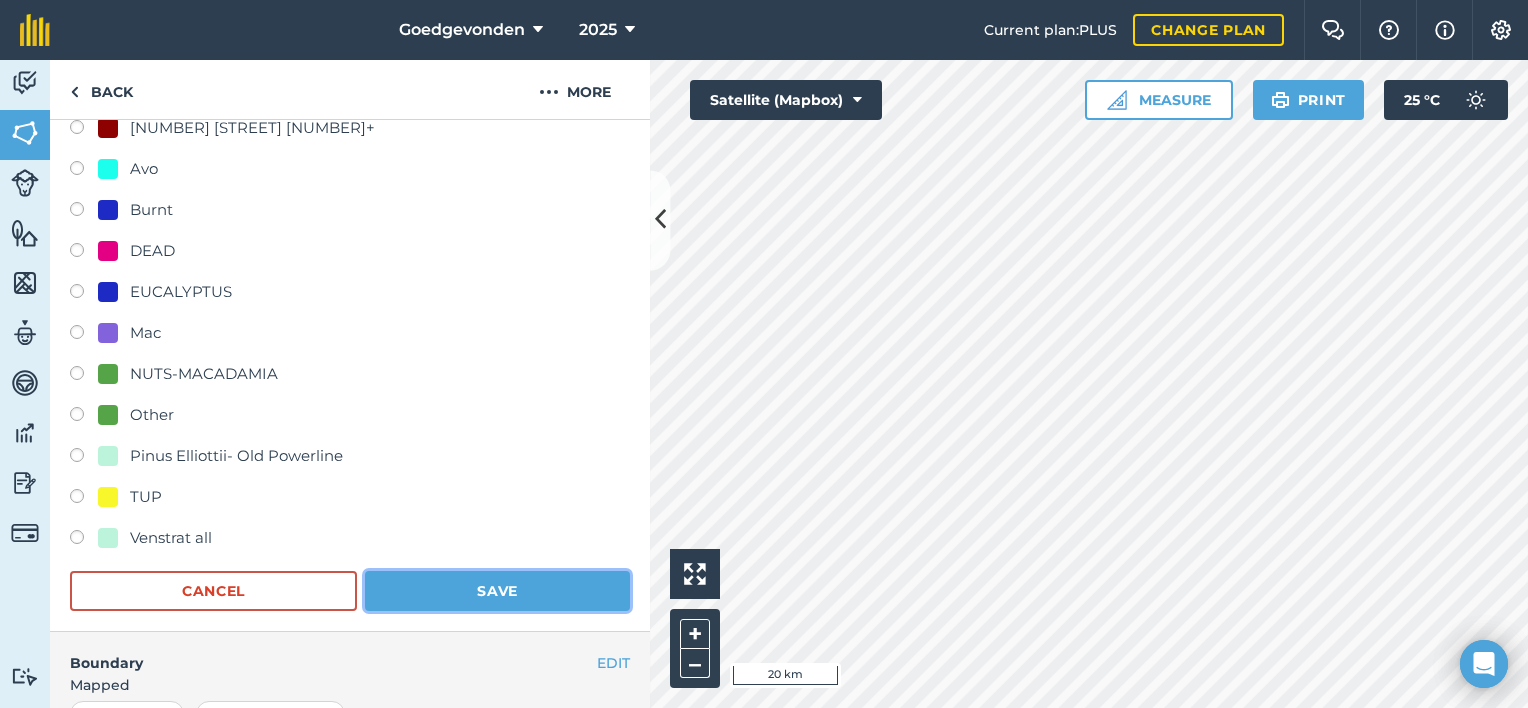 click on "Save" at bounding box center (497, 591) 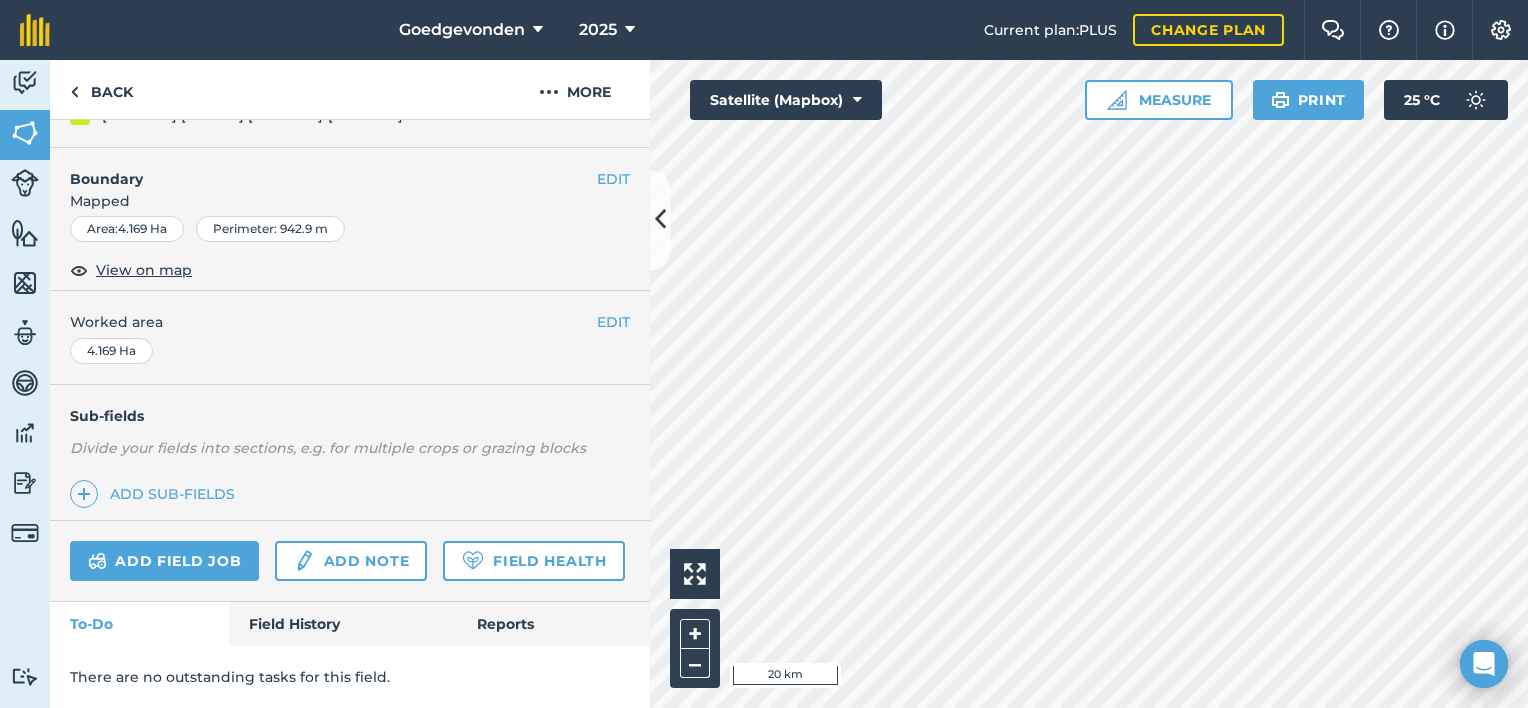scroll, scrollTop: 286, scrollLeft: 0, axis: vertical 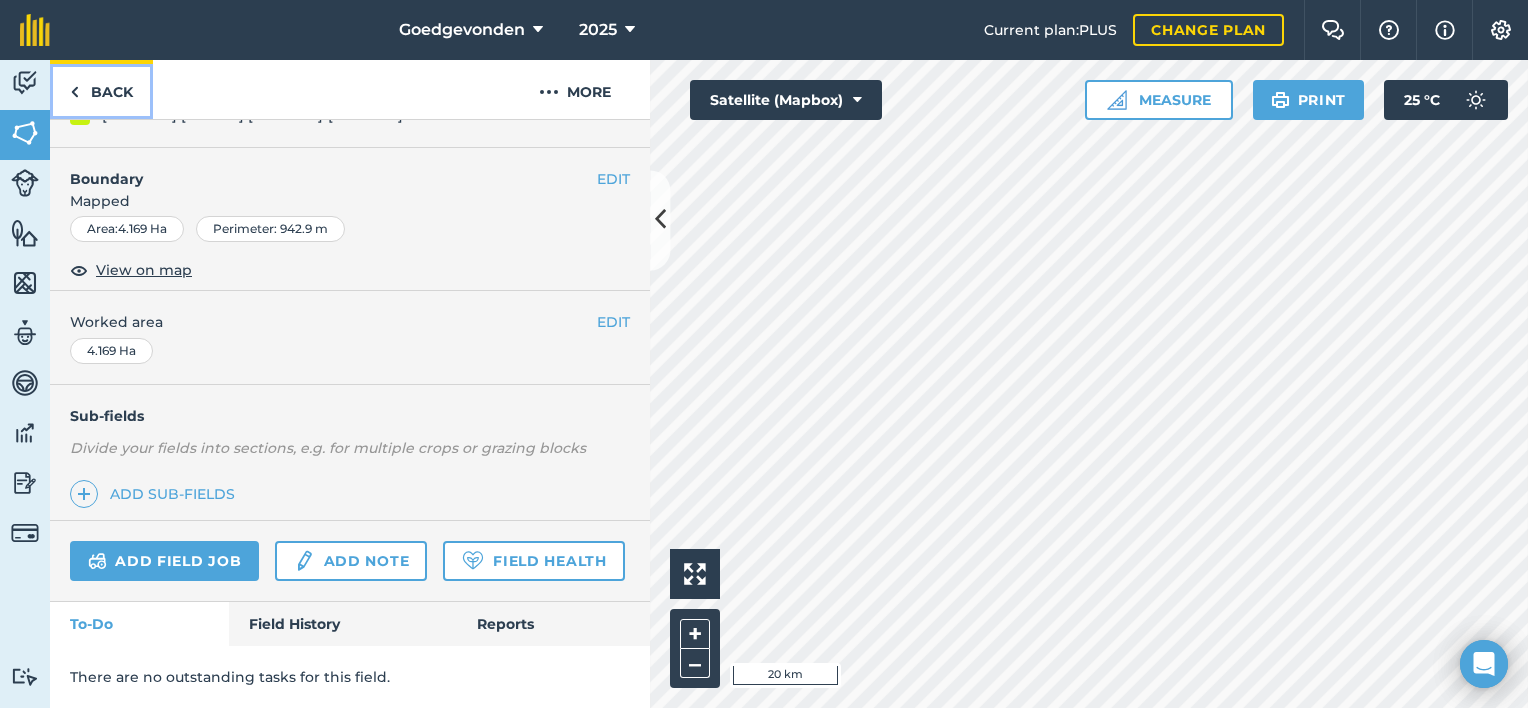 click on "Back" at bounding box center (101, 89) 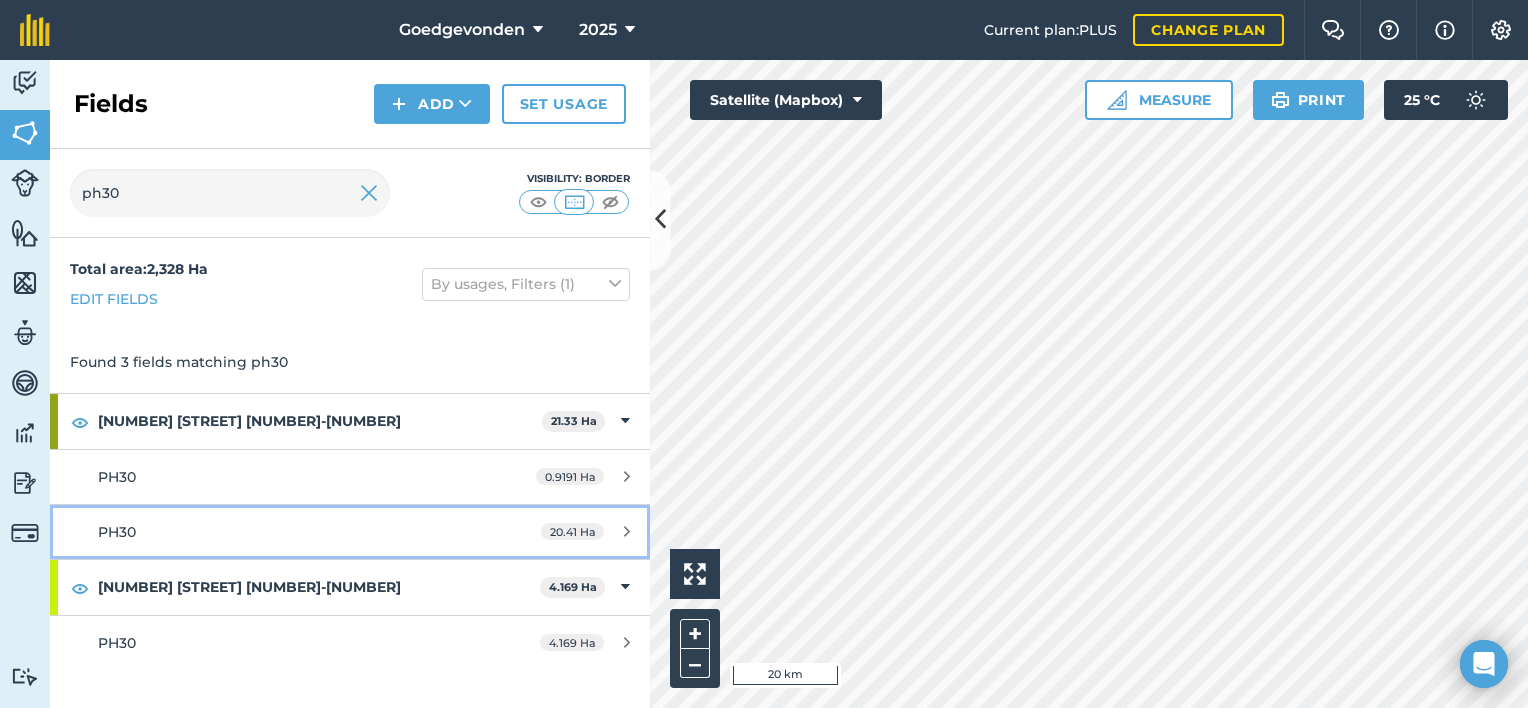 click on "20.41   Ha" at bounding box center [572, 531] 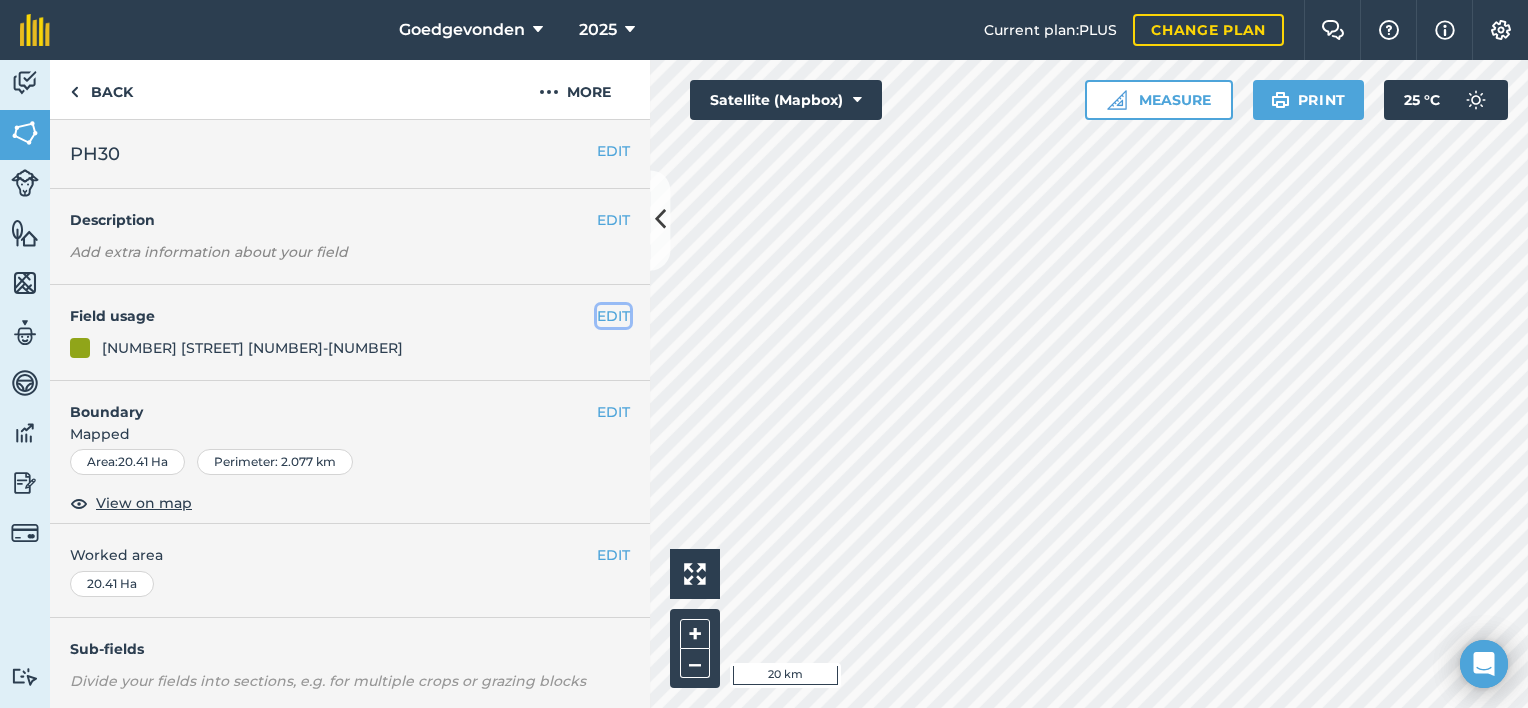 click on "EDIT" at bounding box center [613, 316] 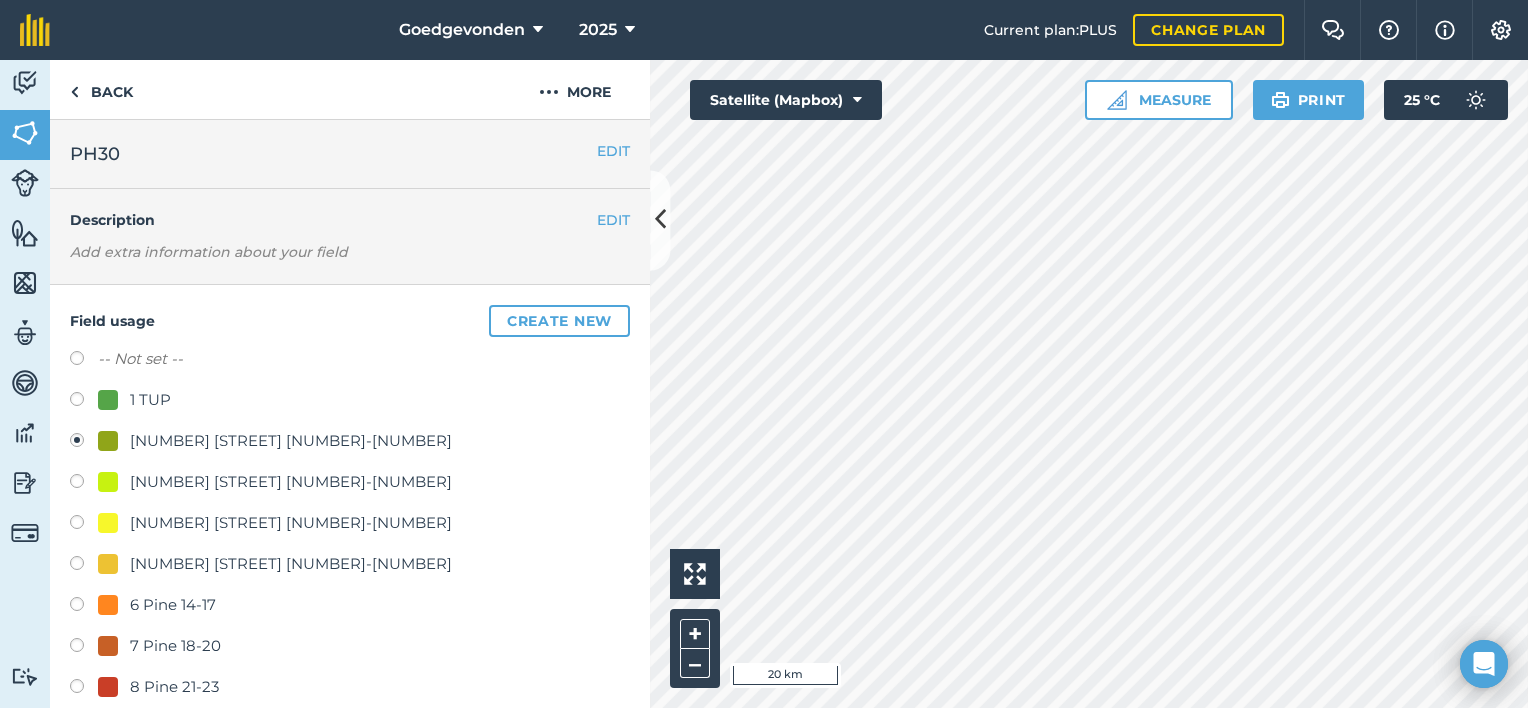 click at bounding box center (84, 484) 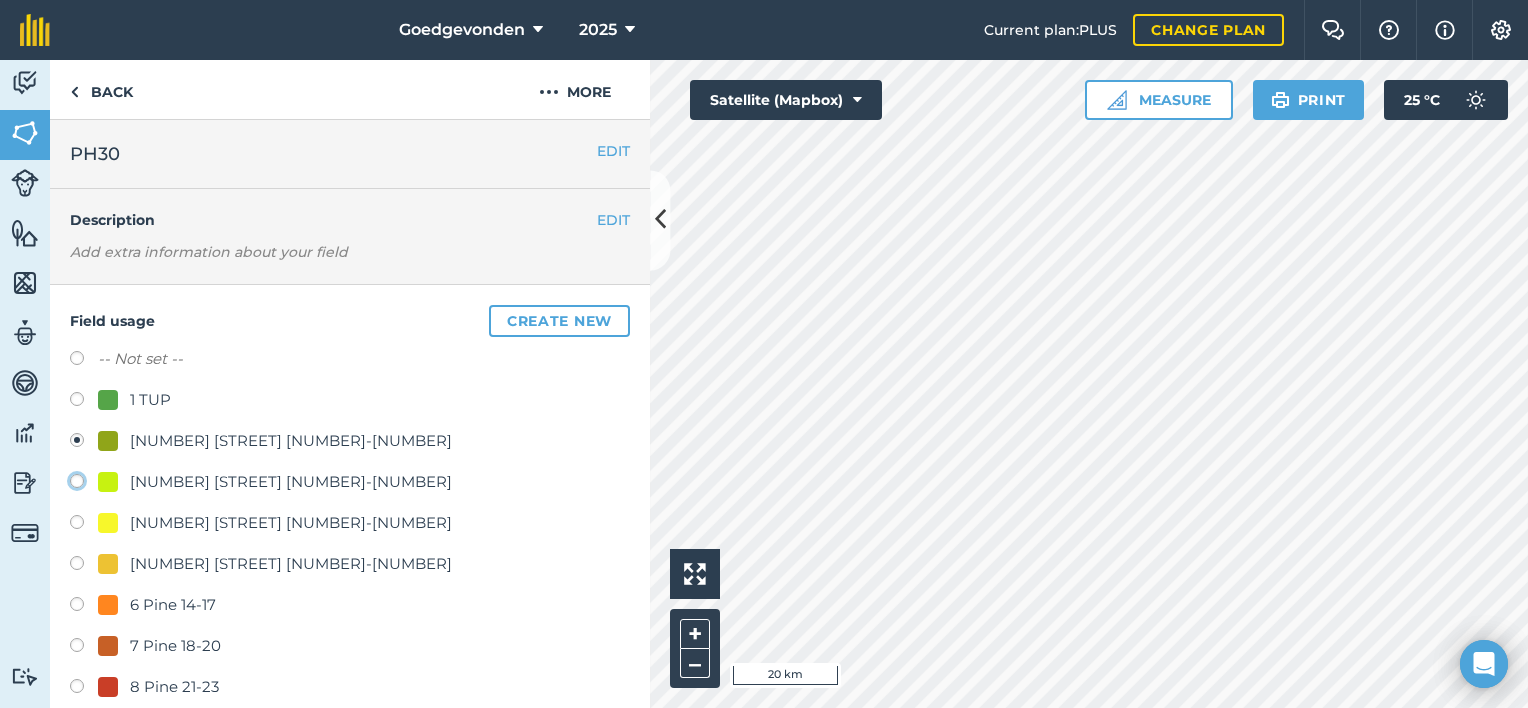 click on "[NUMBER] Pine 2-4" at bounding box center [-9923, 480] 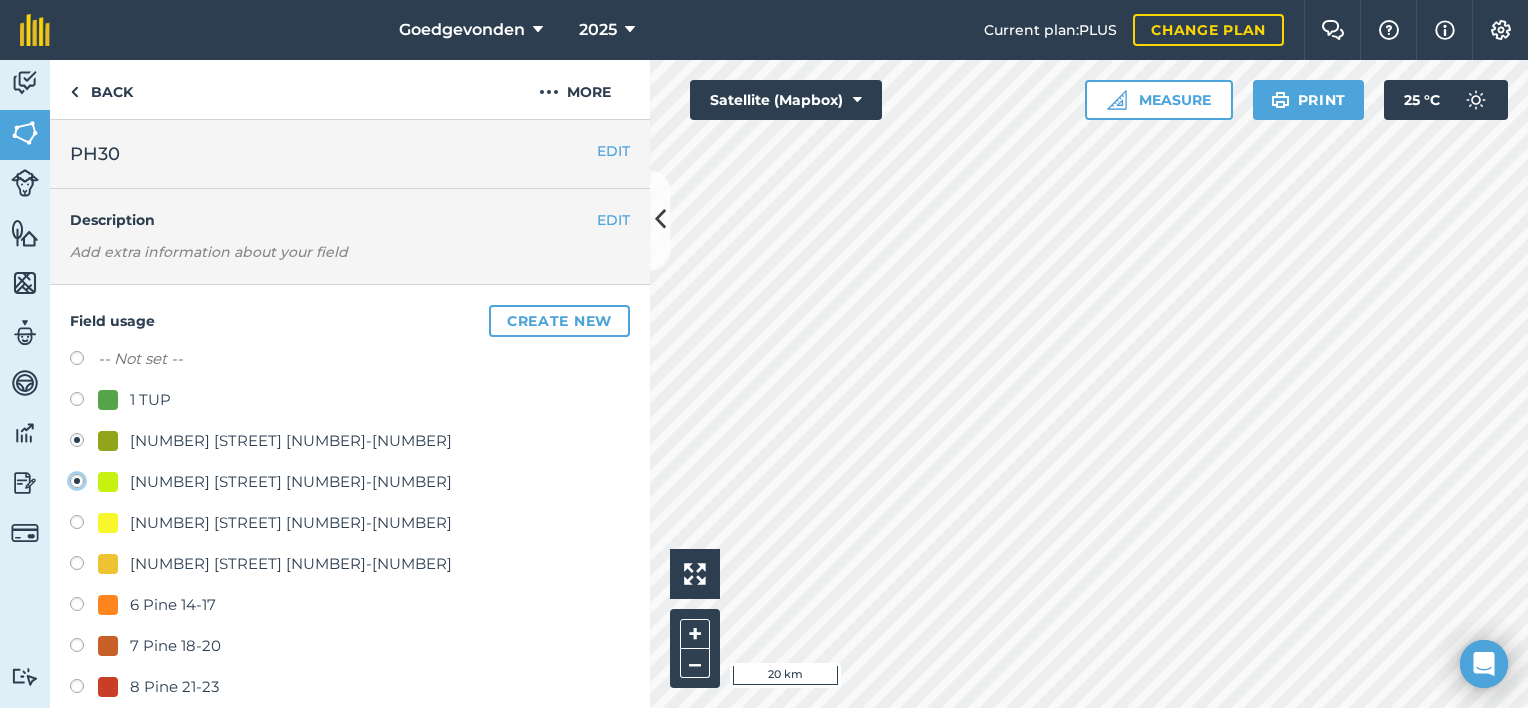 radio on "true" 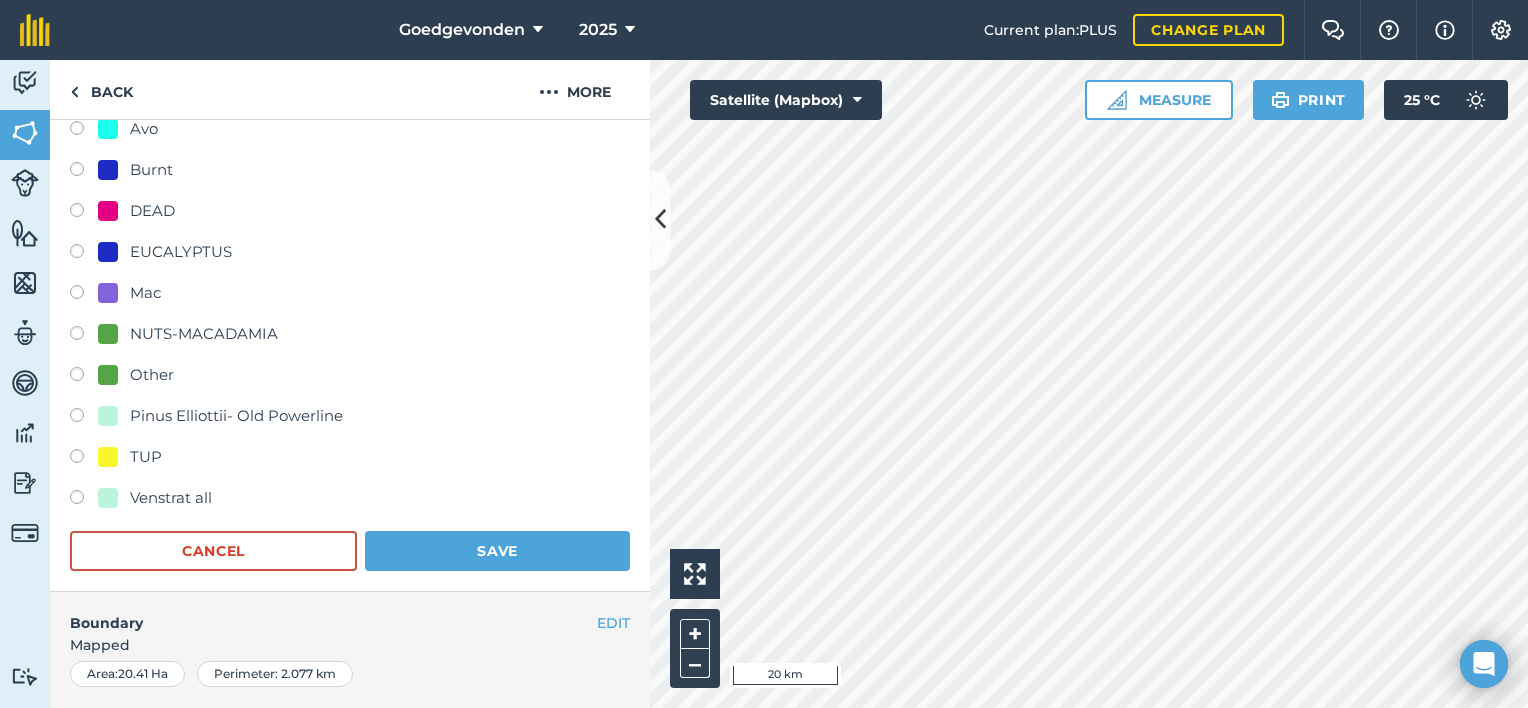 scroll, scrollTop: 666, scrollLeft: 0, axis: vertical 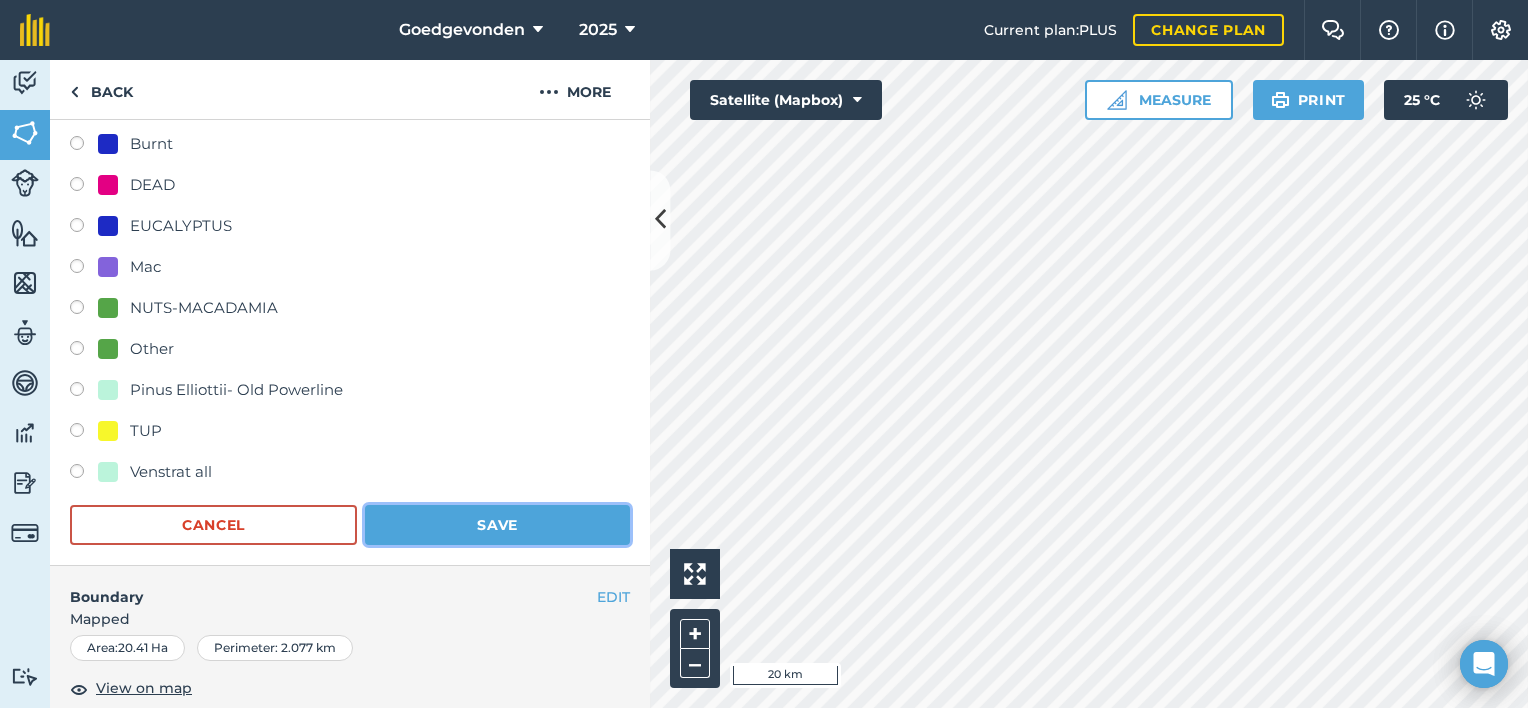 click on "Save" at bounding box center (497, 525) 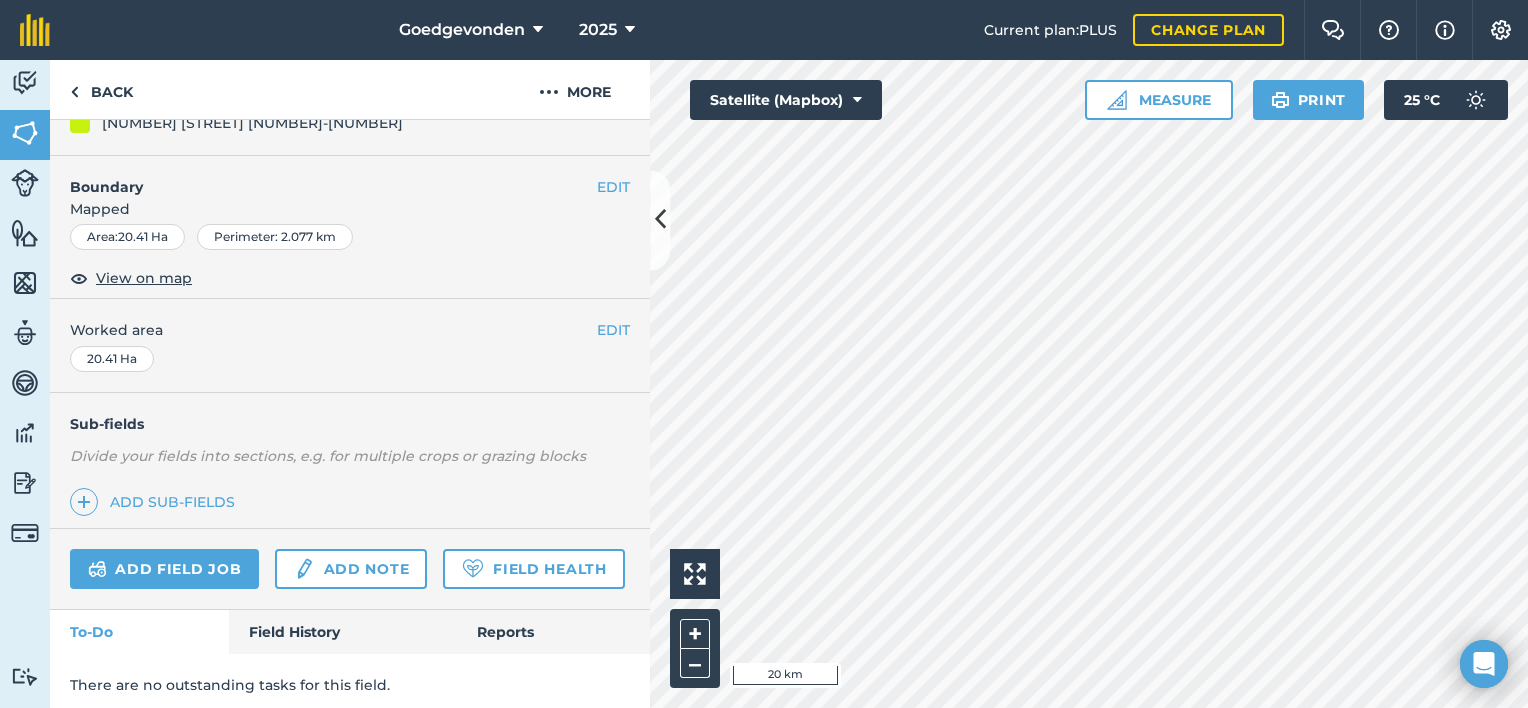 scroll, scrollTop: 206, scrollLeft: 0, axis: vertical 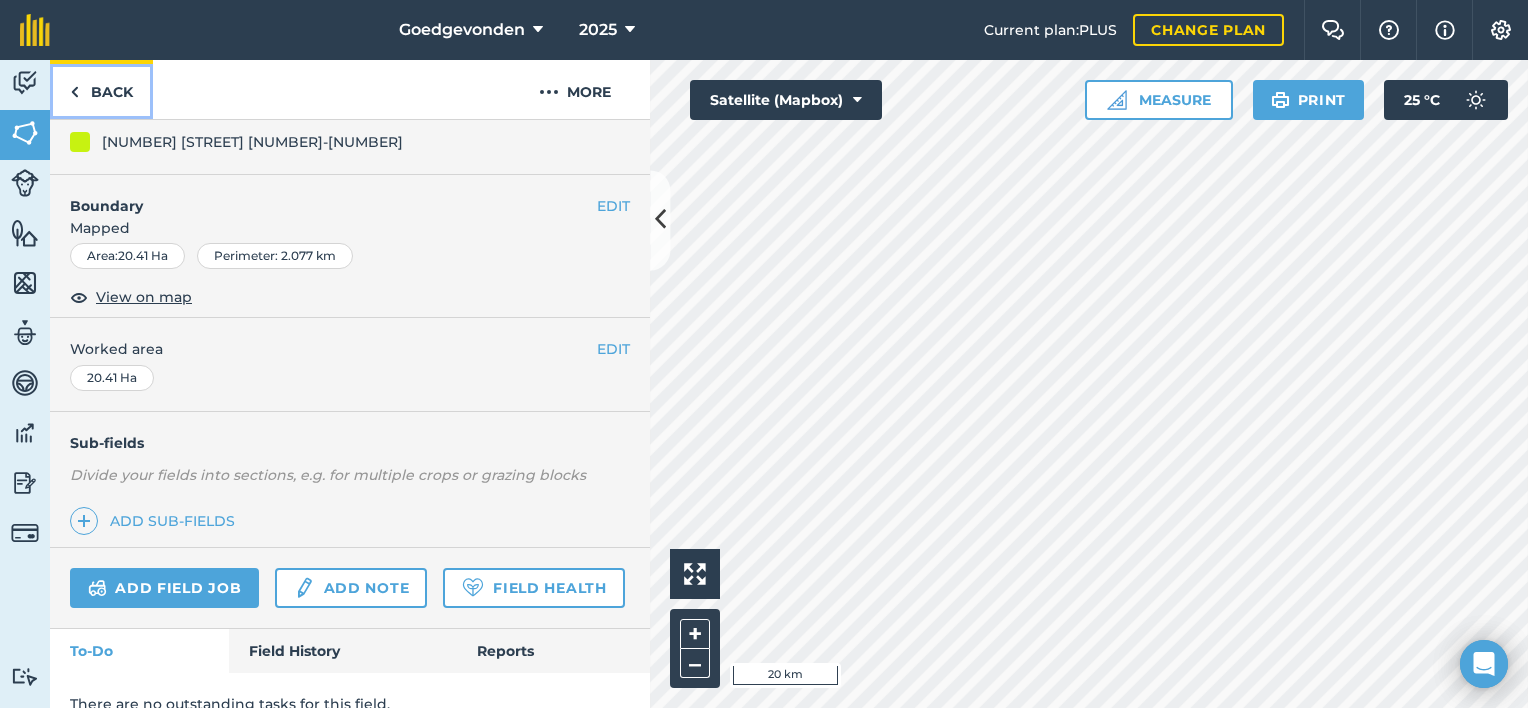 click on "Back" at bounding box center [101, 89] 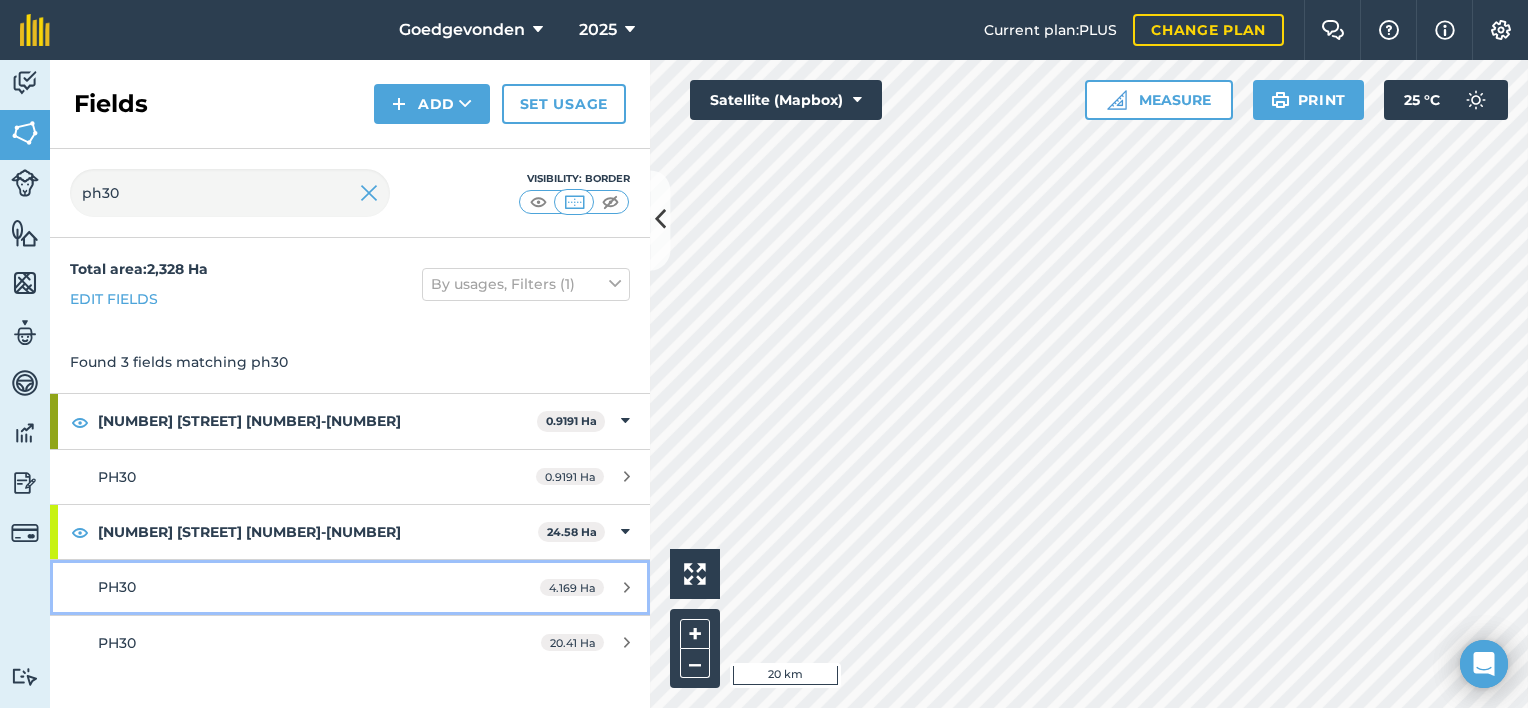 click on "4.169   Ha" at bounding box center (585, 588) 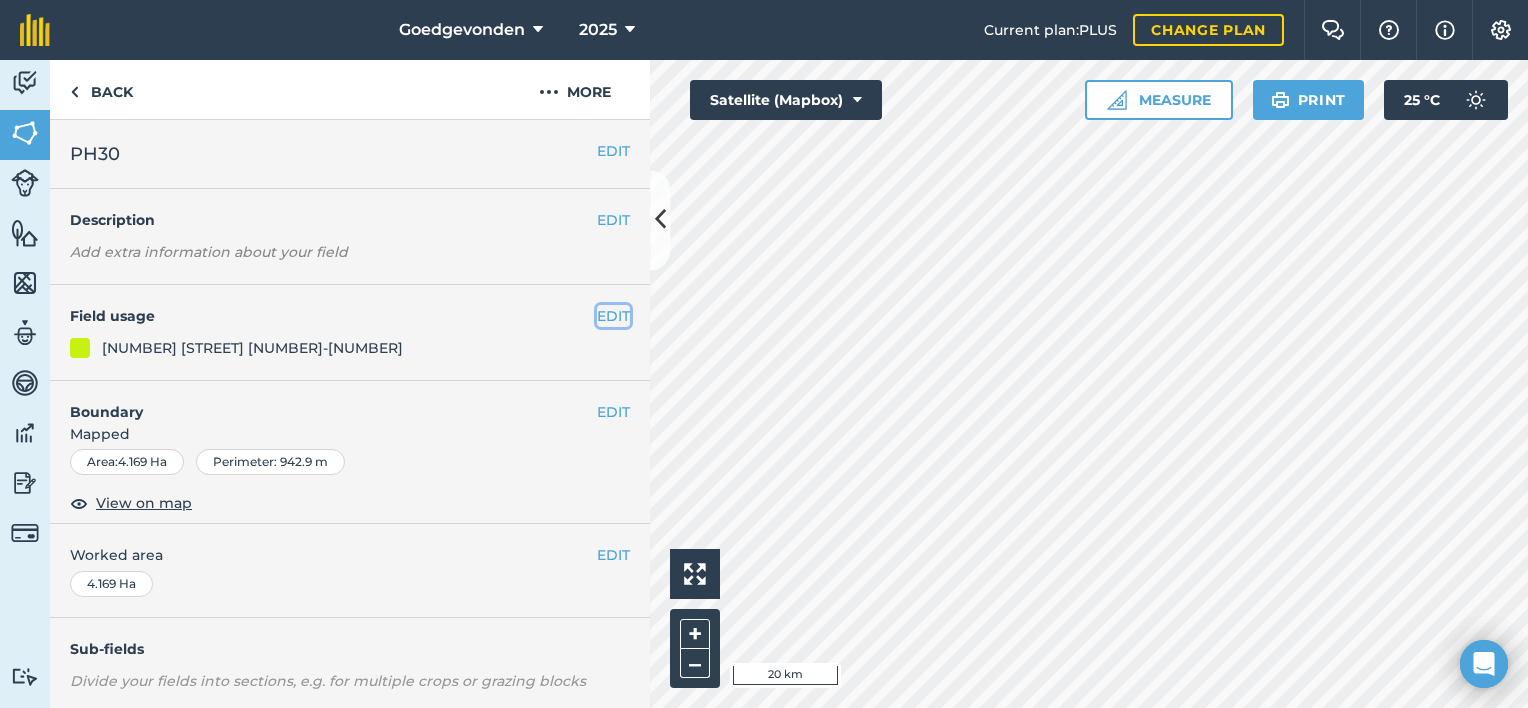 click on "EDIT" at bounding box center [613, 316] 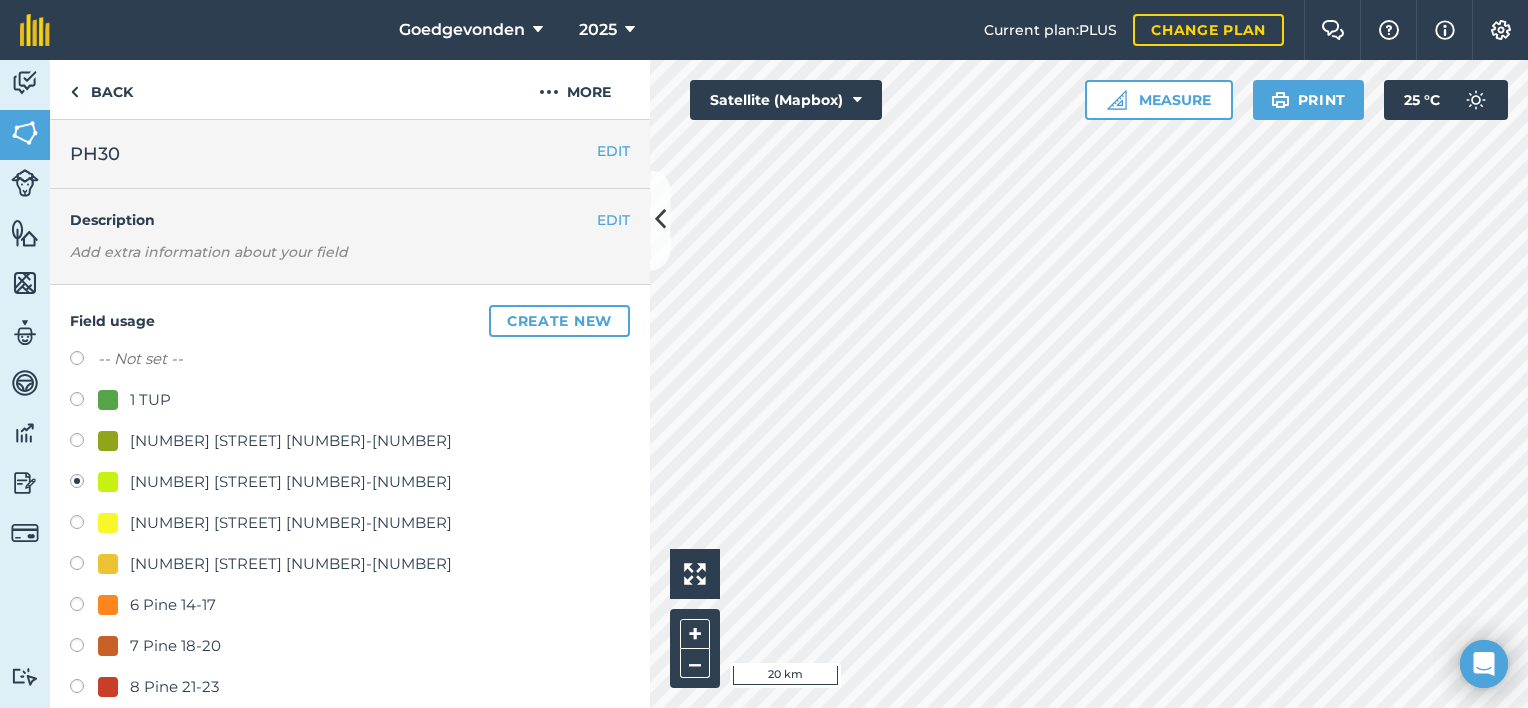 click at bounding box center (84, 525) 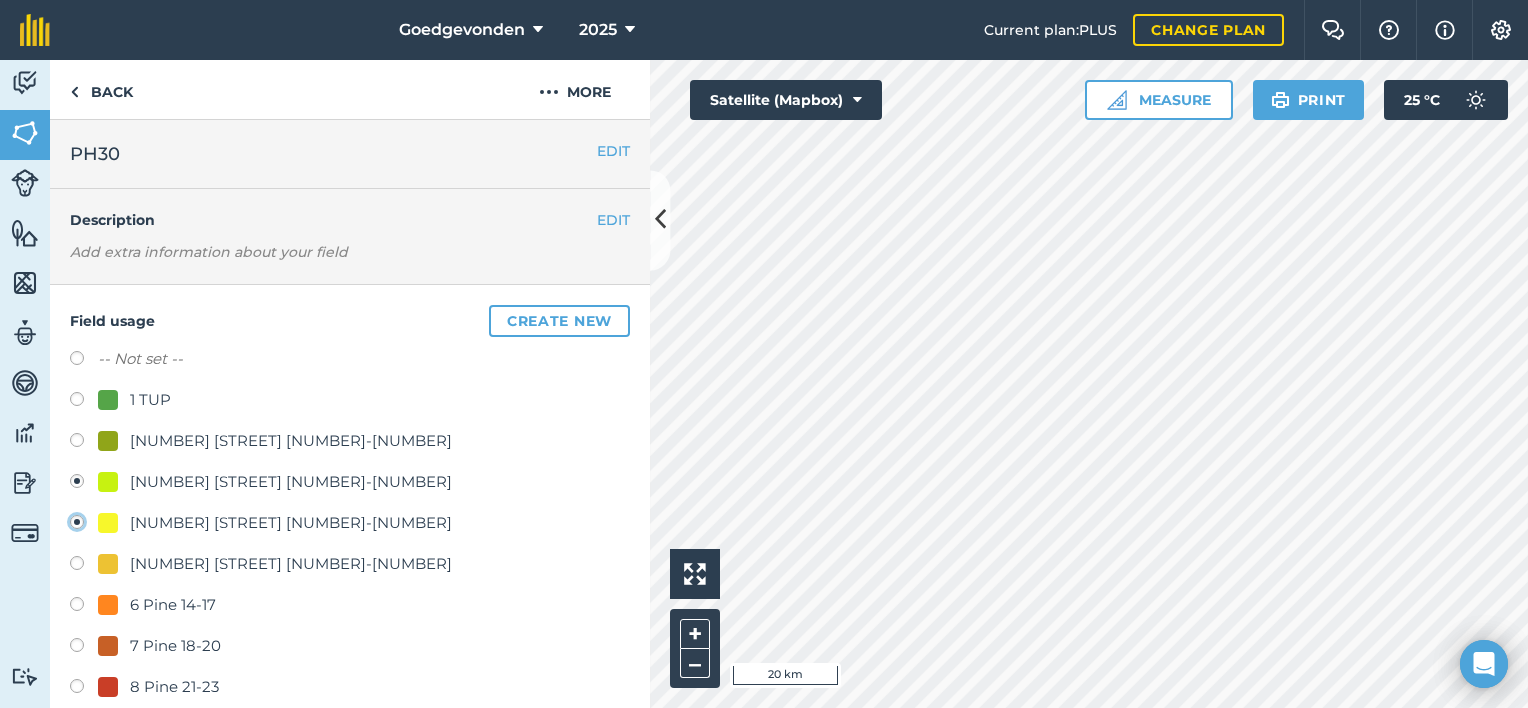 radio on "true" 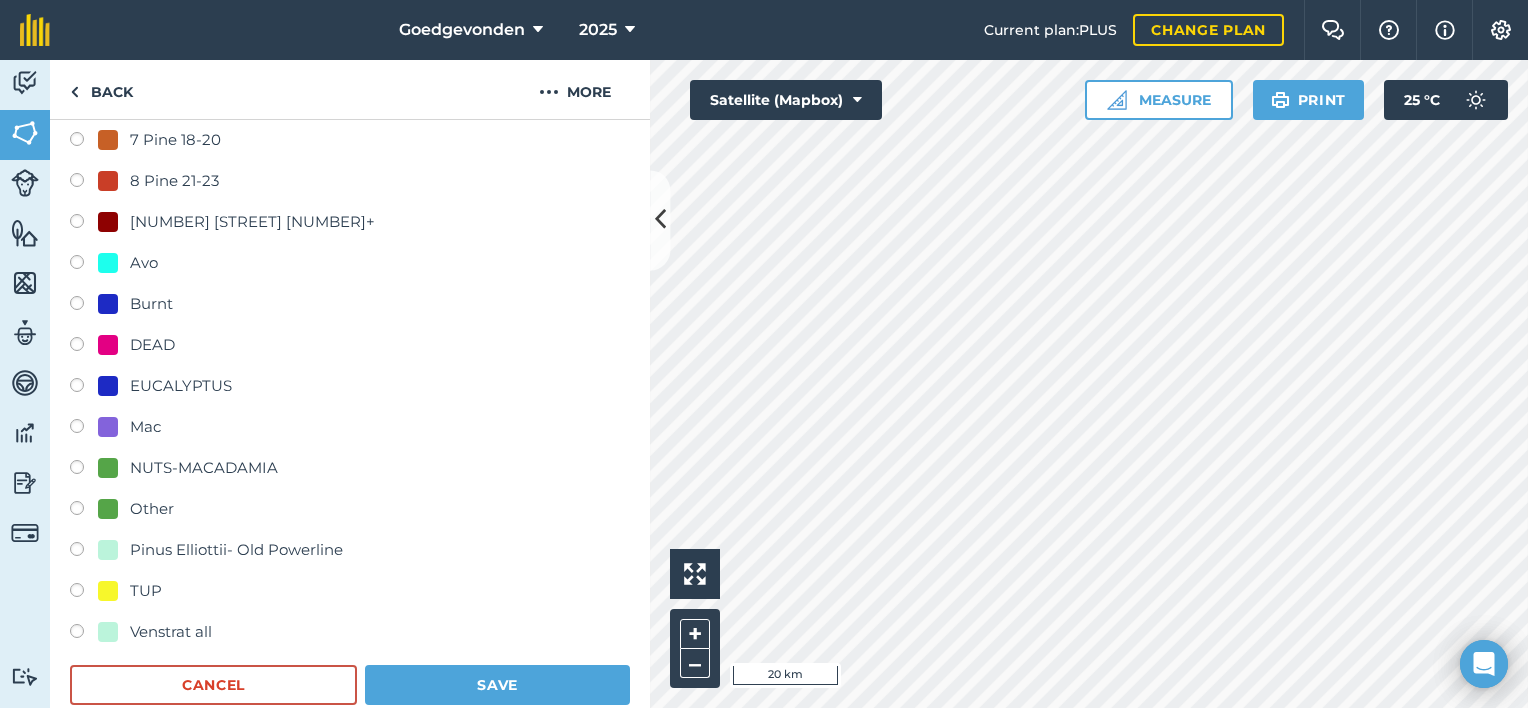 scroll, scrollTop: 546, scrollLeft: 0, axis: vertical 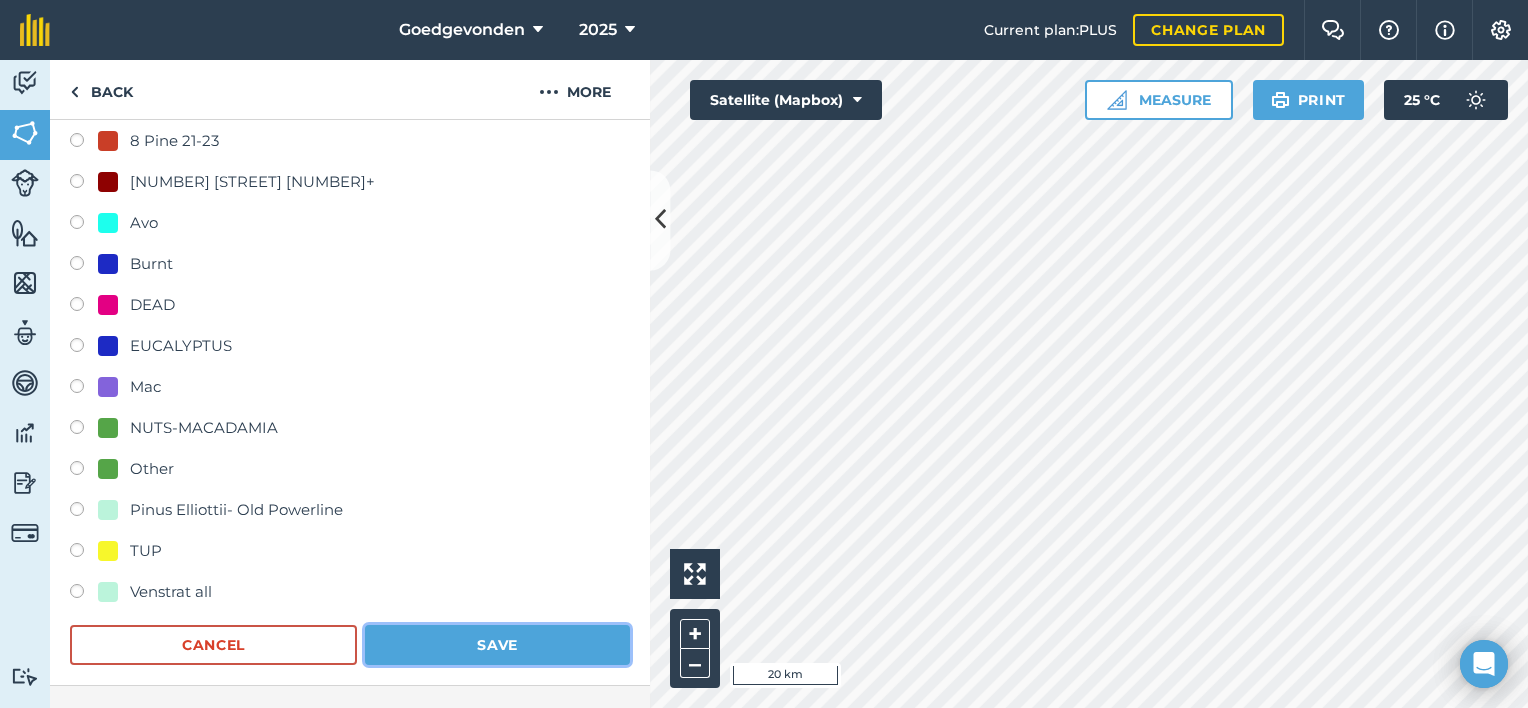 click on "Save" at bounding box center [497, 645] 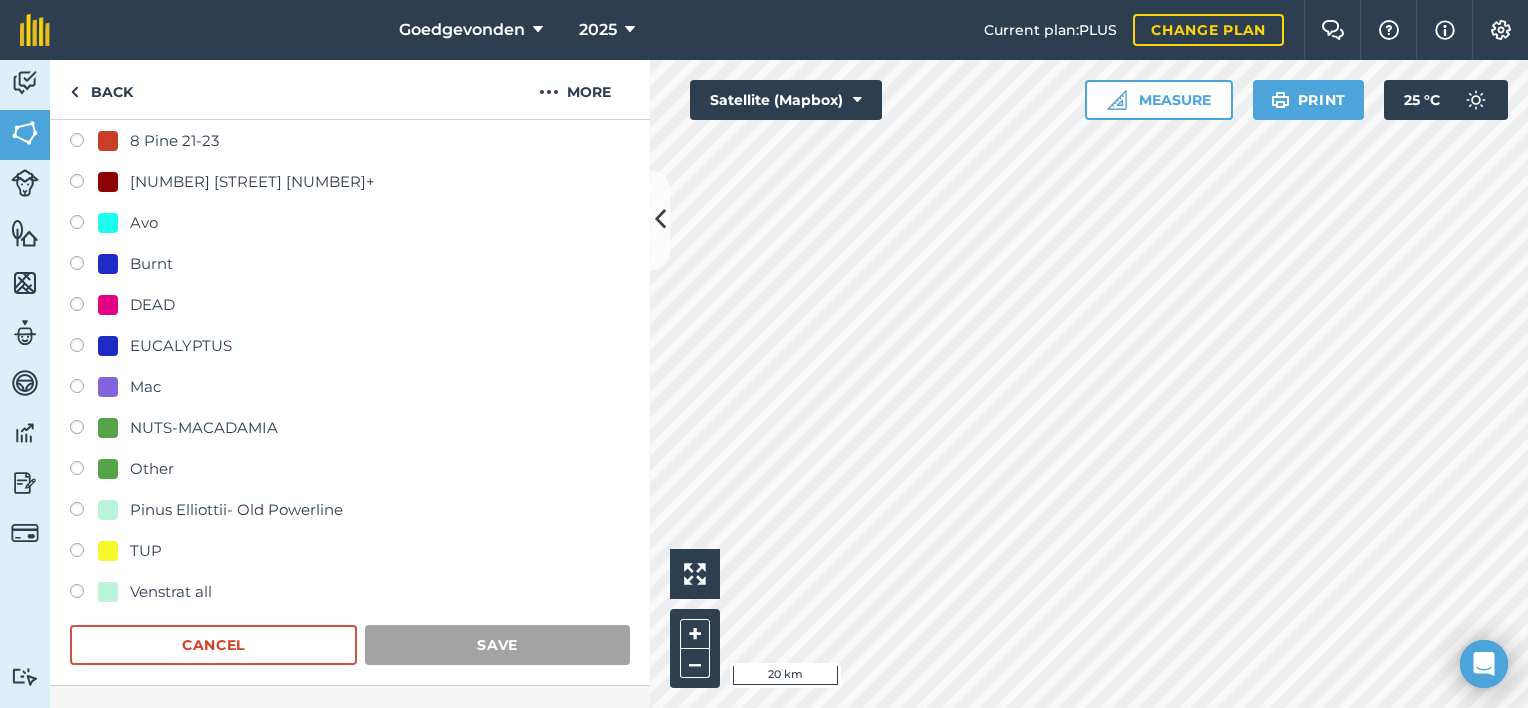 scroll, scrollTop: 286, scrollLeft: 0, axis: vertical 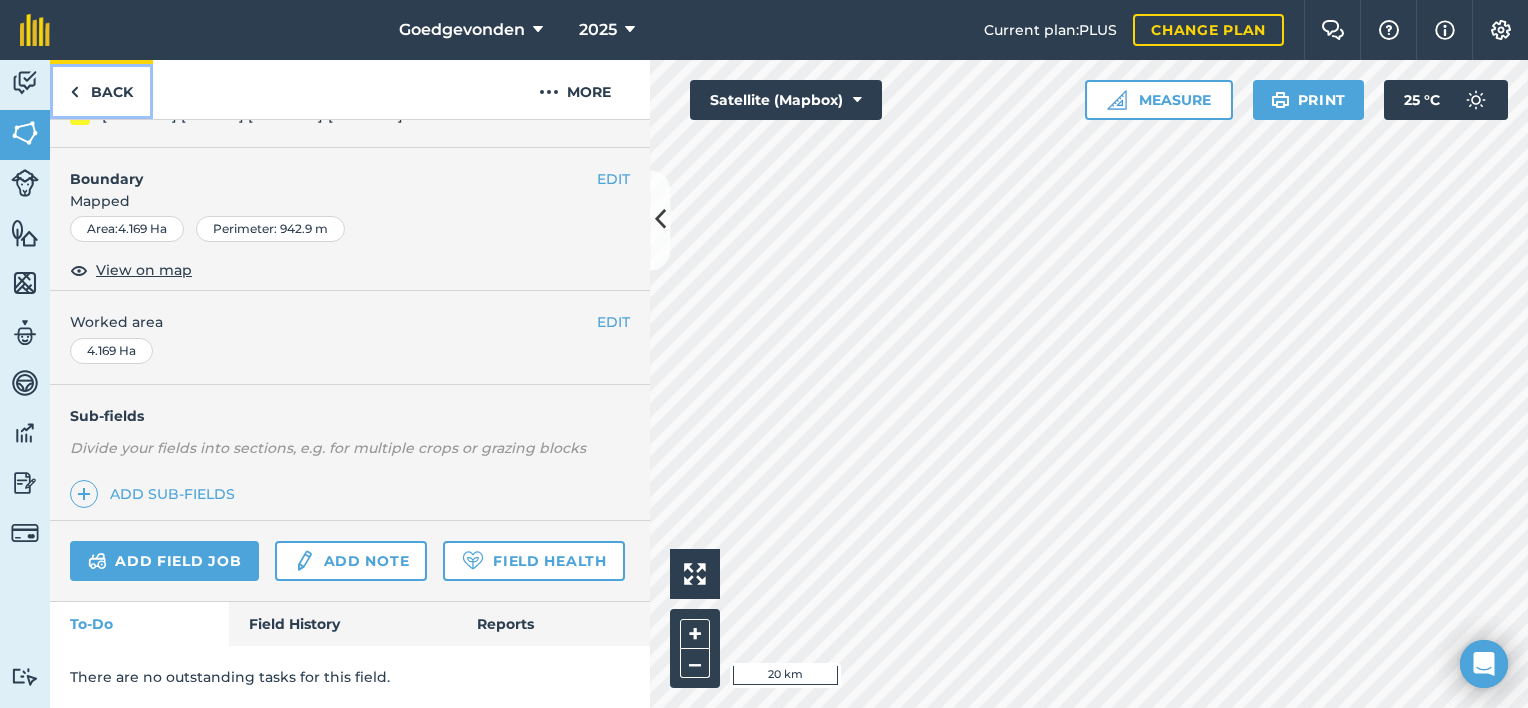 click at bounding box center [74, 92] 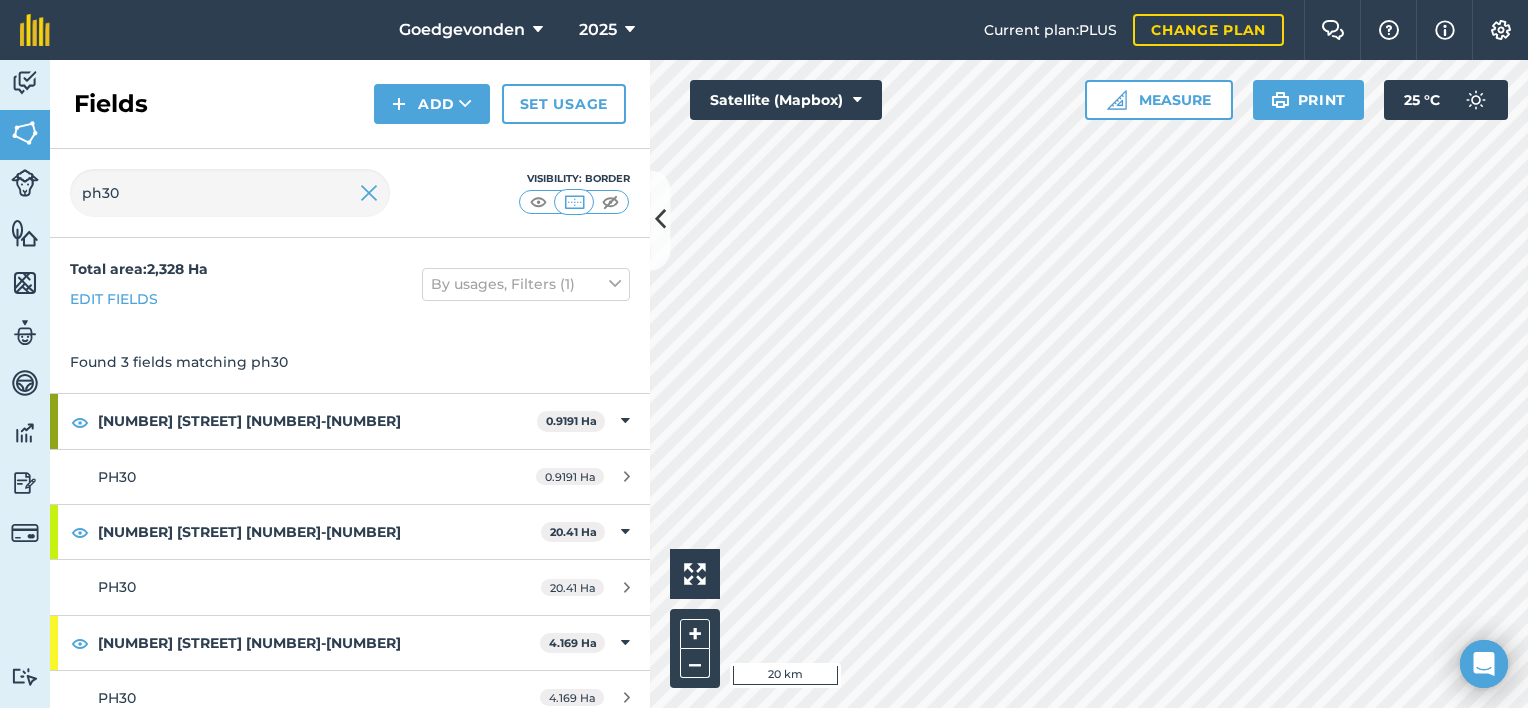 scroll, scrollTop: 16, scrollLeft: 0, axis: vertical 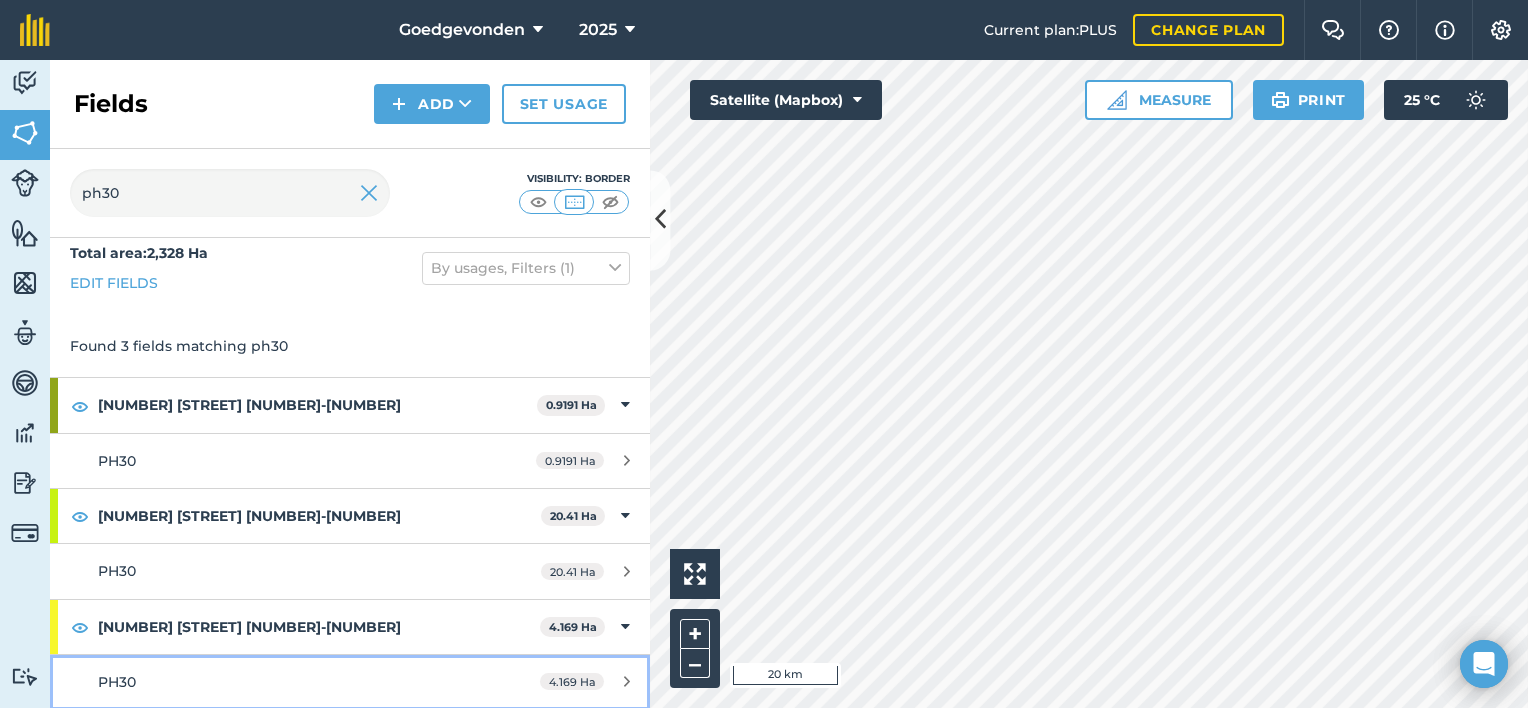click on "PH30 4.169   Ha" at bounding box center (350, 682) 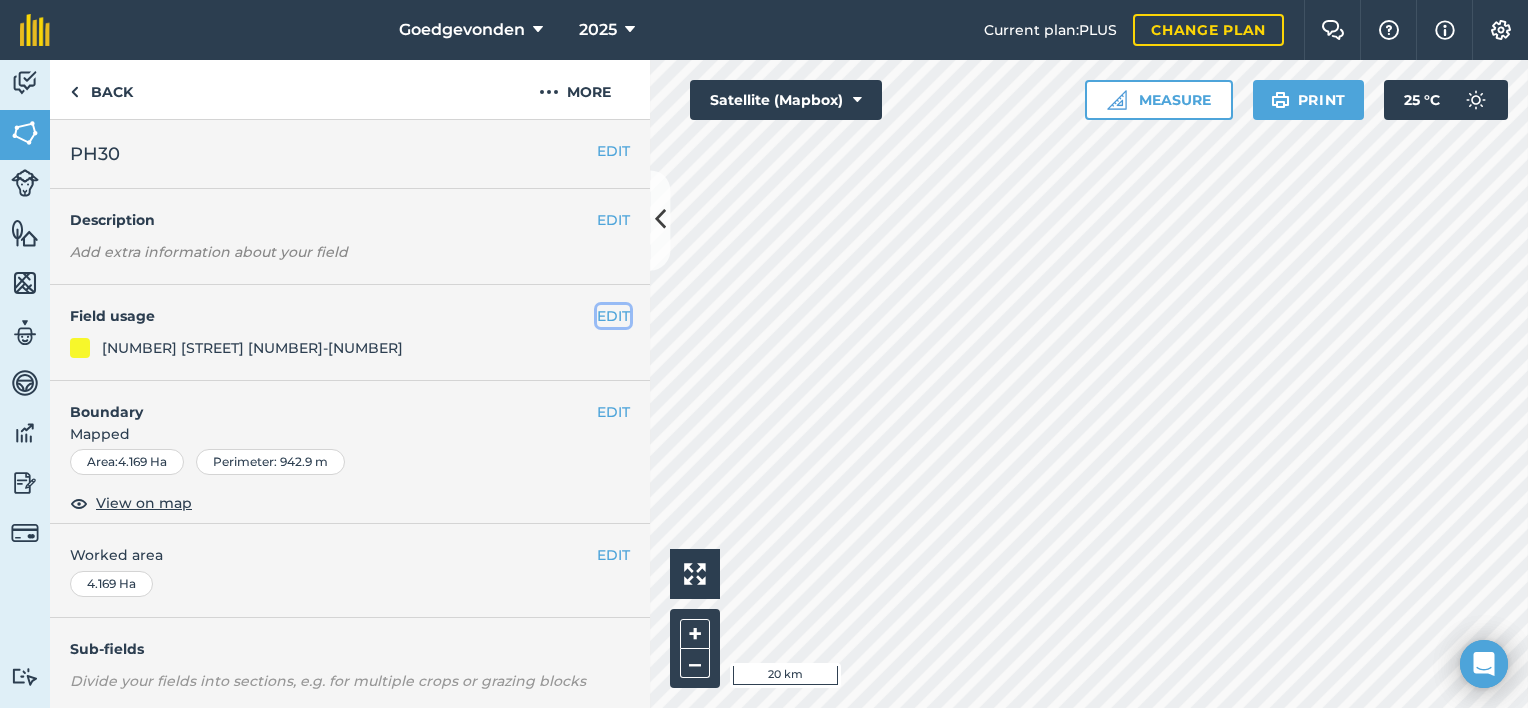 click on "EDIT" at bounding box center (613, 316) 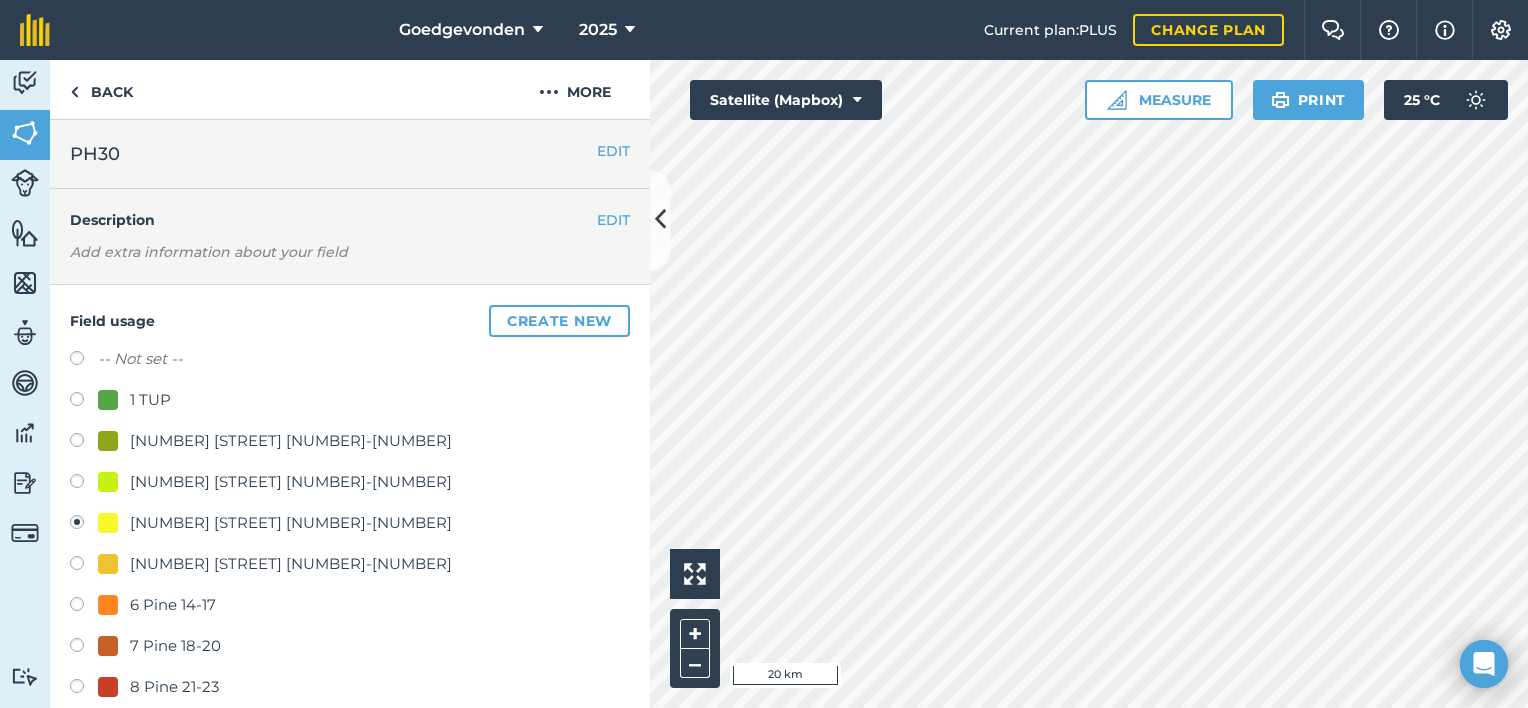 click at bounding box center [84, 484] 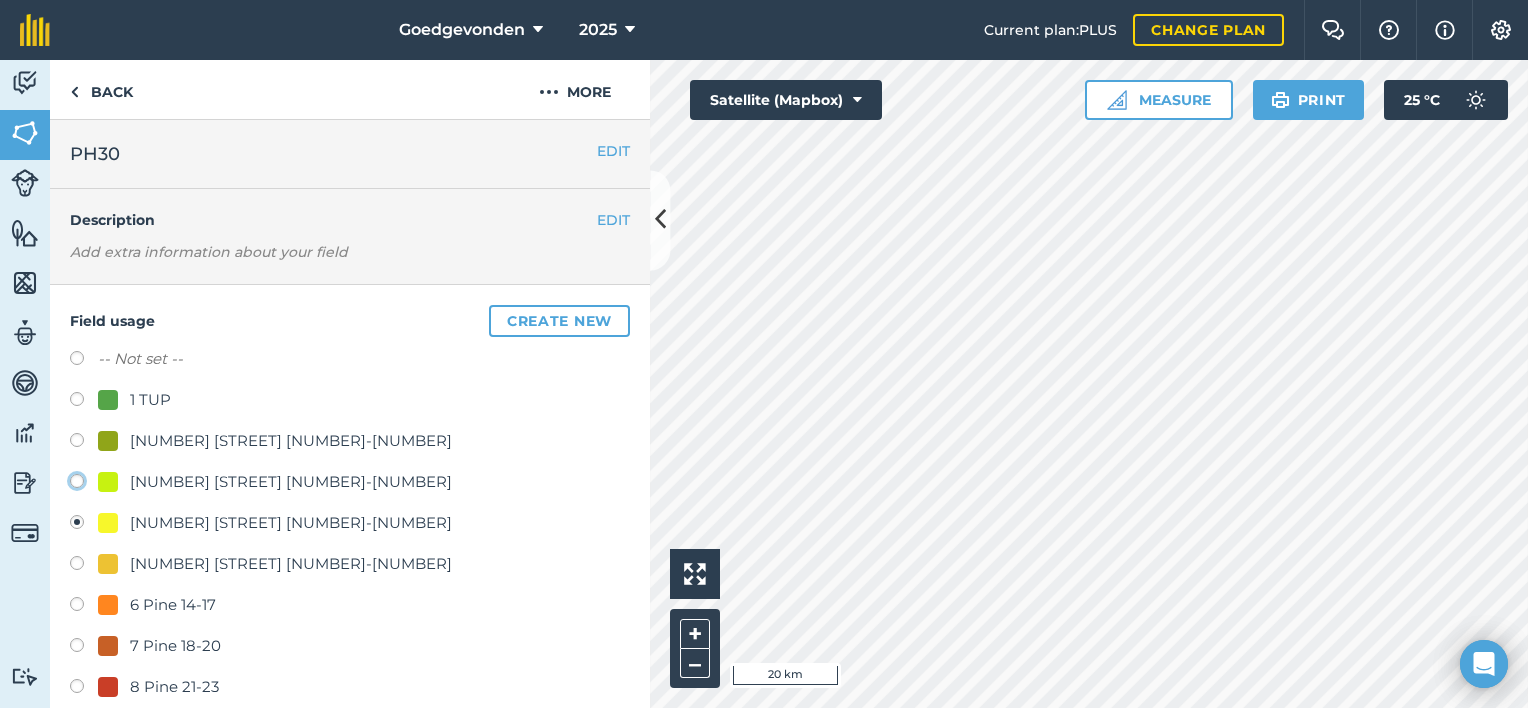 click on "[NUMBER] Pine 2-4" at bounding box center [-9923, 480] 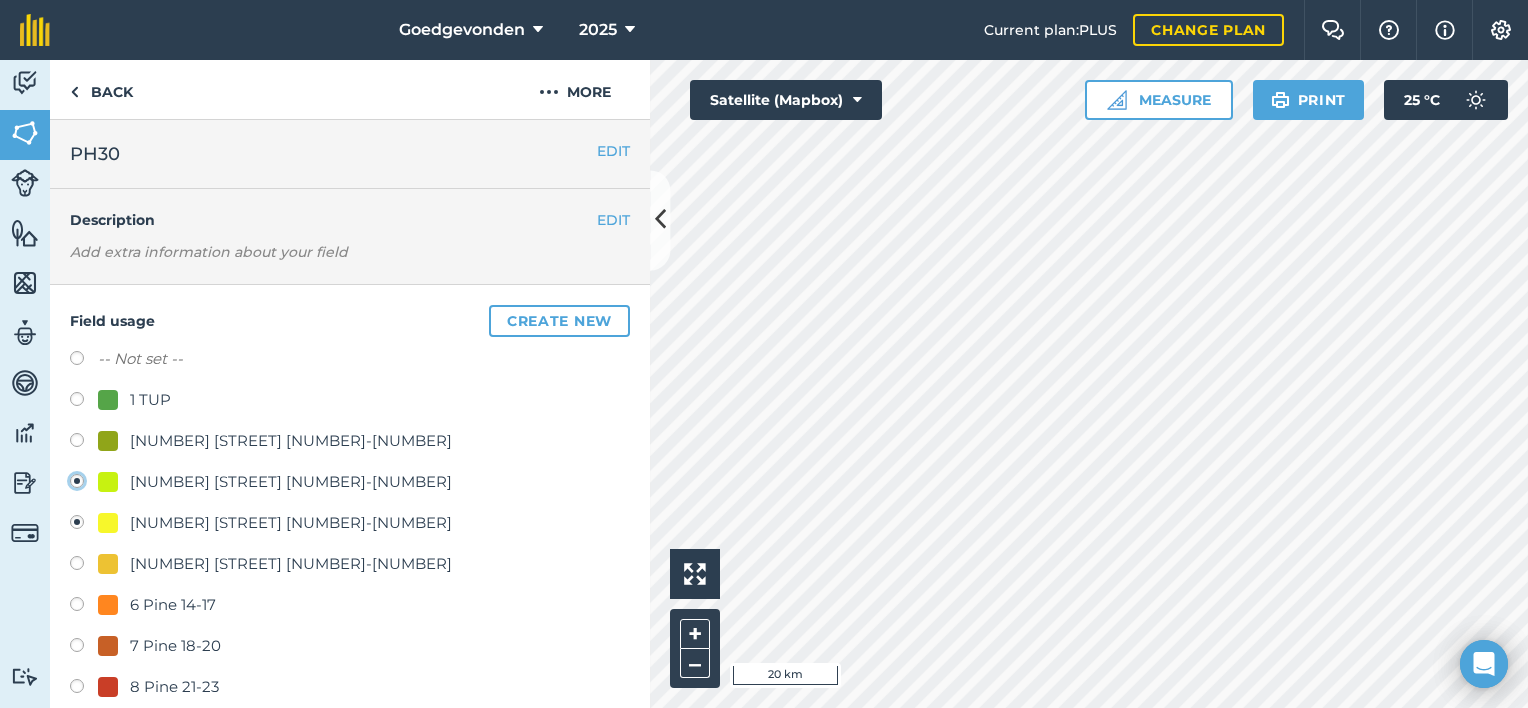 radio on "true" 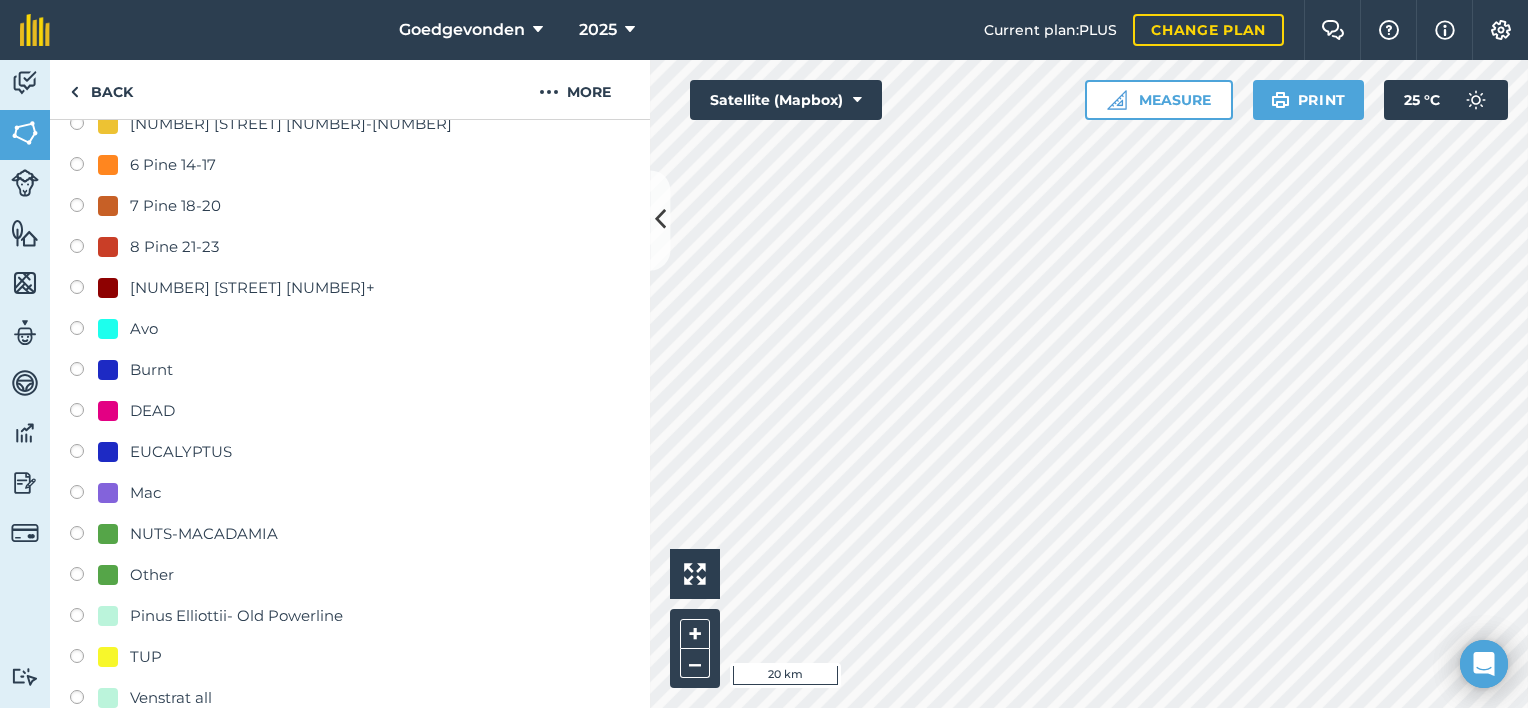 scroll, scrollTop: 600, scrollLeft: 0, axis: vertical 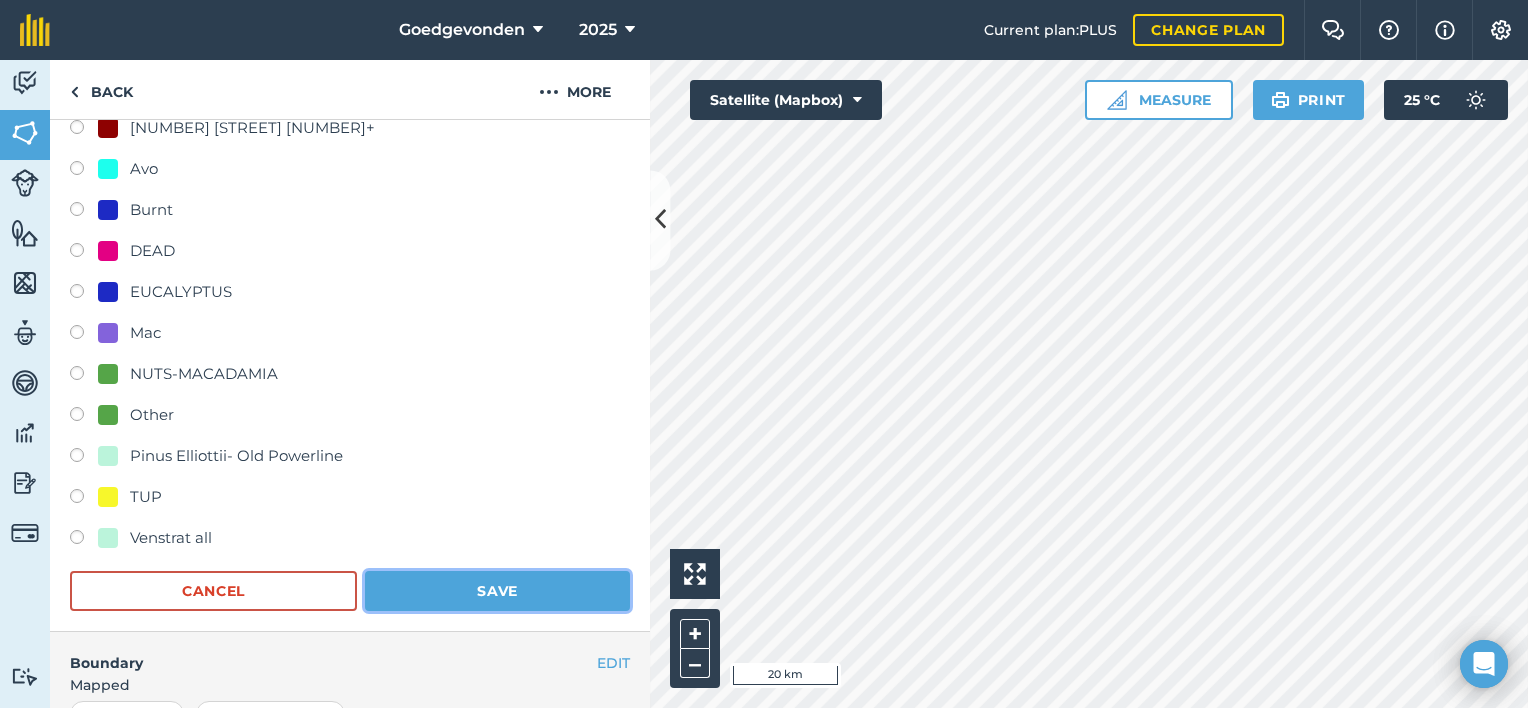 click on "Save" at bounding box center (497, 591) 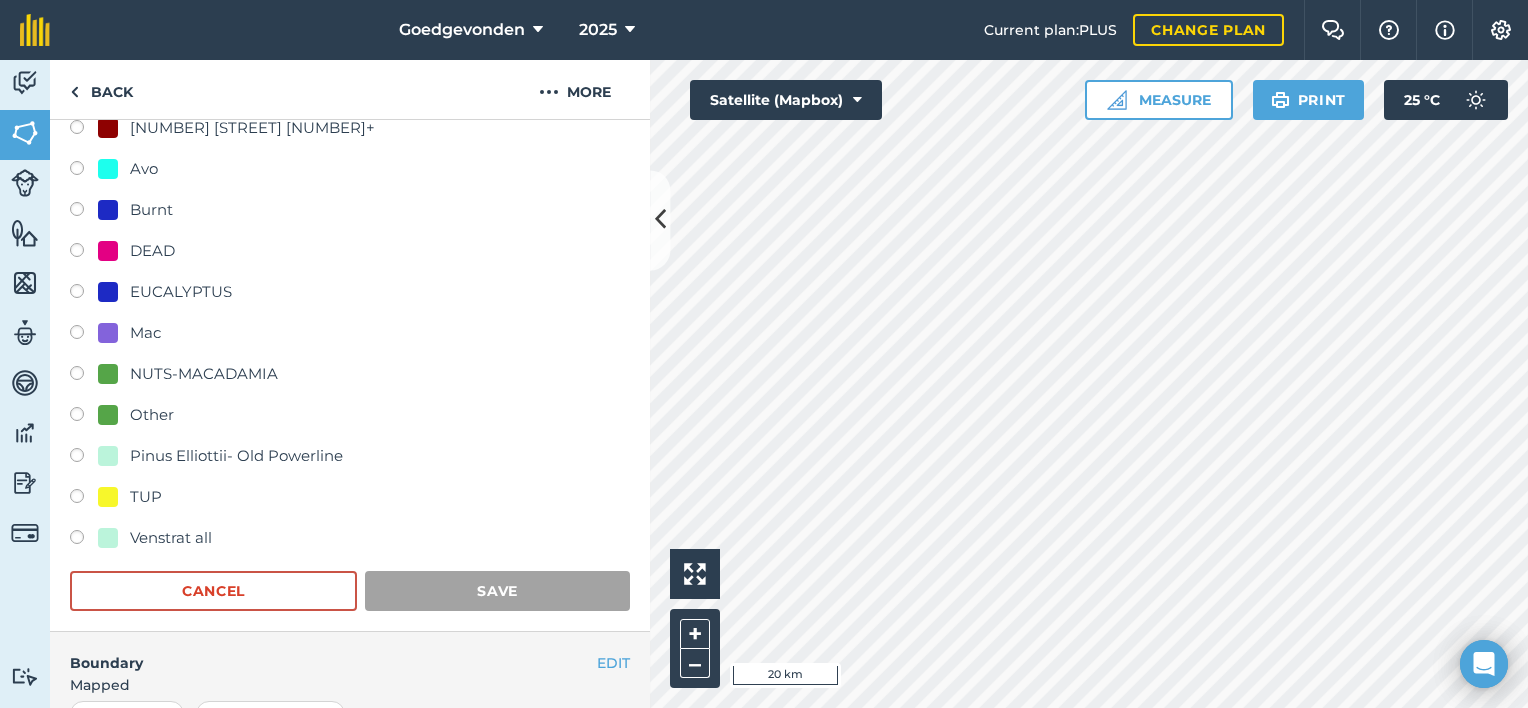scroll, scrollTop: 286, scrollLeft: 0, axis: vertical 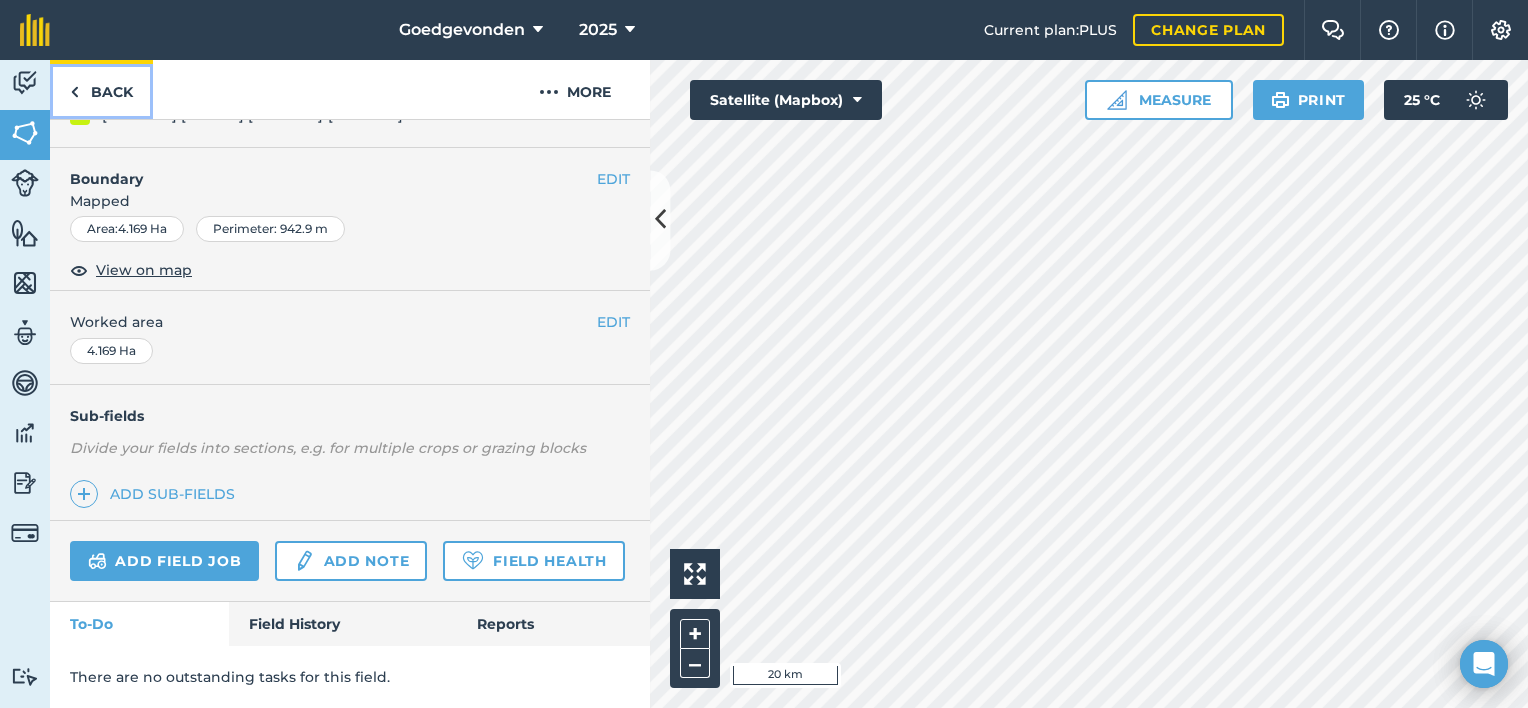 click at bounding box center (74, 92) 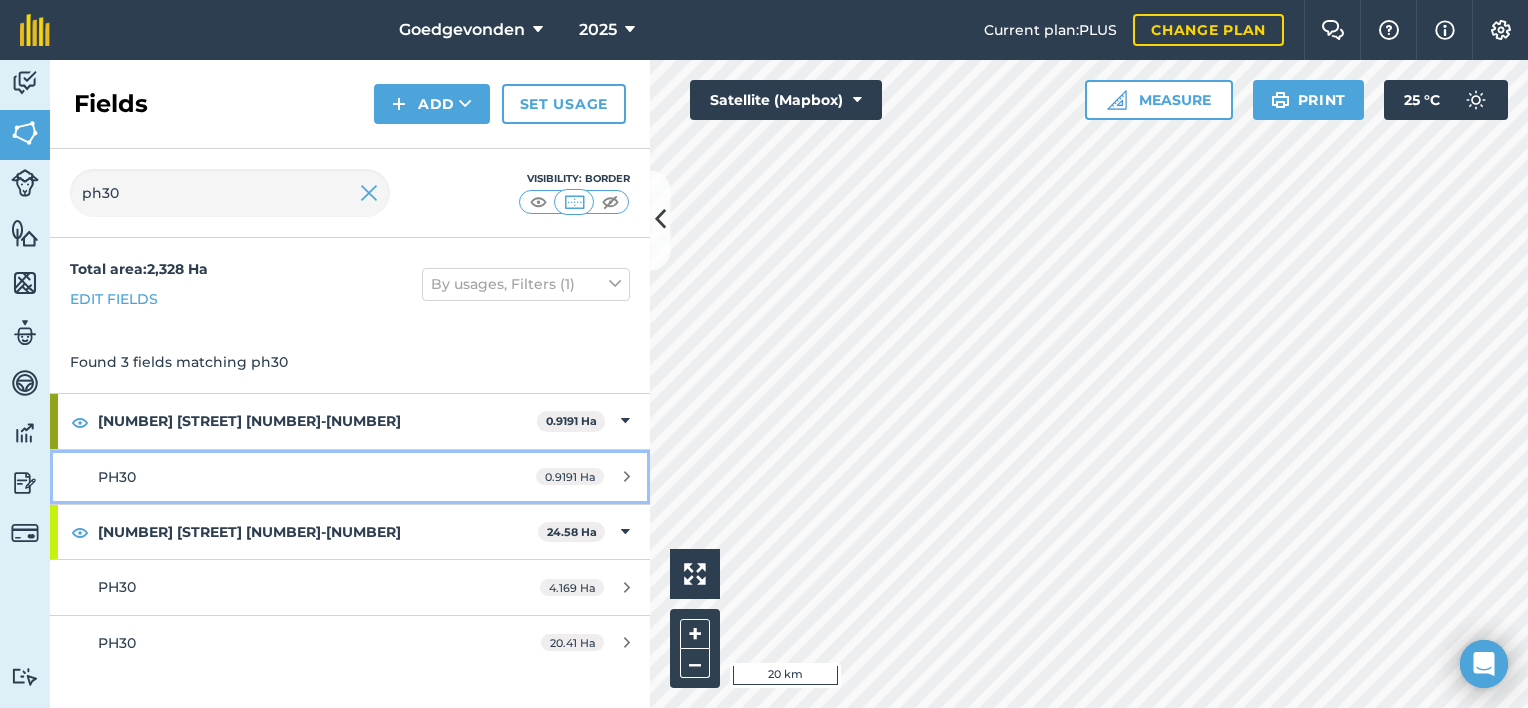 click on "0.9191   Ha" at bounding box center (570, 476) 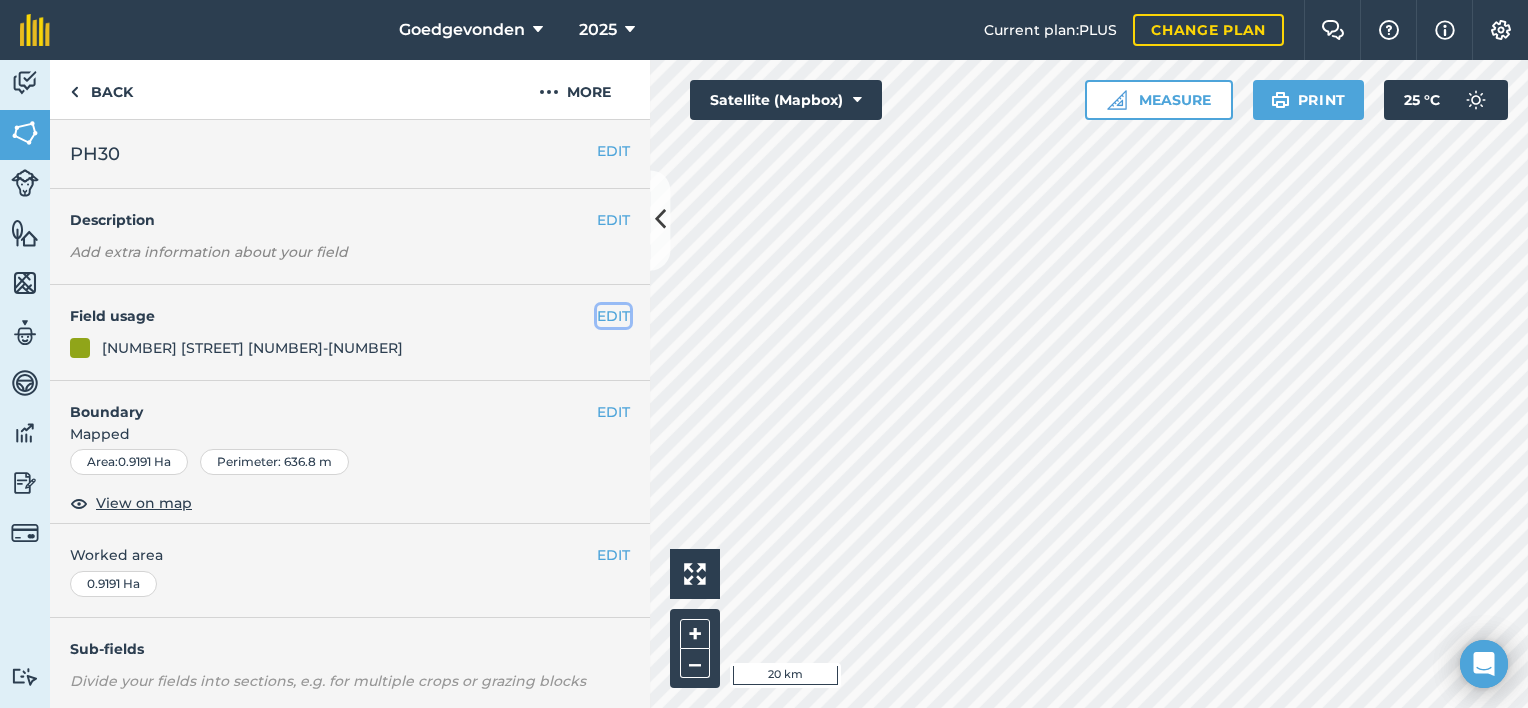 click on "EDIT" at bounding box center (613, 316) 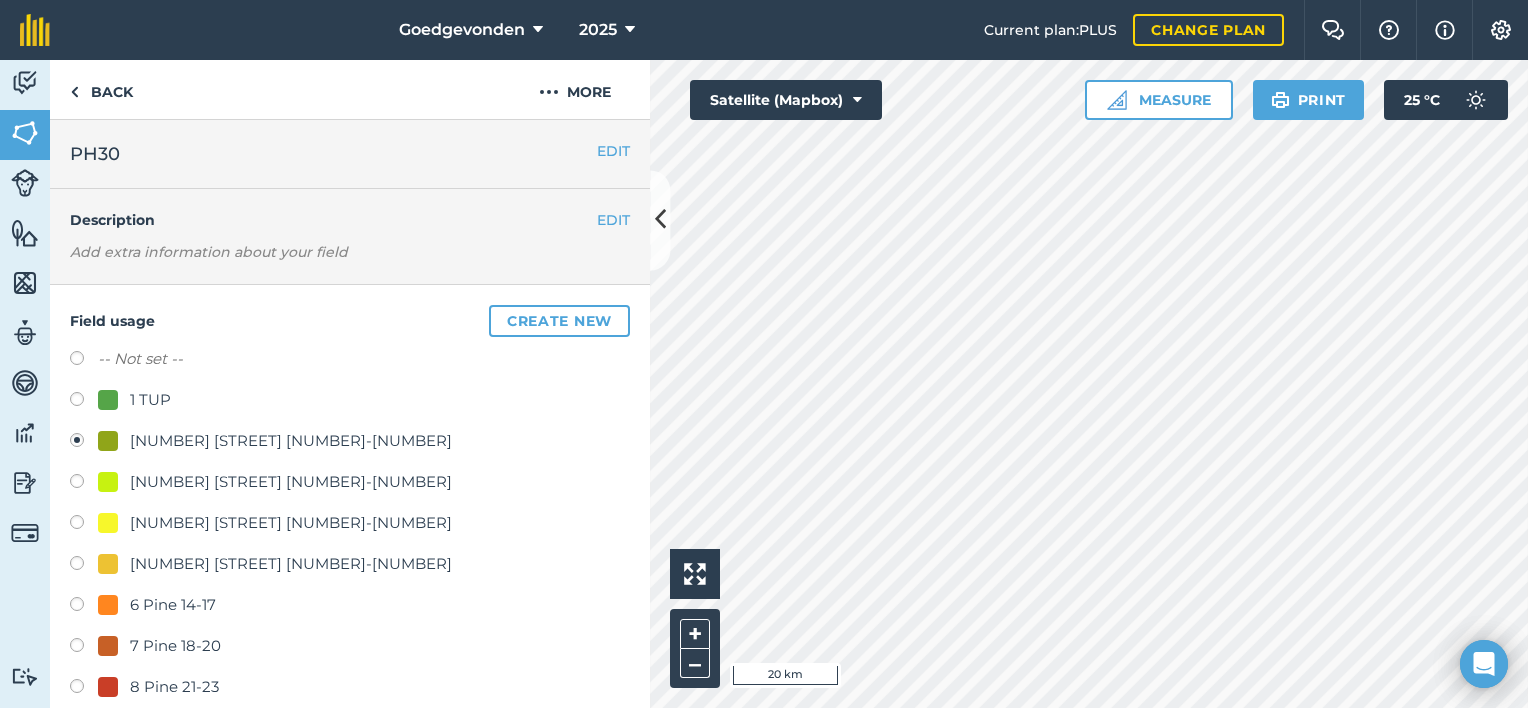 click at bounding box center (84, 484) 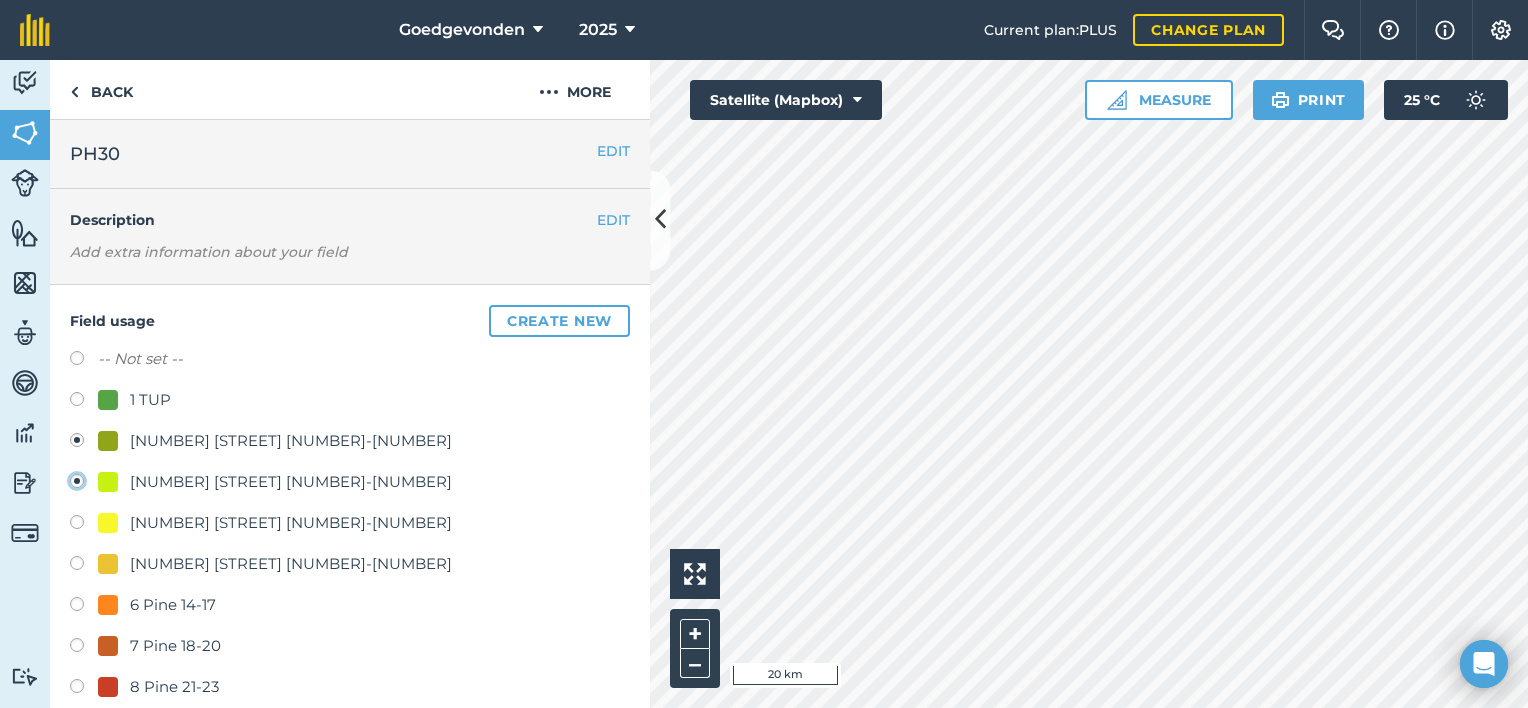 radio on "true" 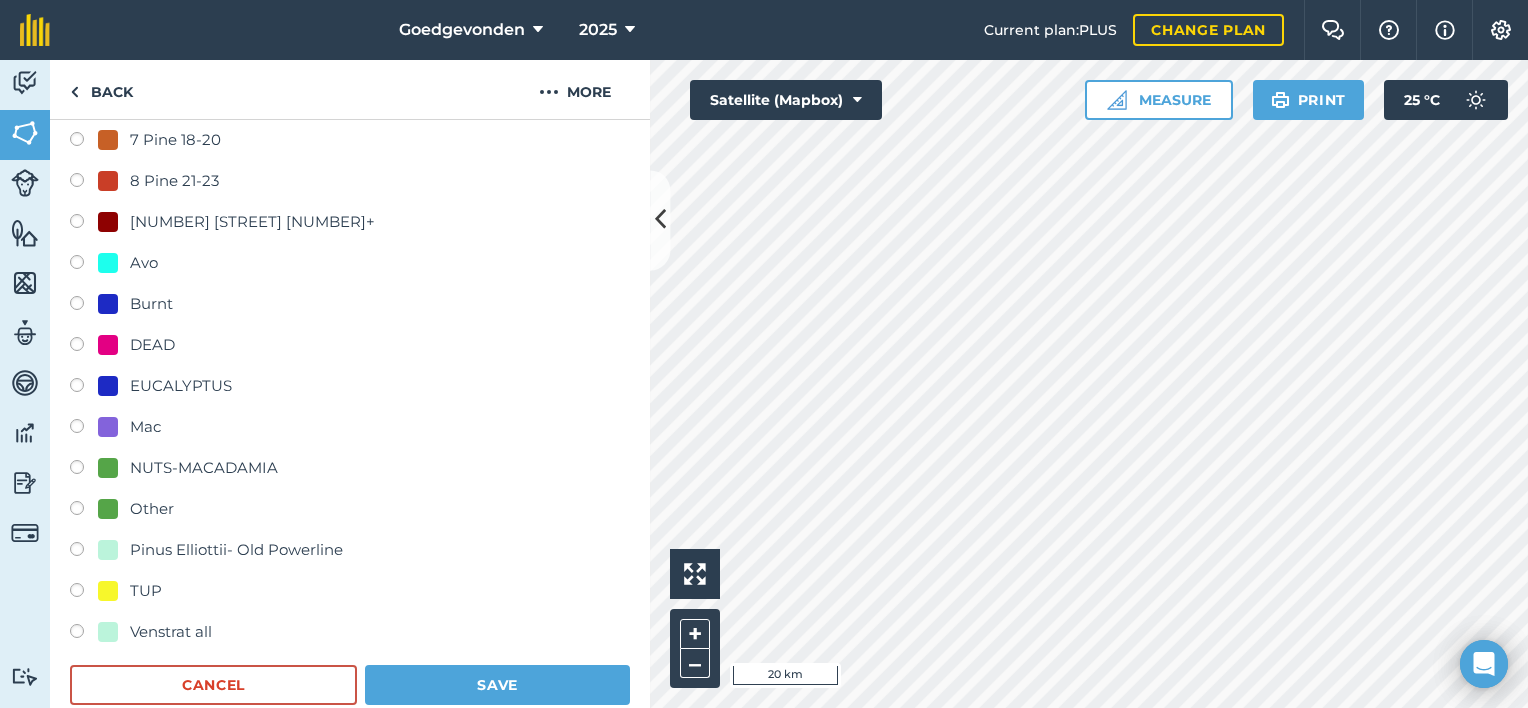 scroll, scrollTop: 613, scrollLeft: 0, axis: vertical 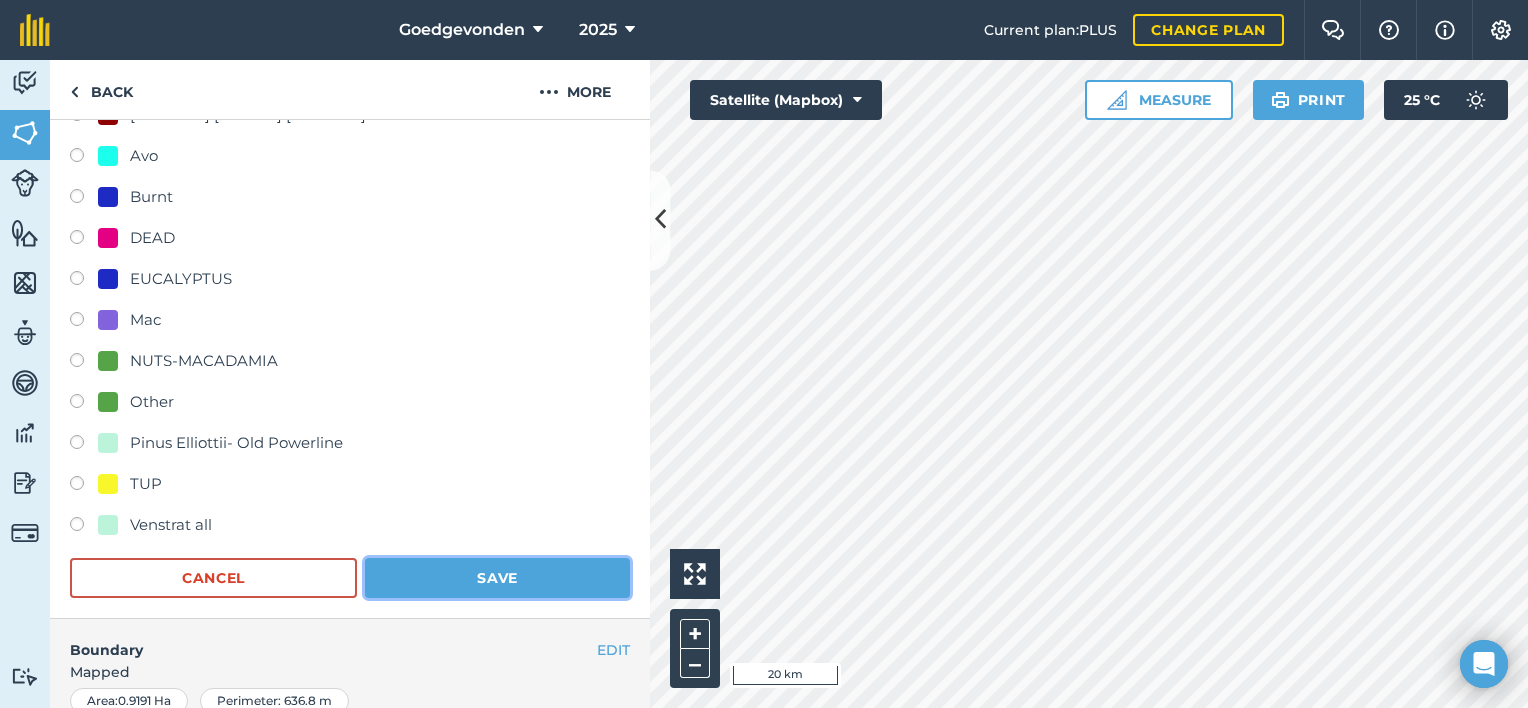click on "Save" at bounding box center (497, 578) 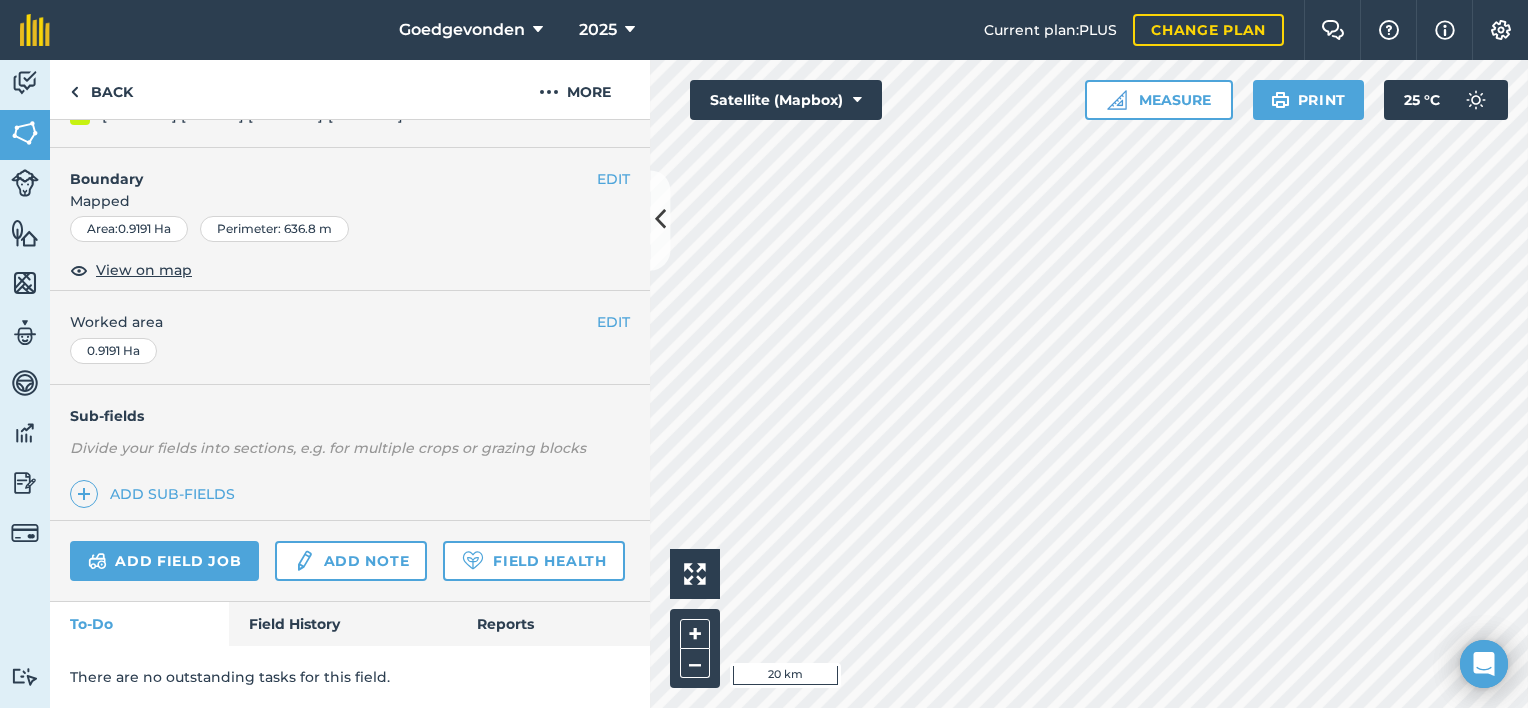 scroll, scrollTop: 286, scrollLeft: 0, axis: vertical 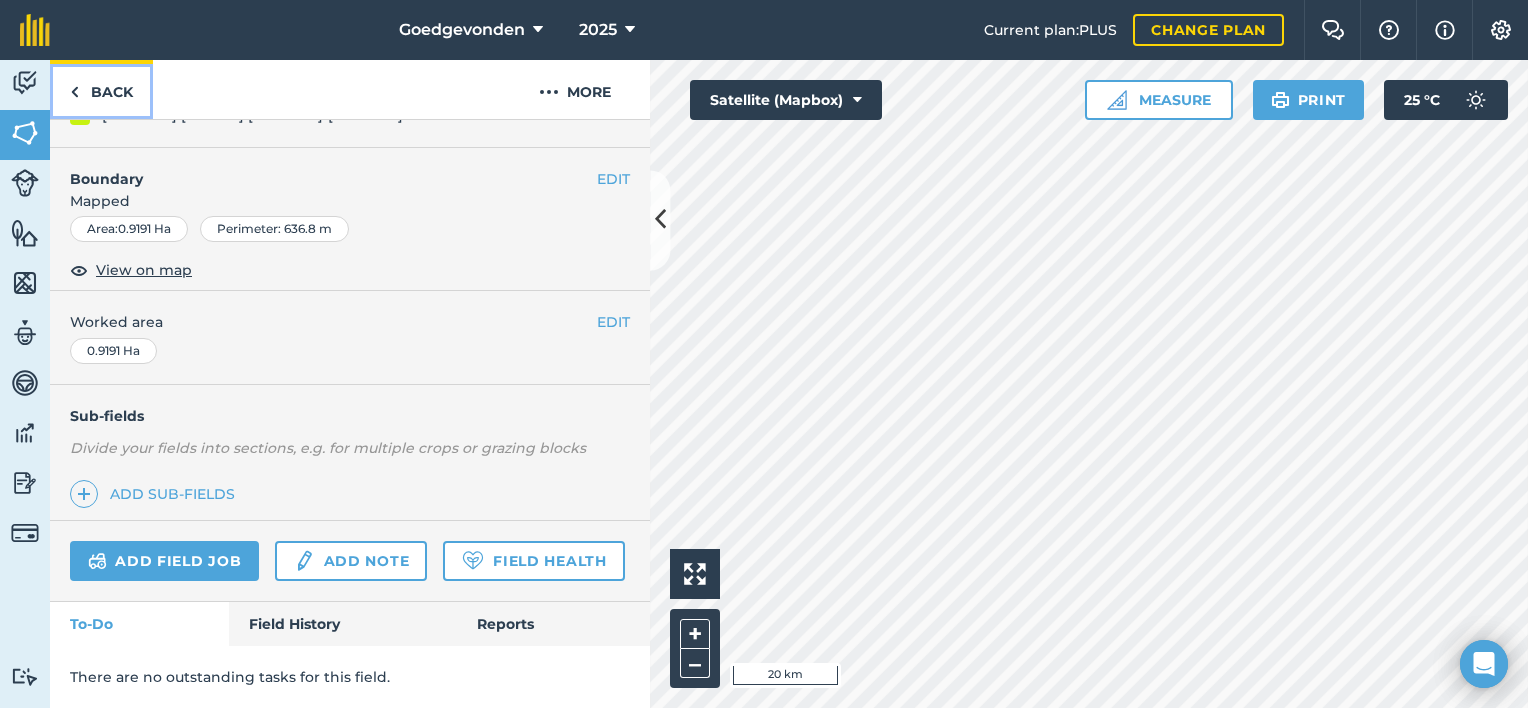 click on "Back" at bounding box center (101, 89) 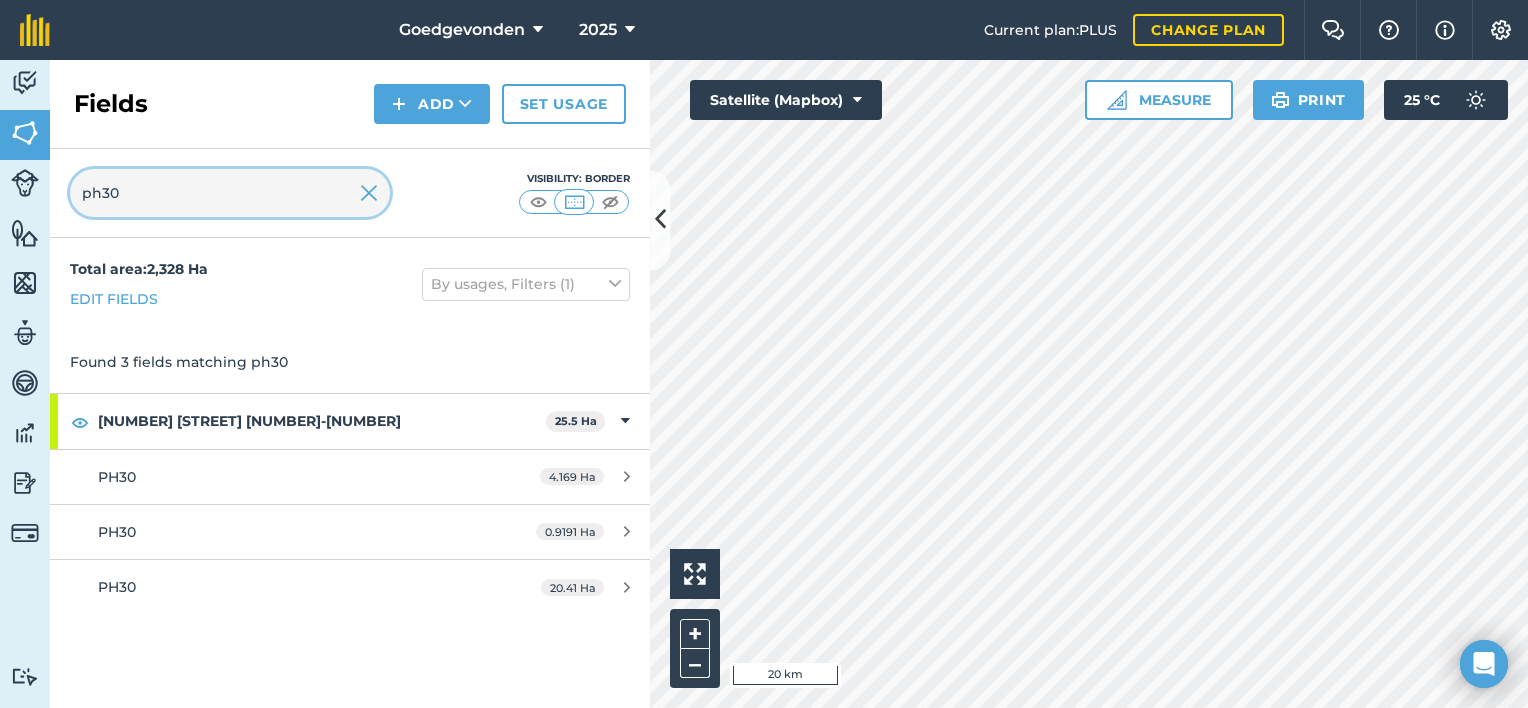 click on "ph30" at bounding box center (230, 193) 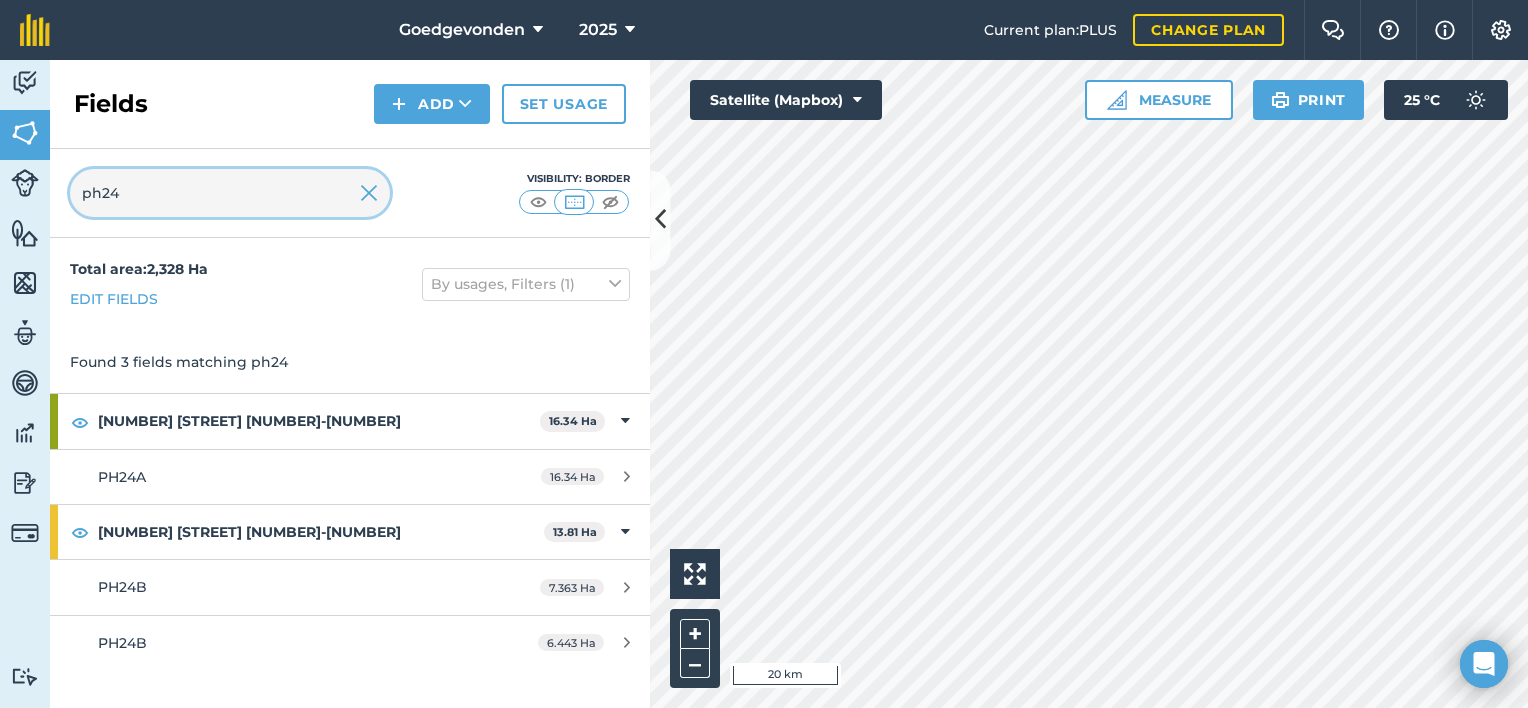type on "ph24" 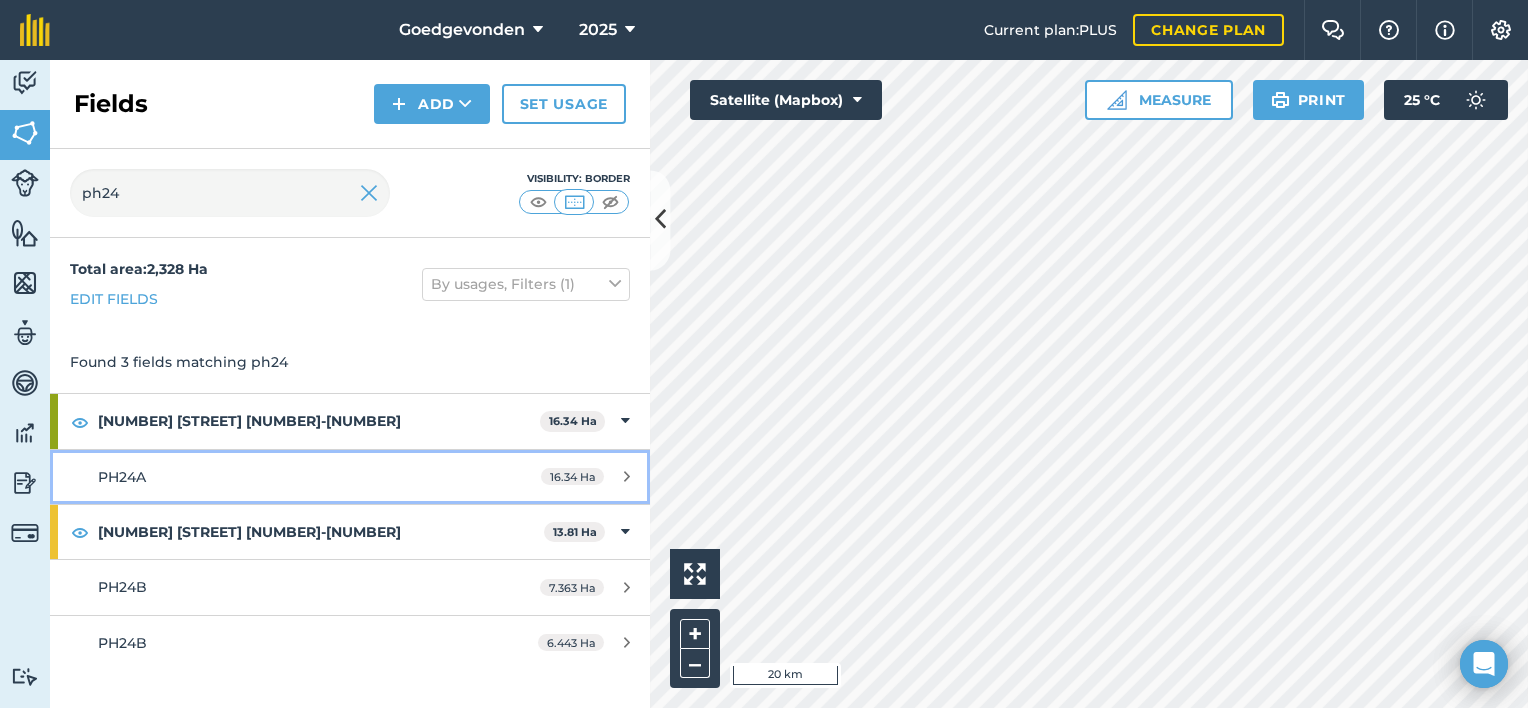 click on "16.34   Ha" at bounding box center (572, 476) 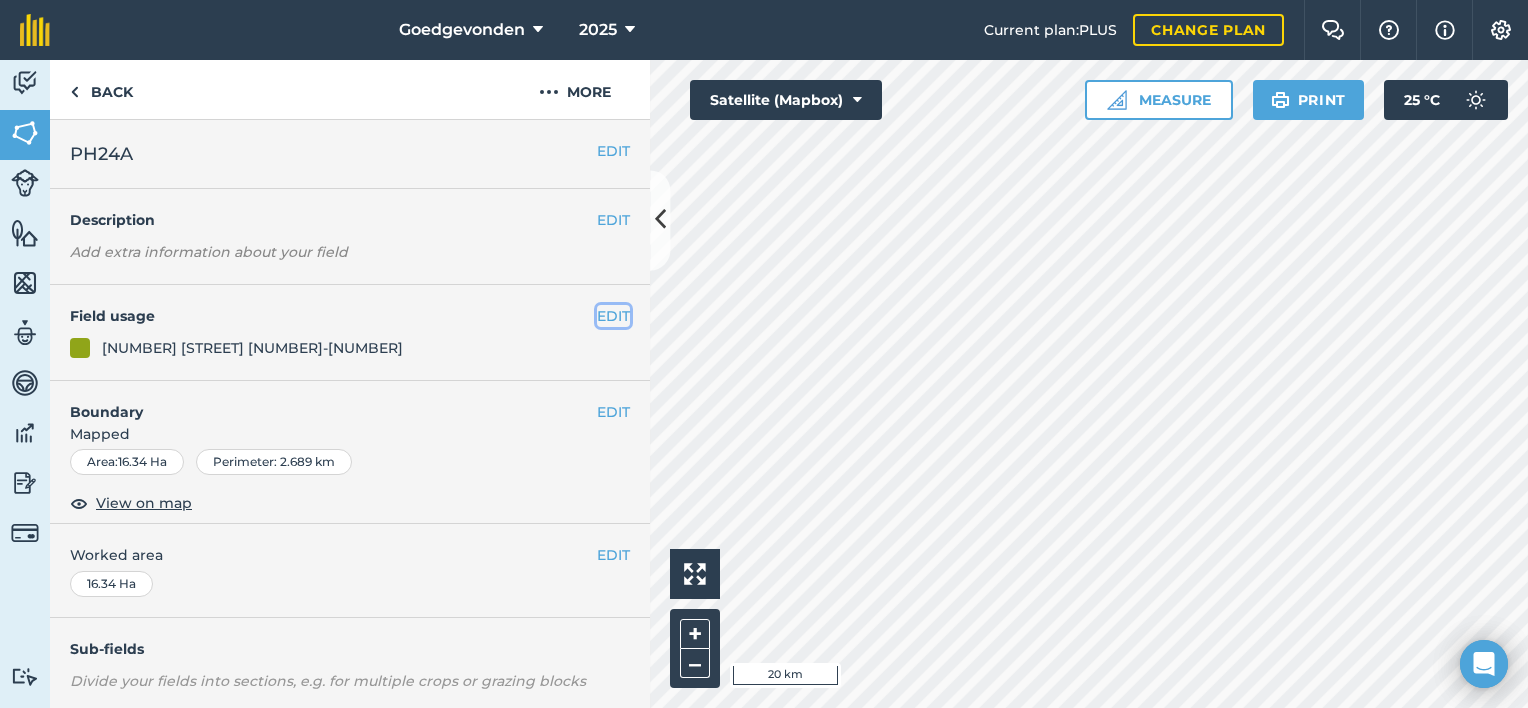 click on "EDIT" at bounding box center (613, 316) 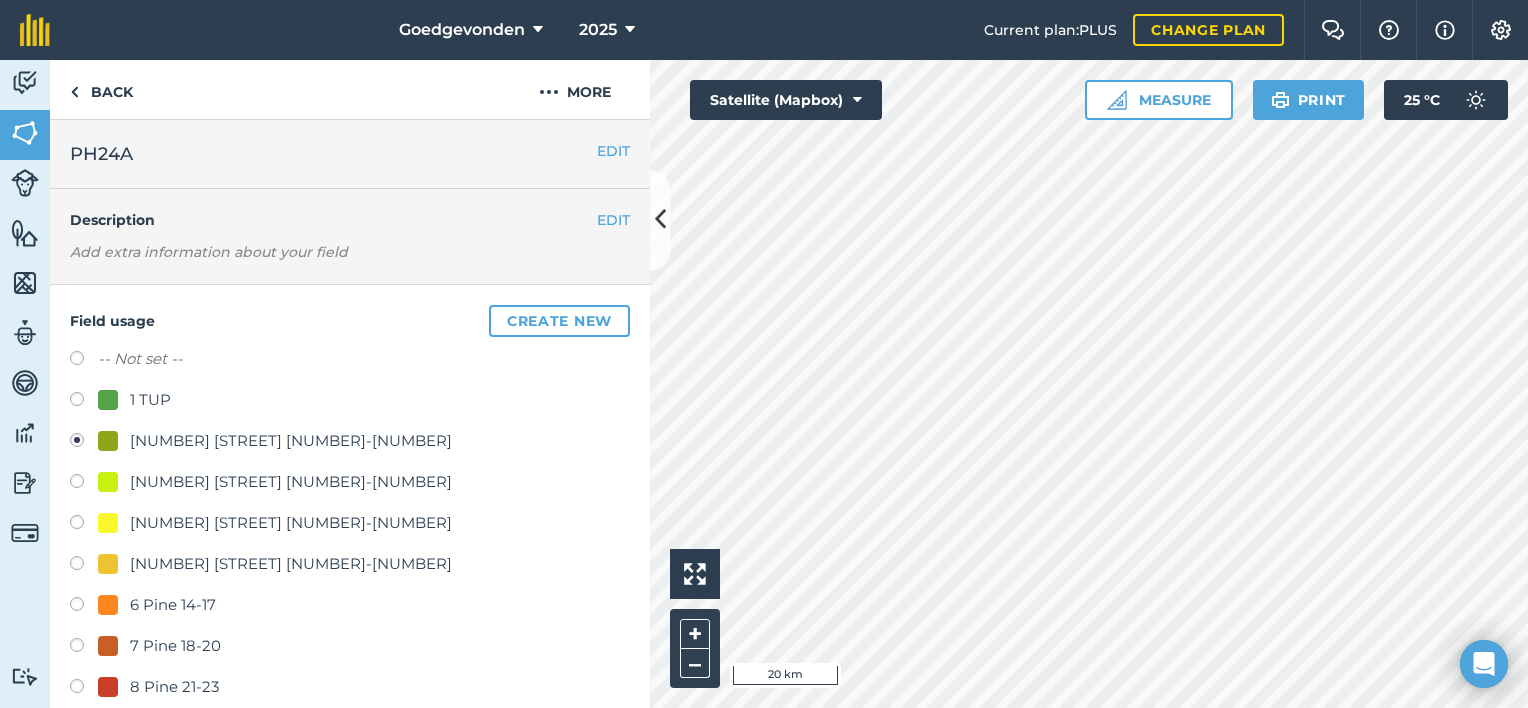 click at bounding box center (84, 484) 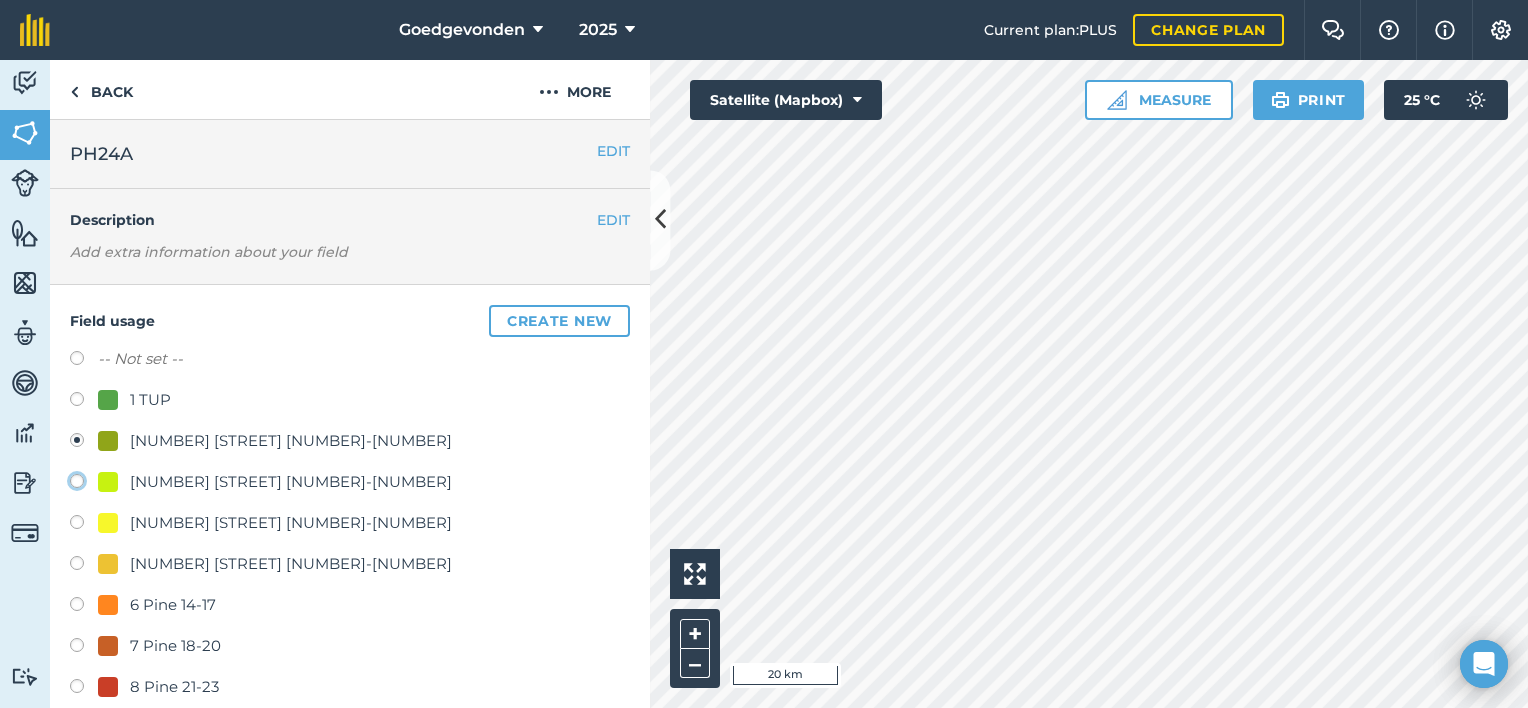 click on "[NUMBER] Pine 2-4" at bounding box center (-9923, 480) 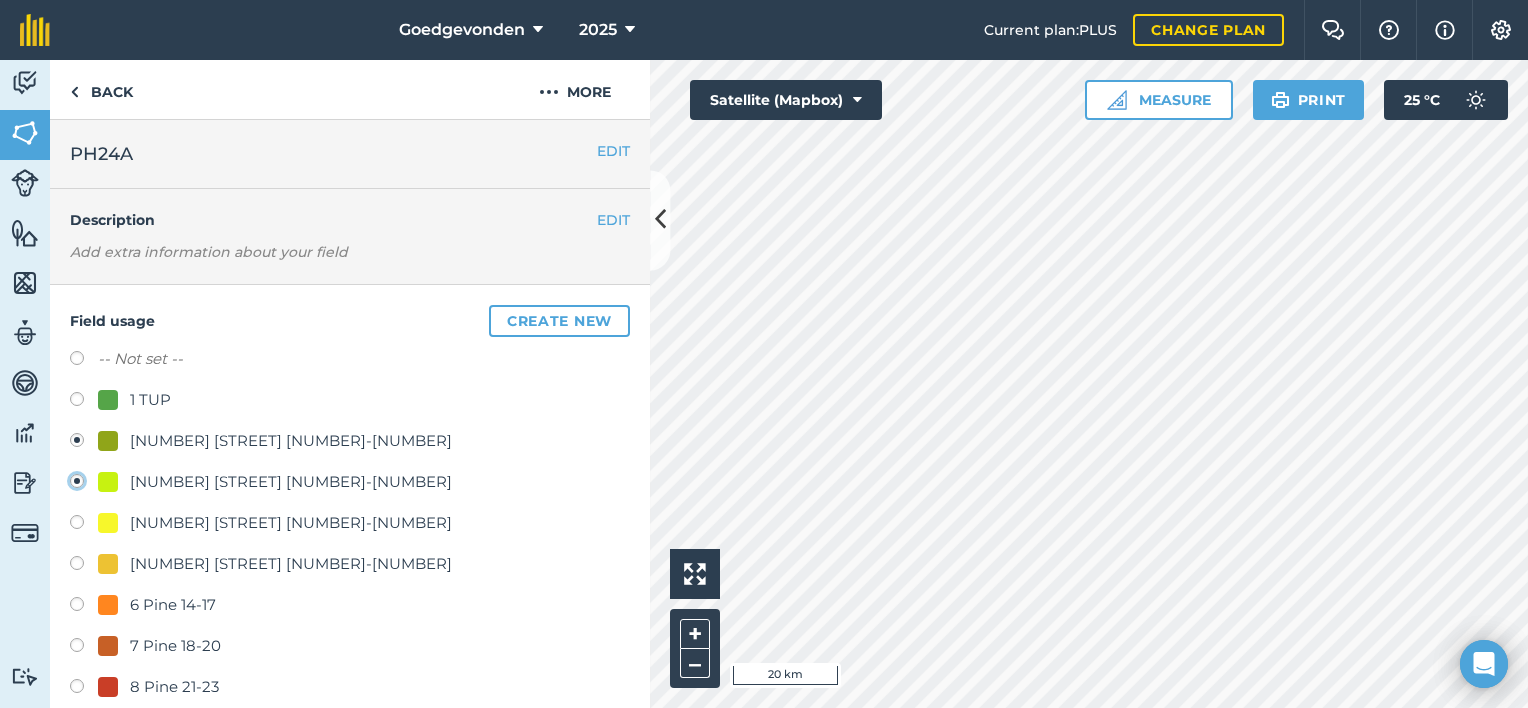 radio on "true" 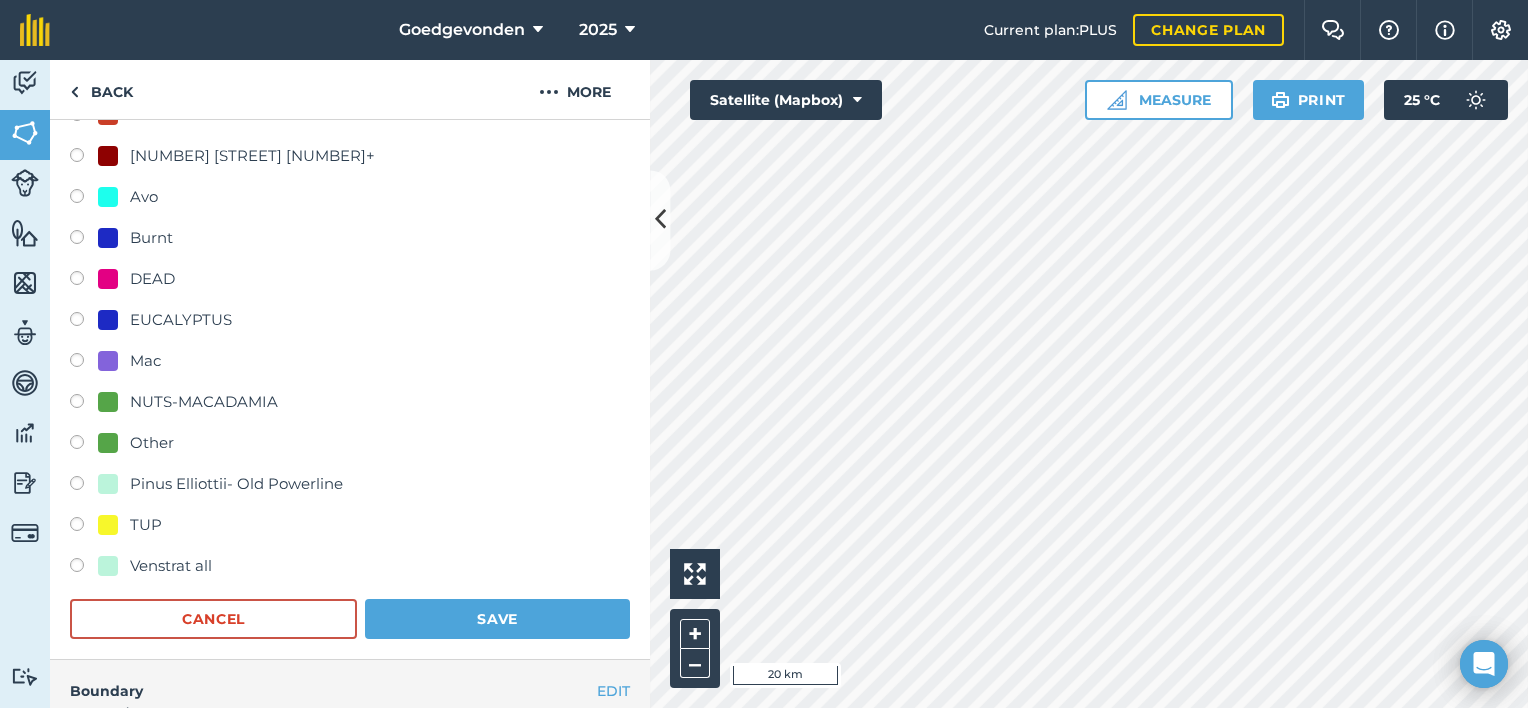 scroll, scrollTop: 746, scrollLeft: 0, axis: vertical 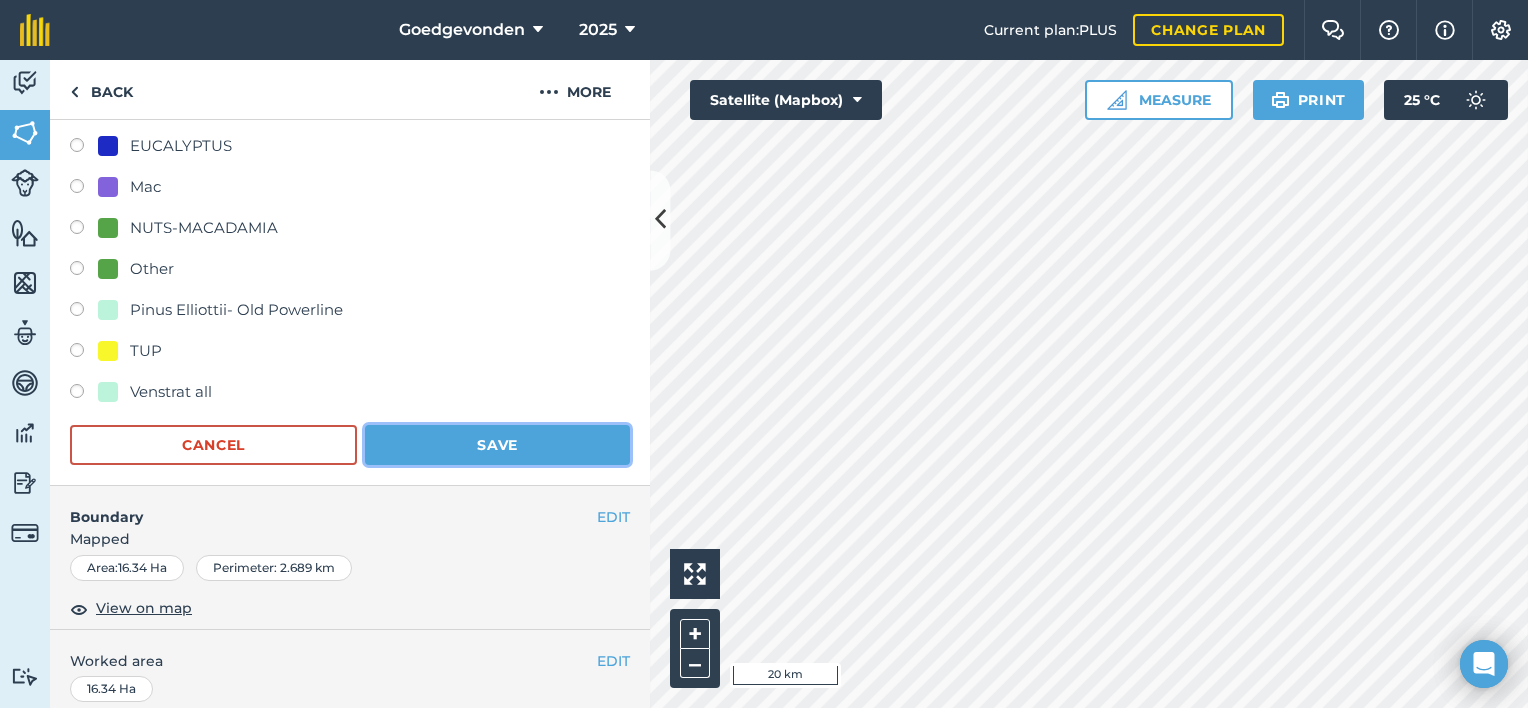 click on "Save" at bounding box center [497, 445] 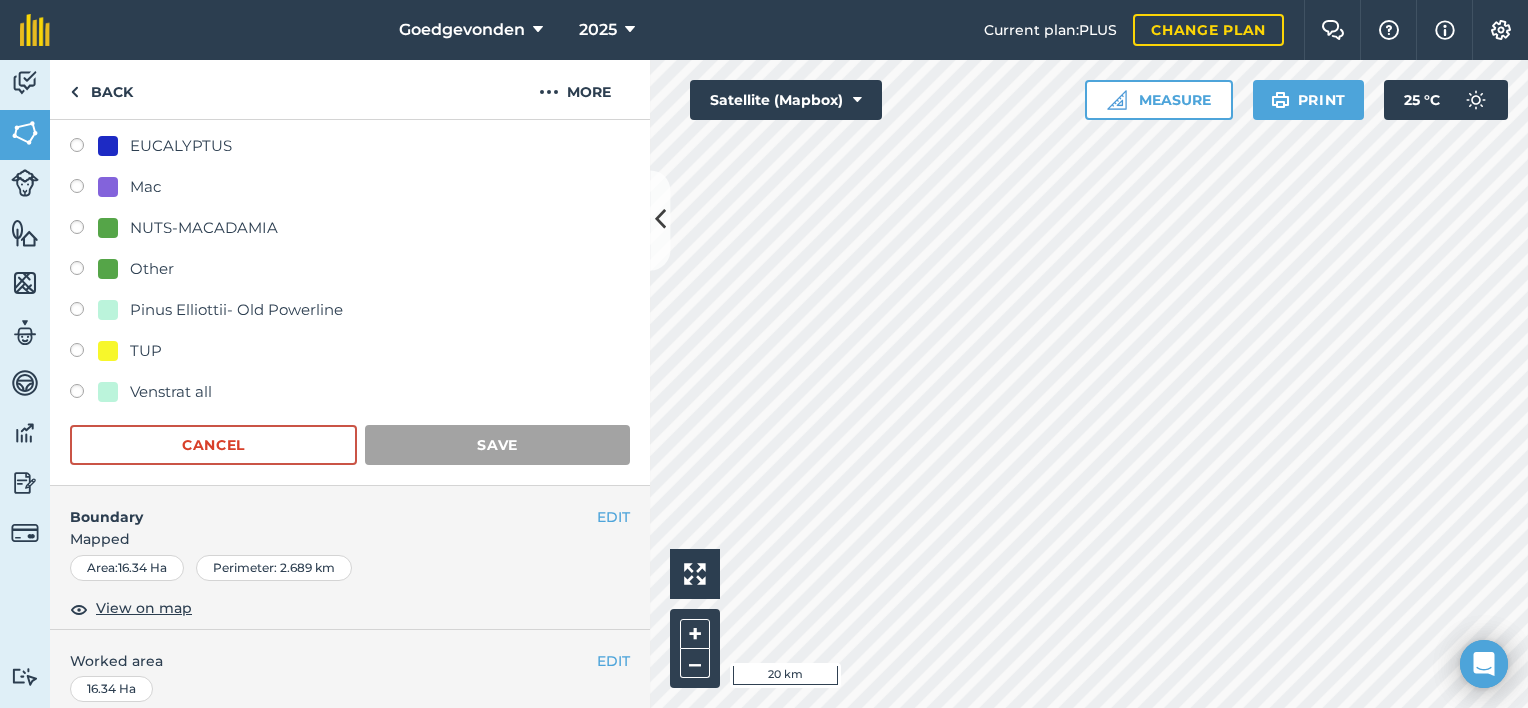 scroll, scrollTop: 286, scrollLeft: 0, axis: vertical 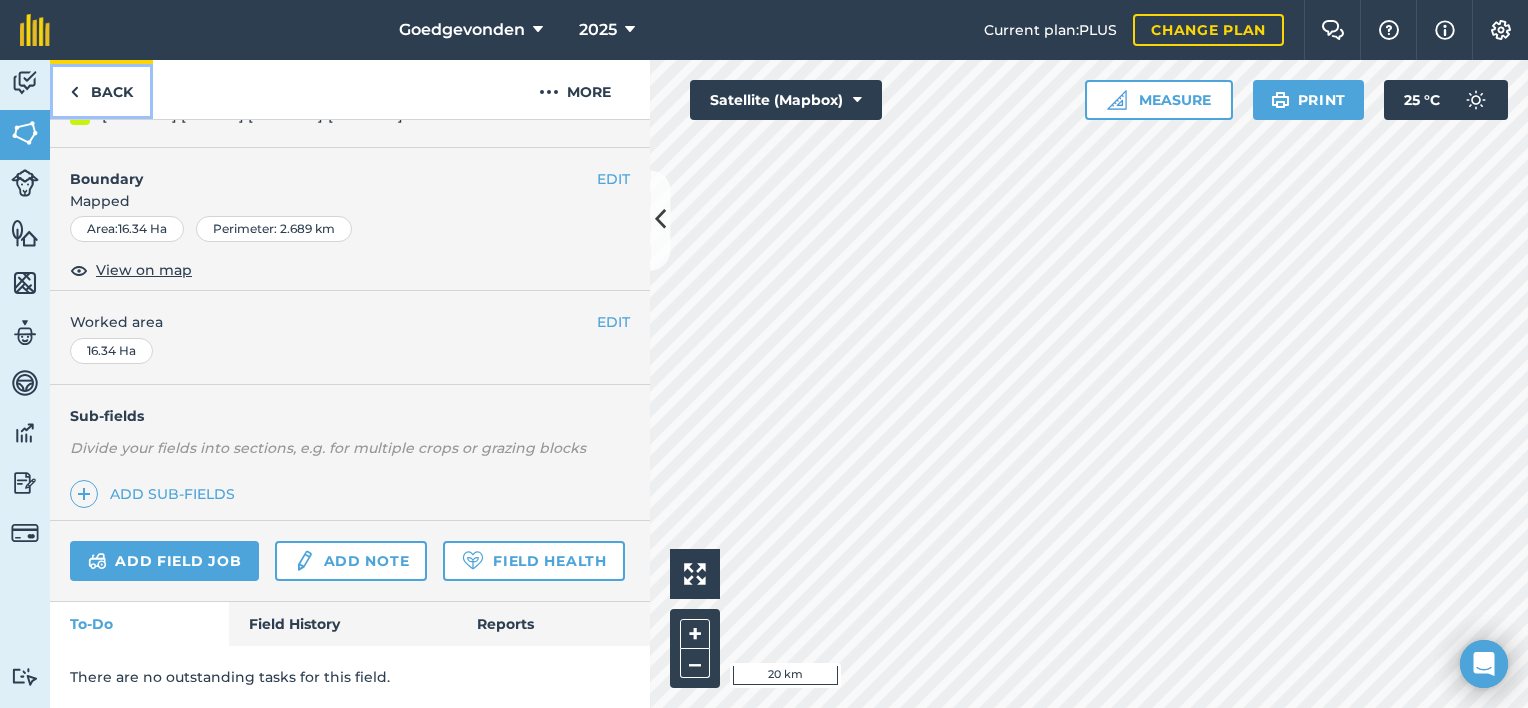 click at bounding box center [74, 92] 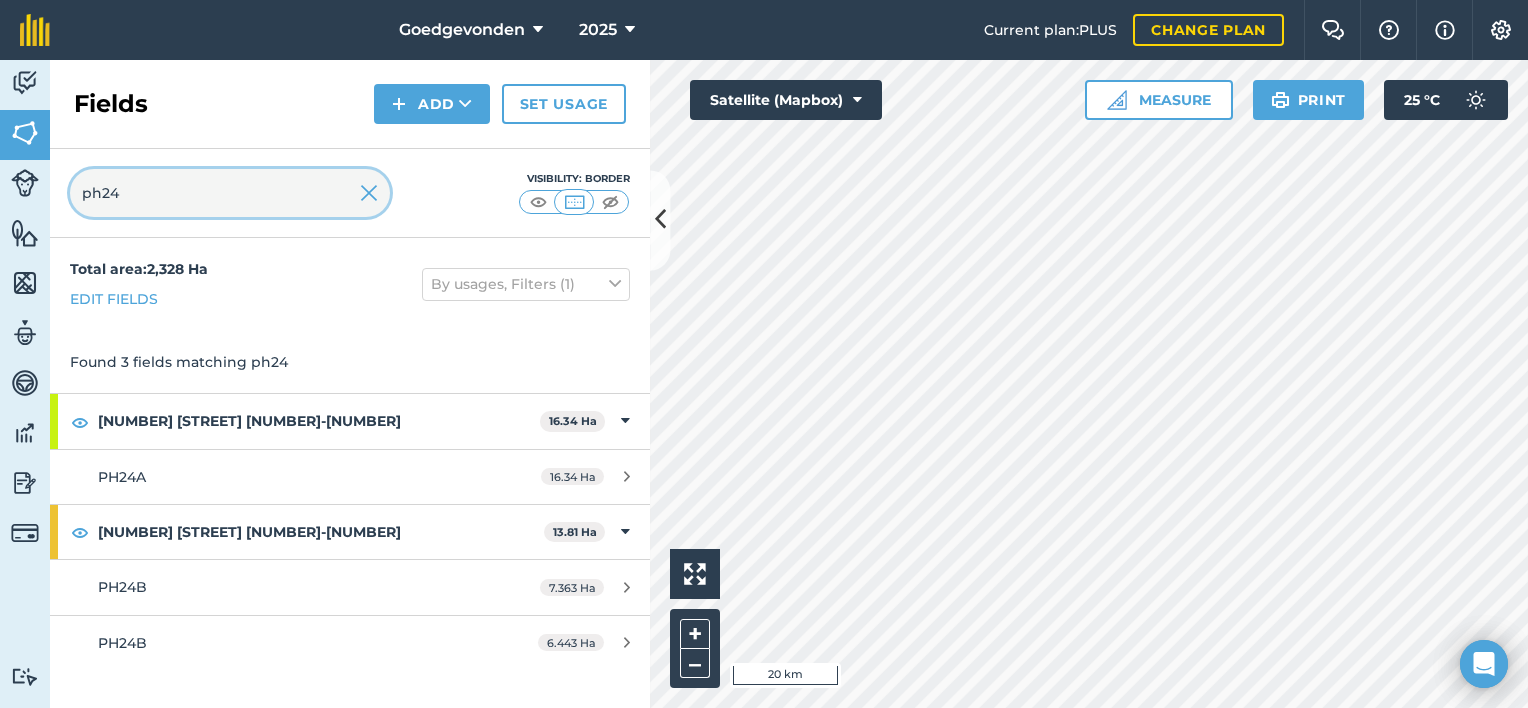 click on "ph24" at bounding box center (230, 193) 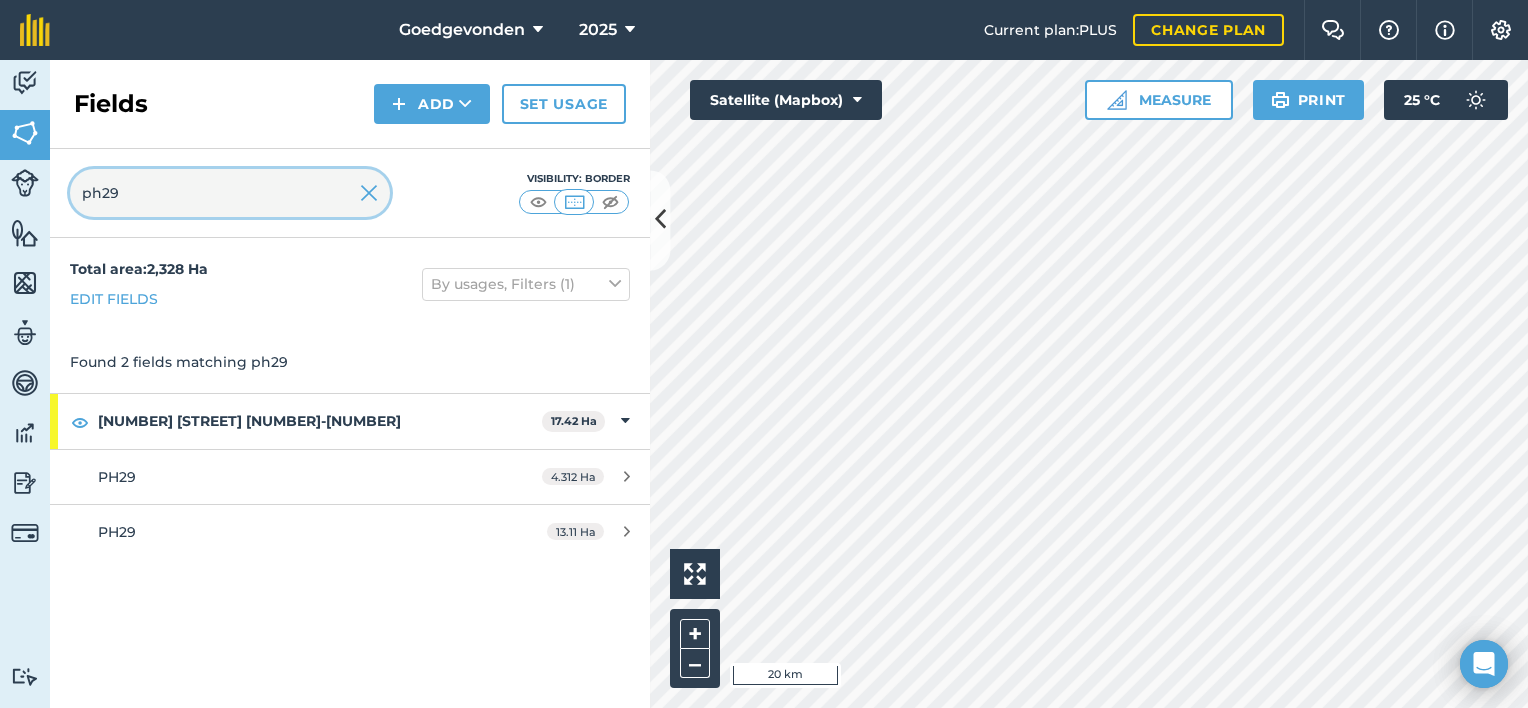 type on "ph29" 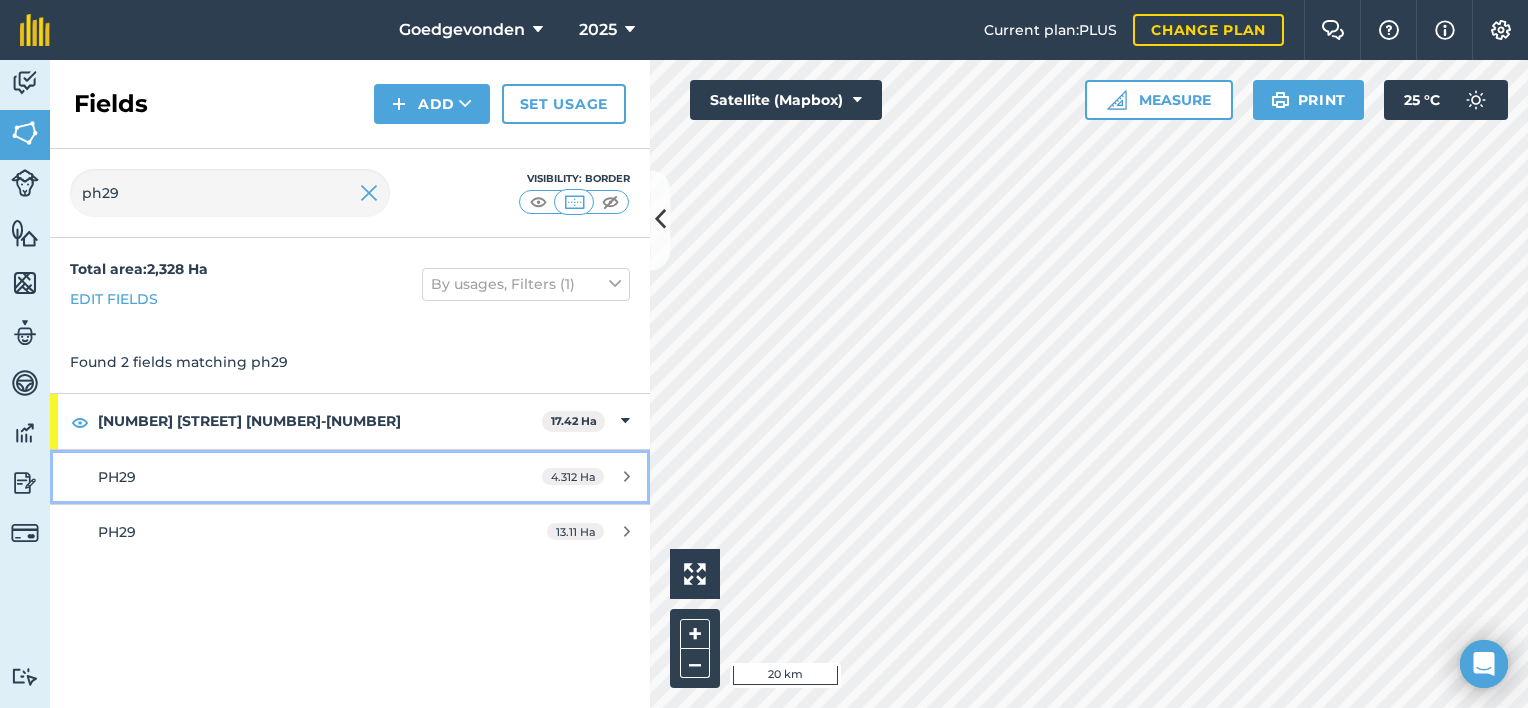 click on "4.312   Ha" at bounding box center [573, 476] 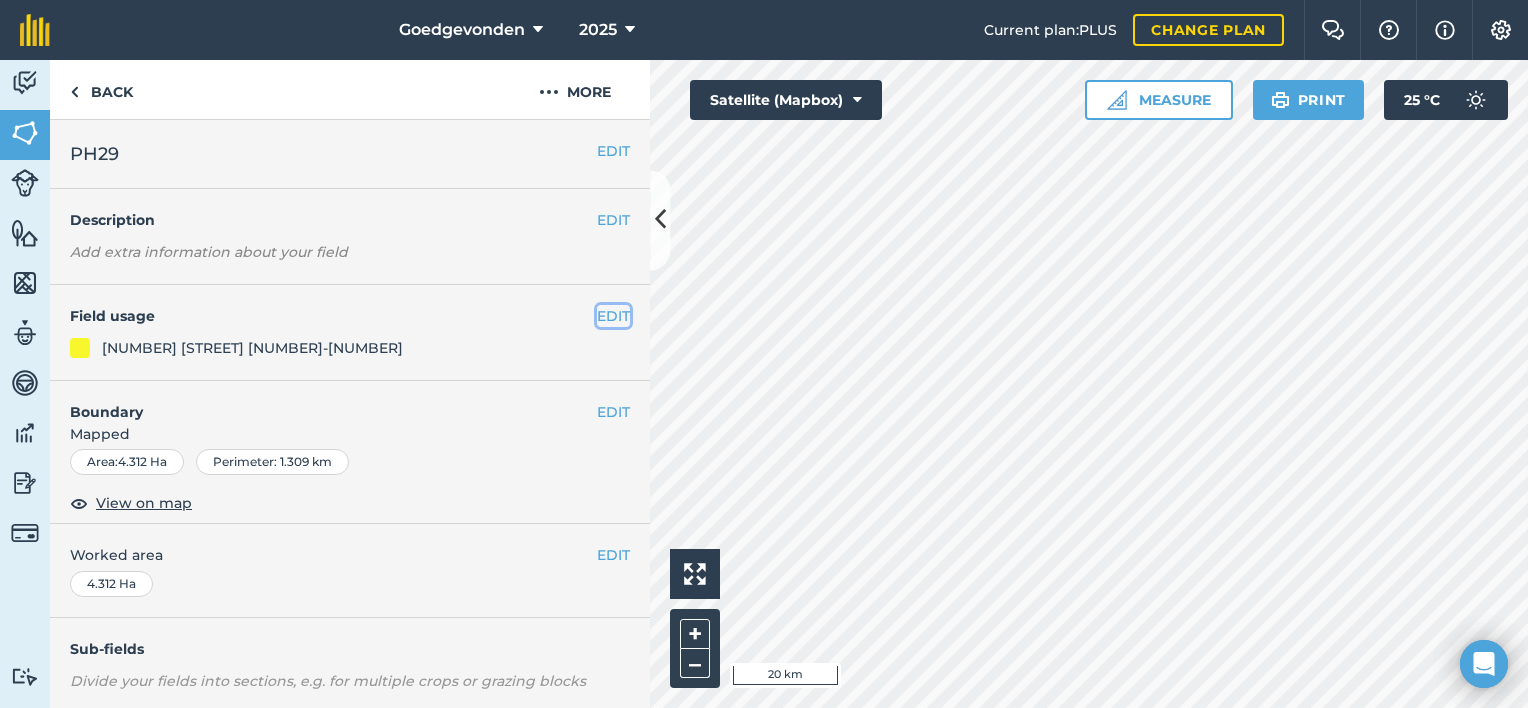 click on "EDIT" at bounding box center (613, 316) 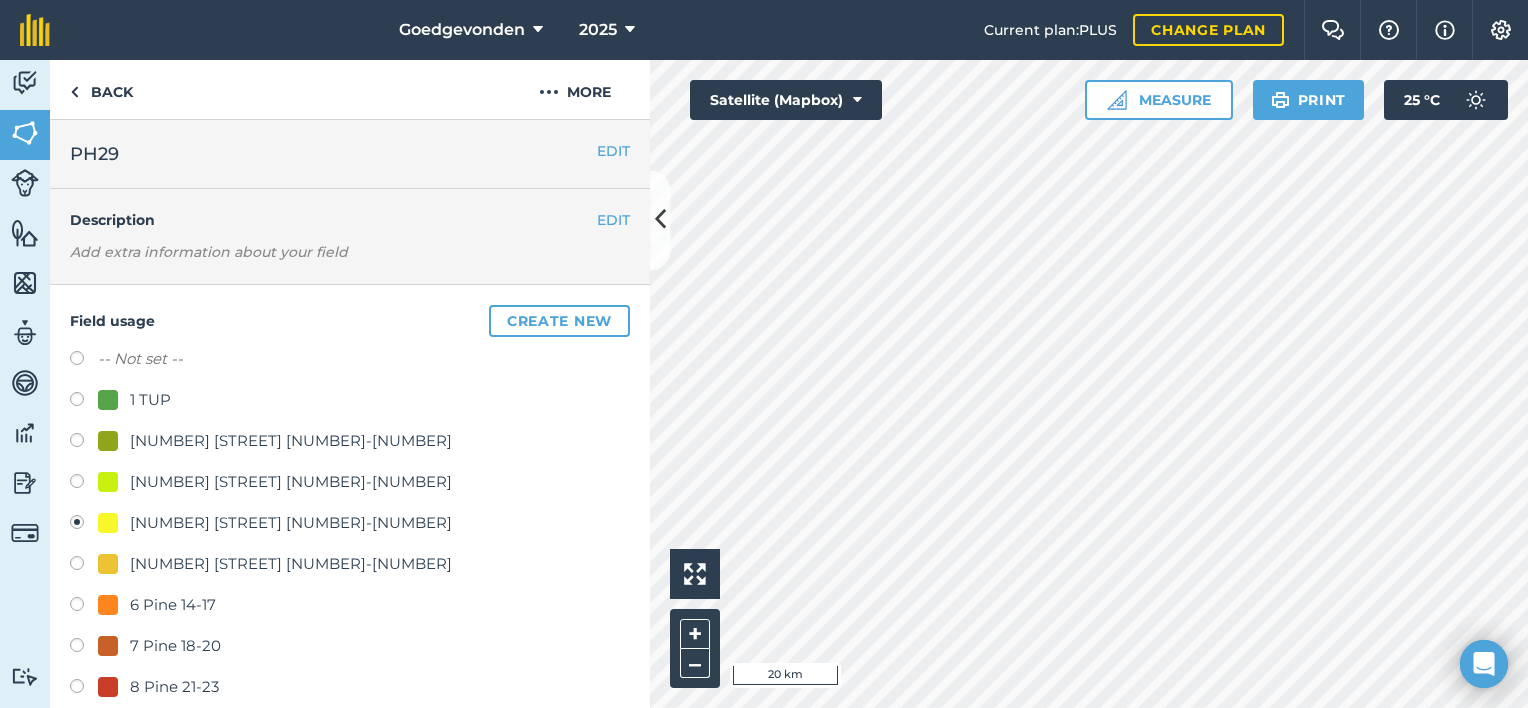 click at bounding box center [84, 566] 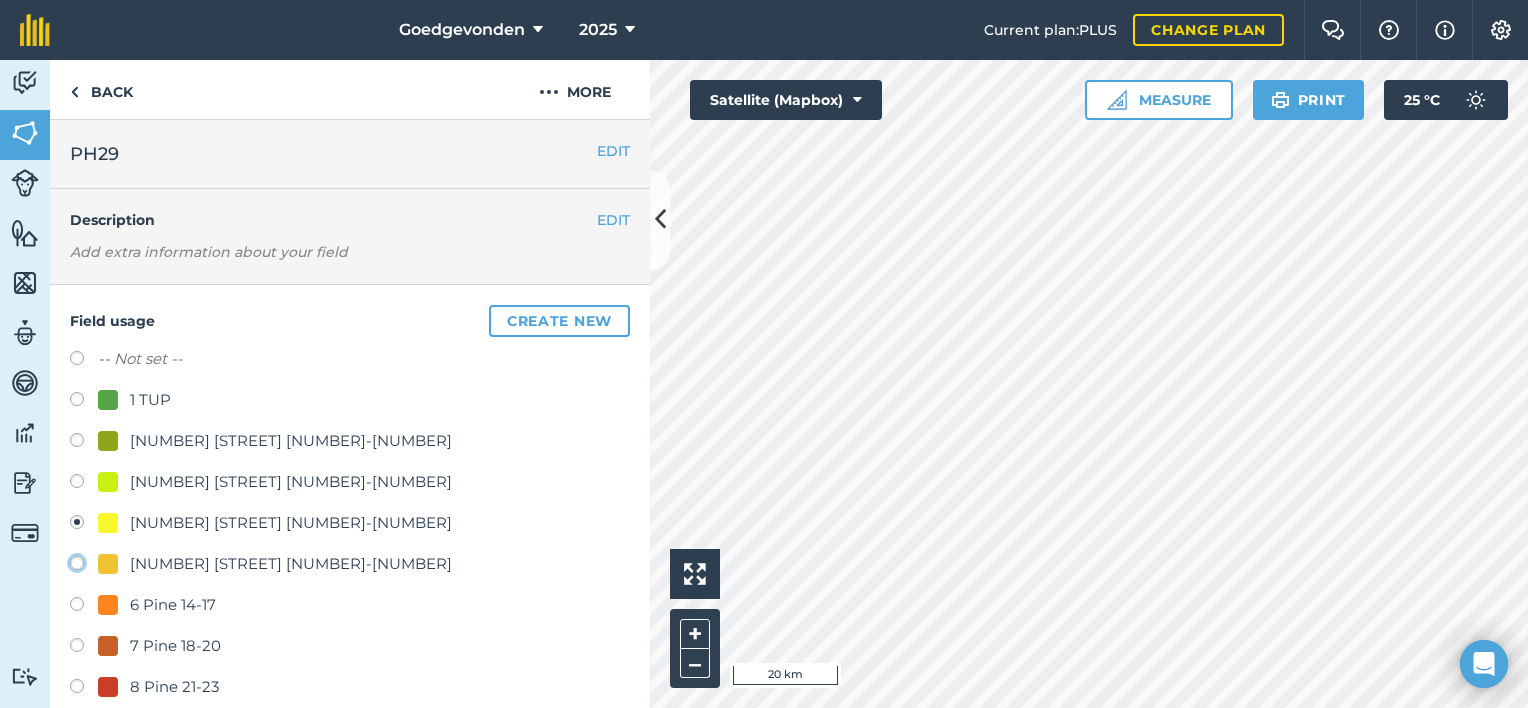 click on "[NUMBER] Pine 8-13" at bounding box center [-9923, 562] 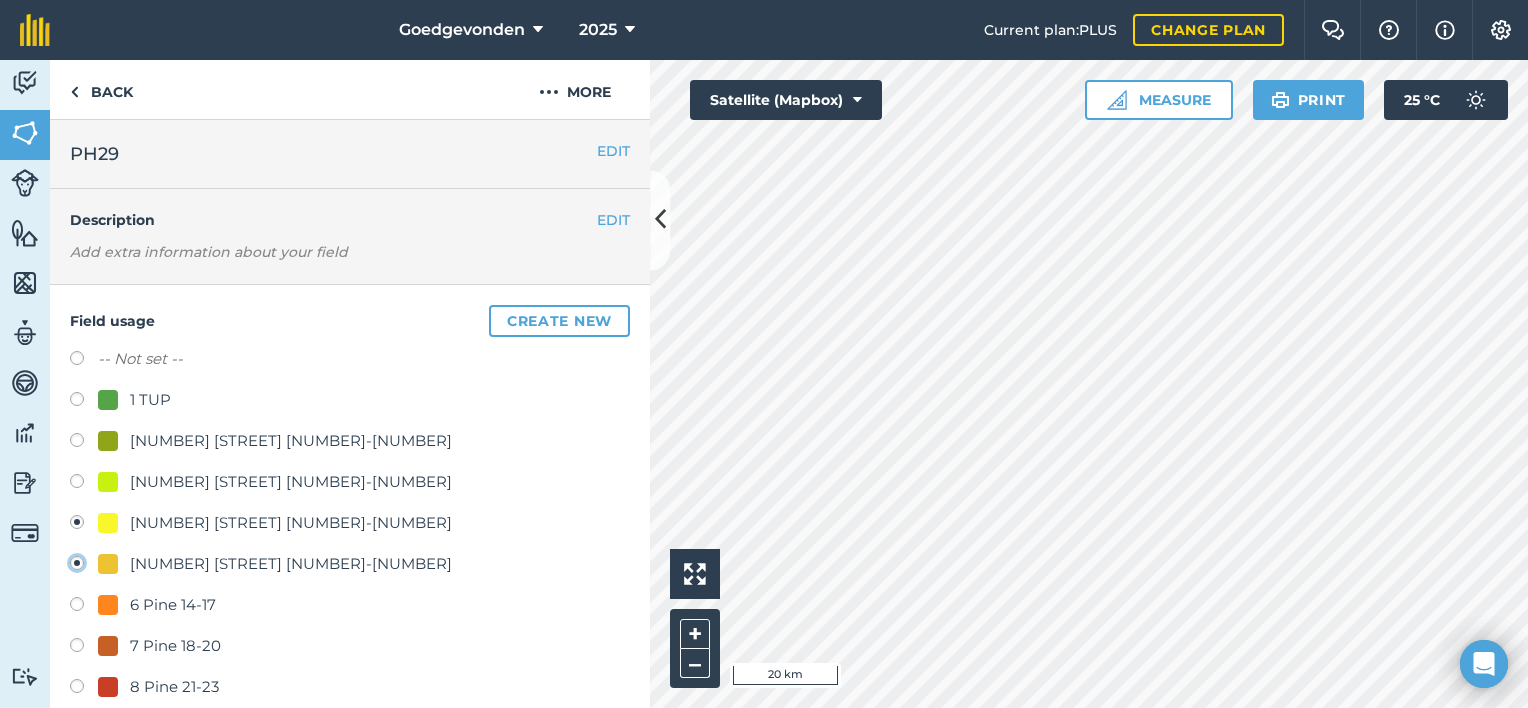 radio on "true" 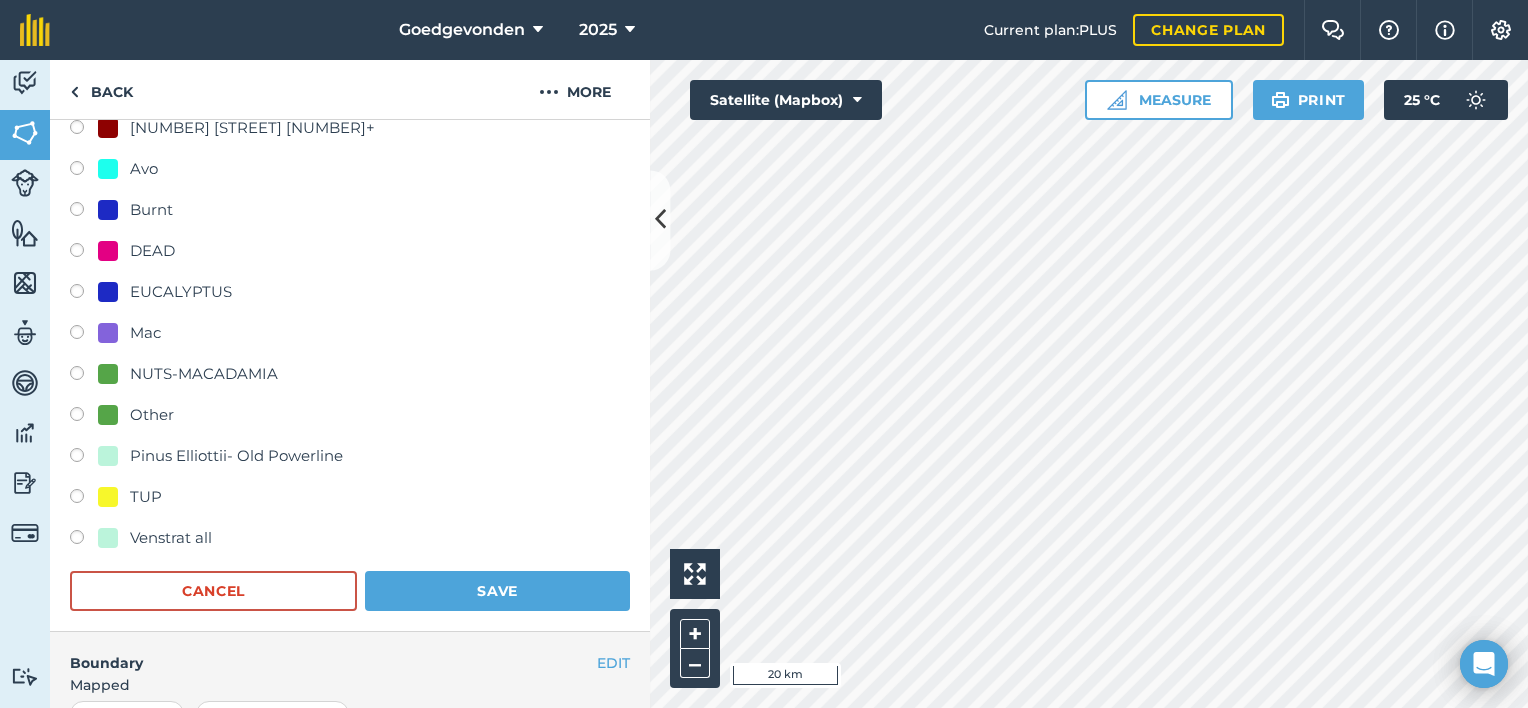 scroll, scrollTop: 706, scrollLeft: 0, axis: vertical 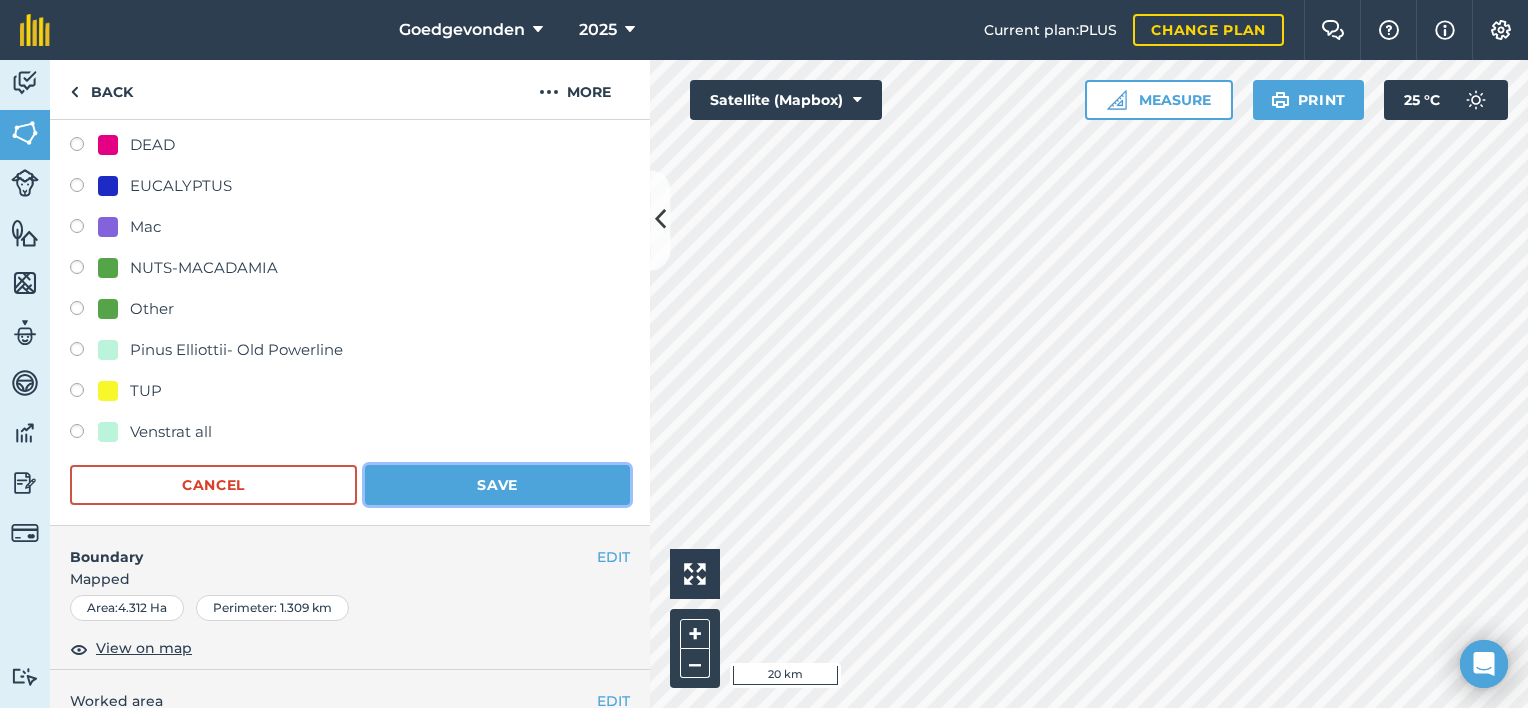 click on "Save" at bounding box center (497, 485) 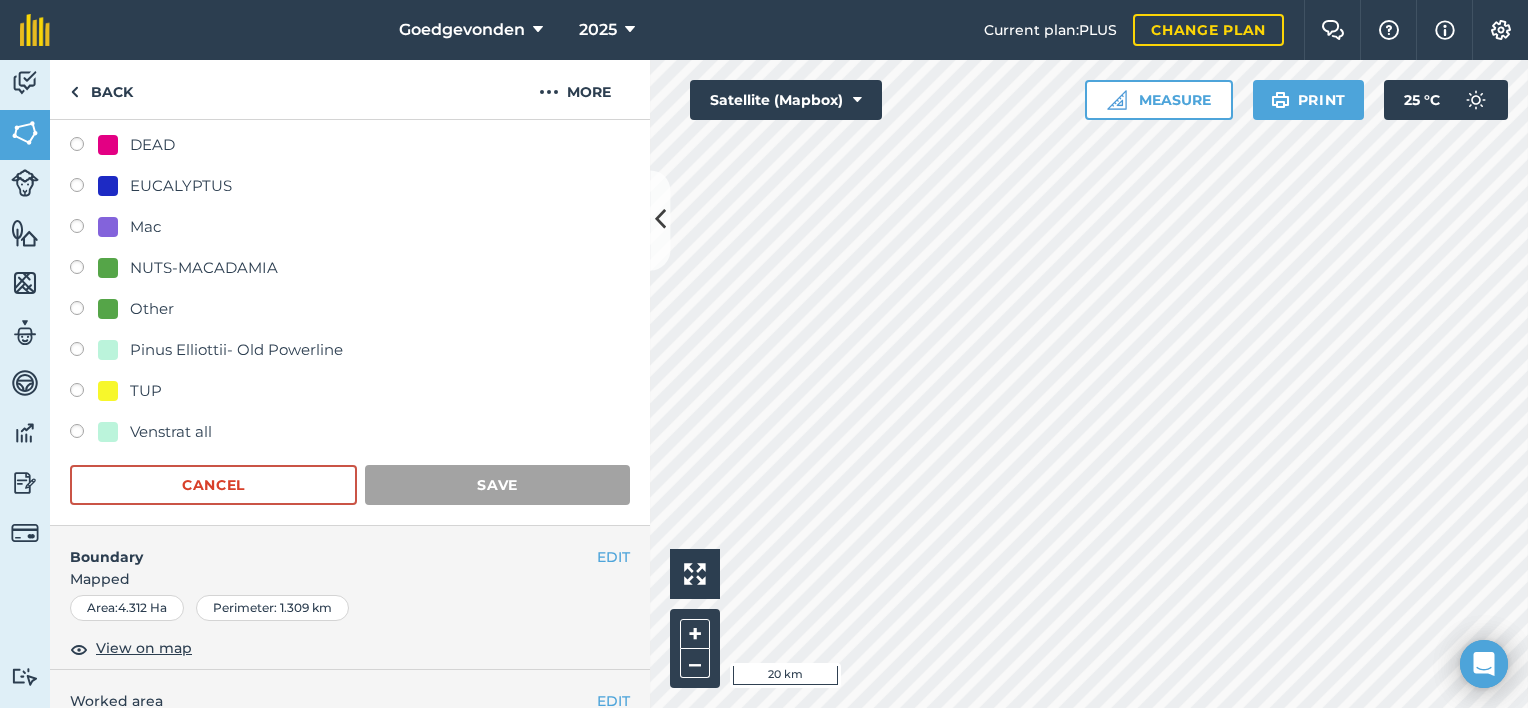 scroll, scrollTop: 286, scrollLeft: 0, axis: vertical 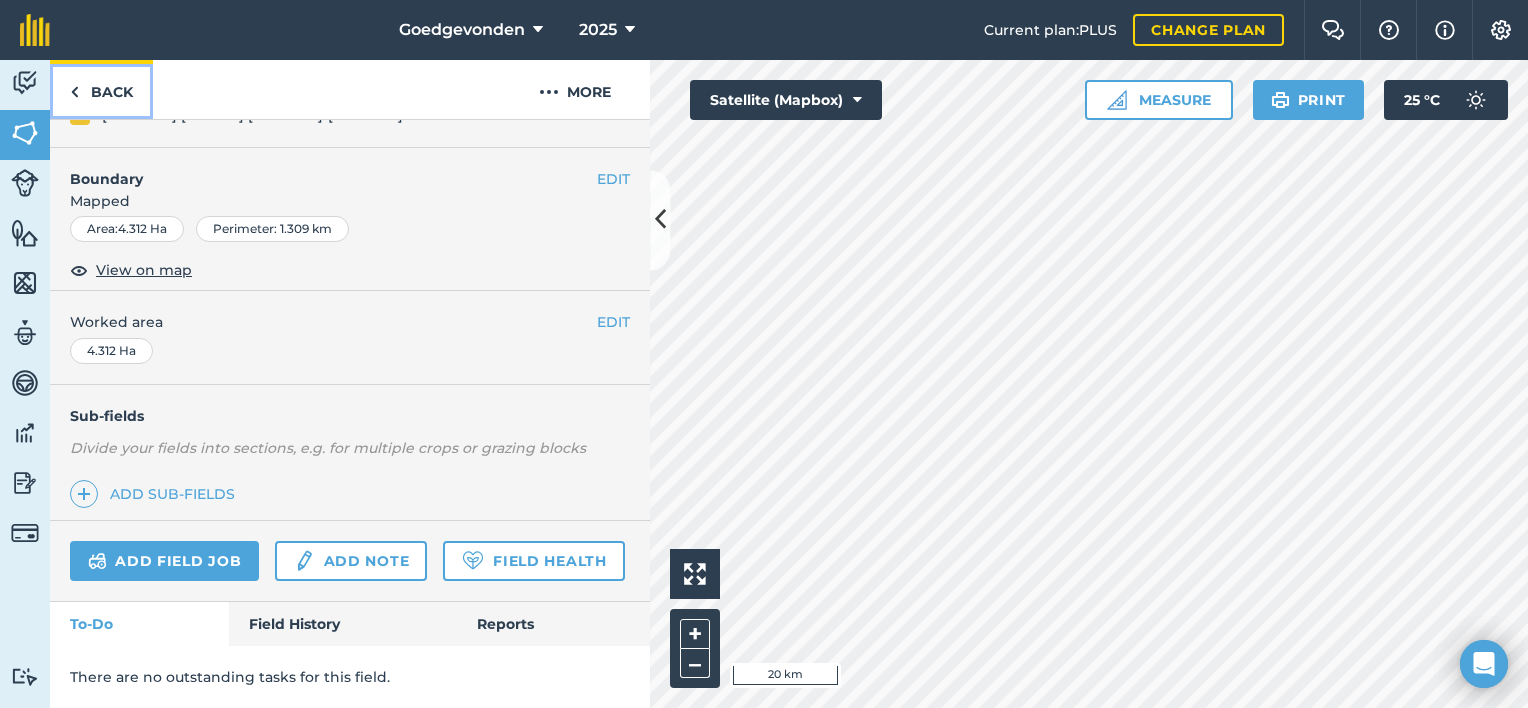 click at bounding box center (74, 92) 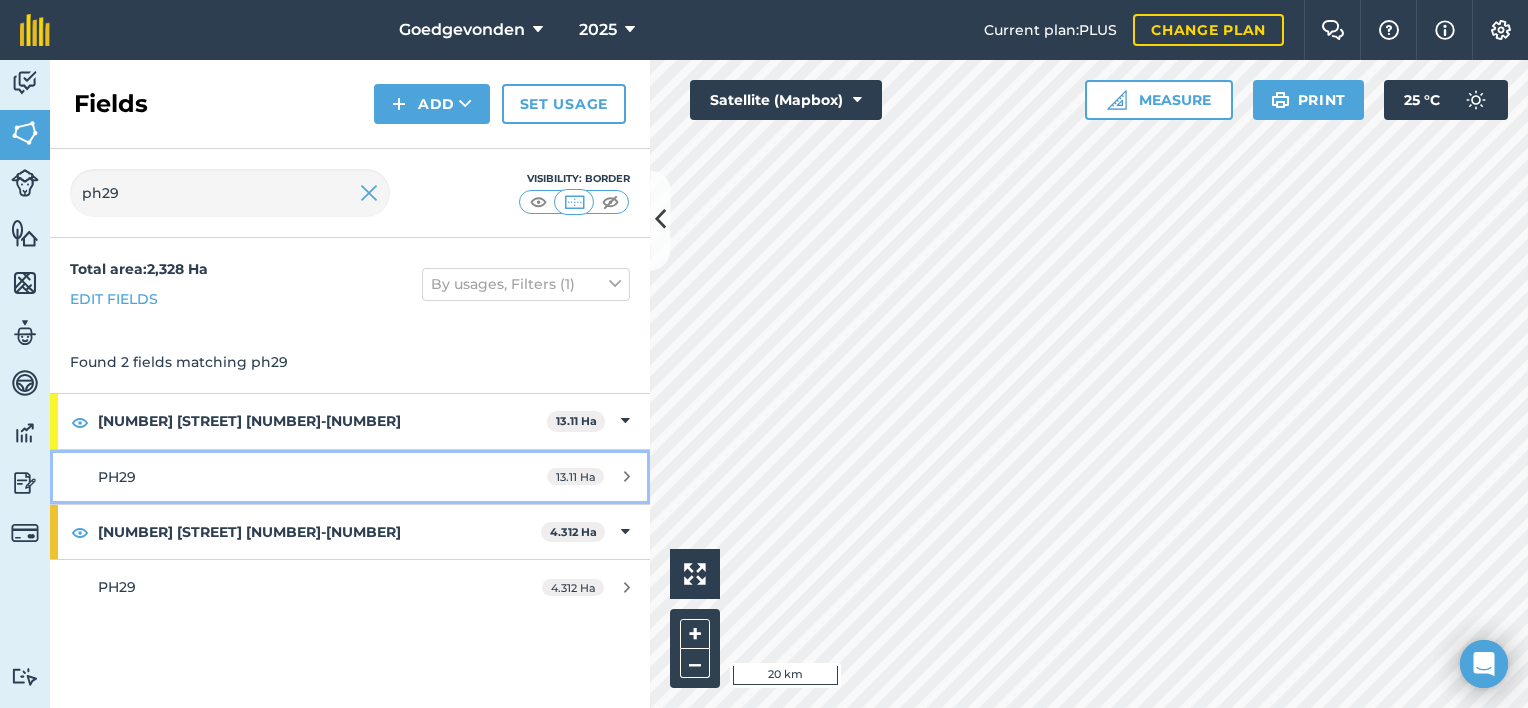 click on "13.11   Ha" at bounding box center [575, 476] 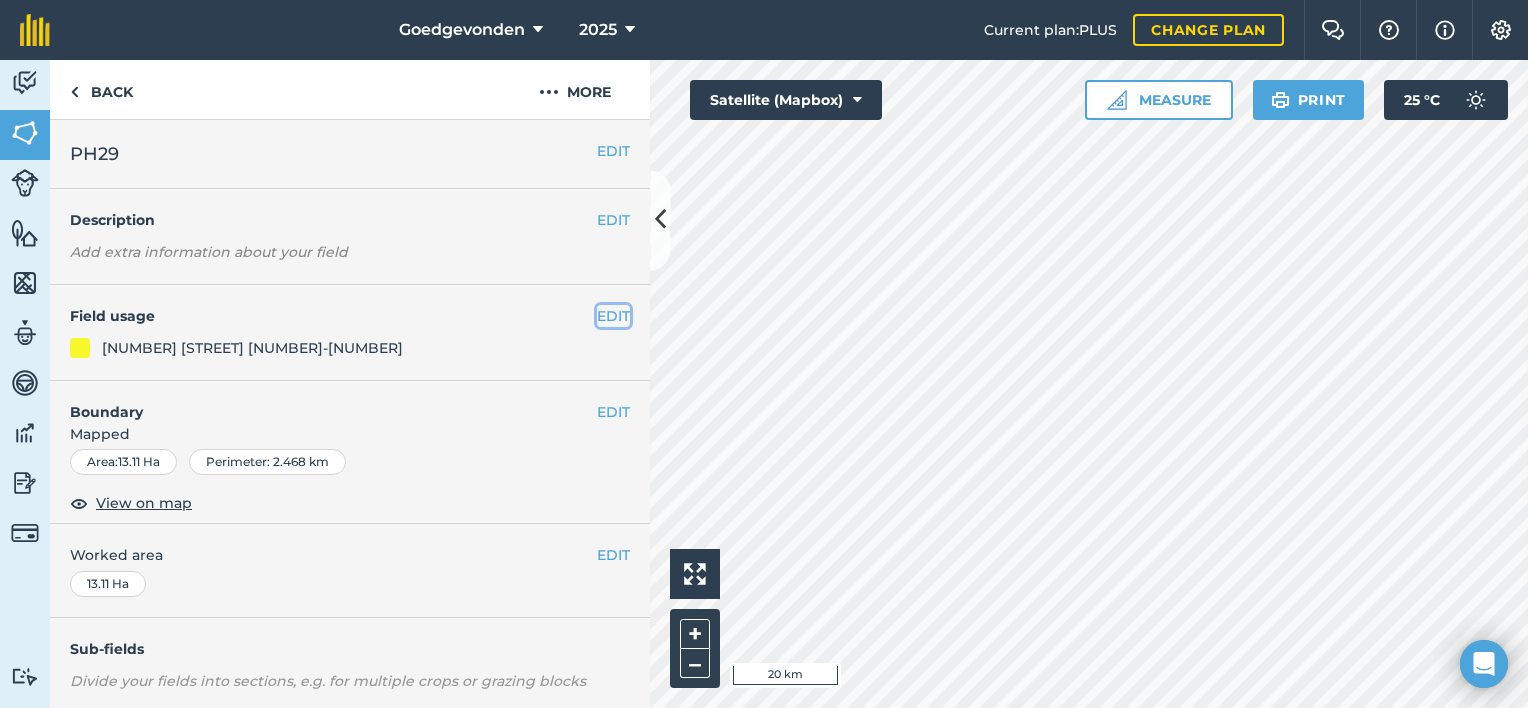 click on "EDIT" at bounding box center (613, 316) 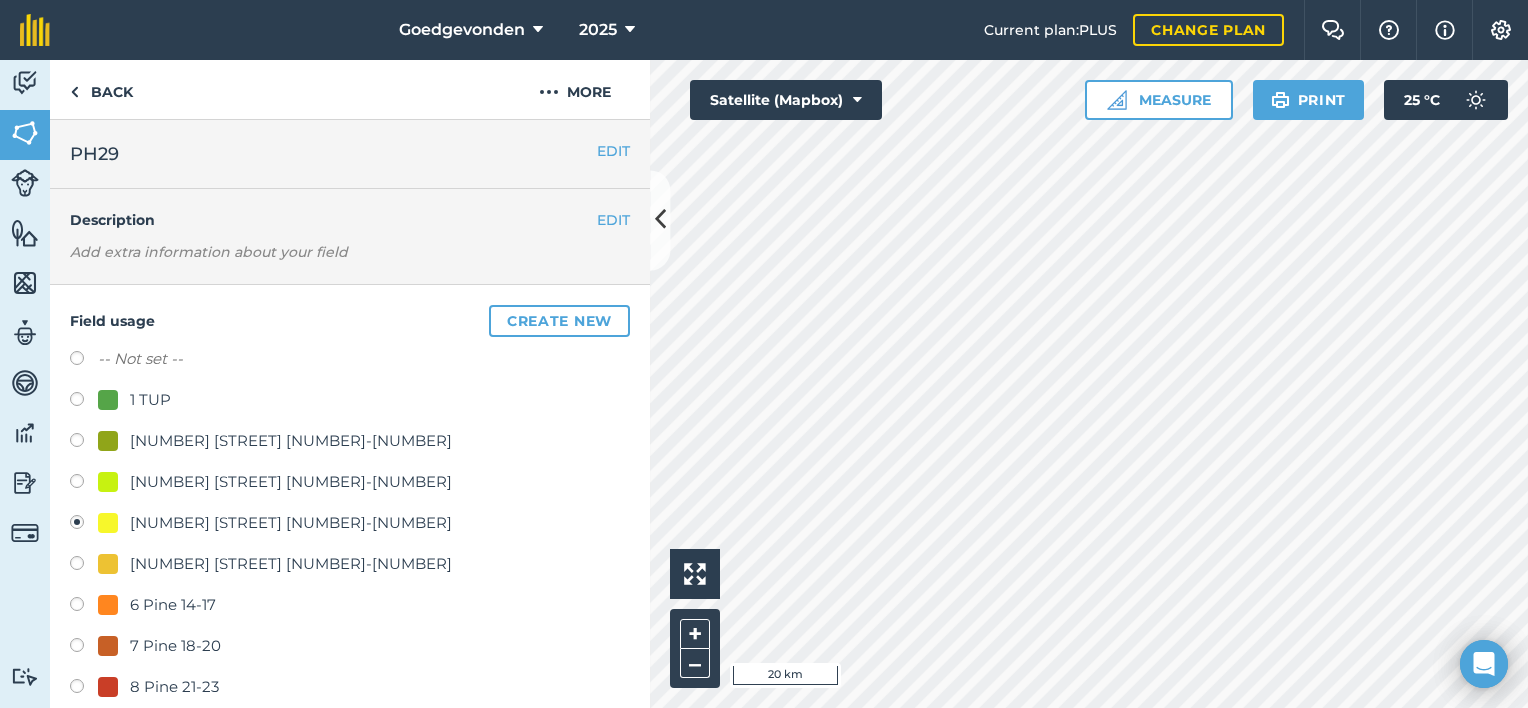 click at bounding box center [84, 566] 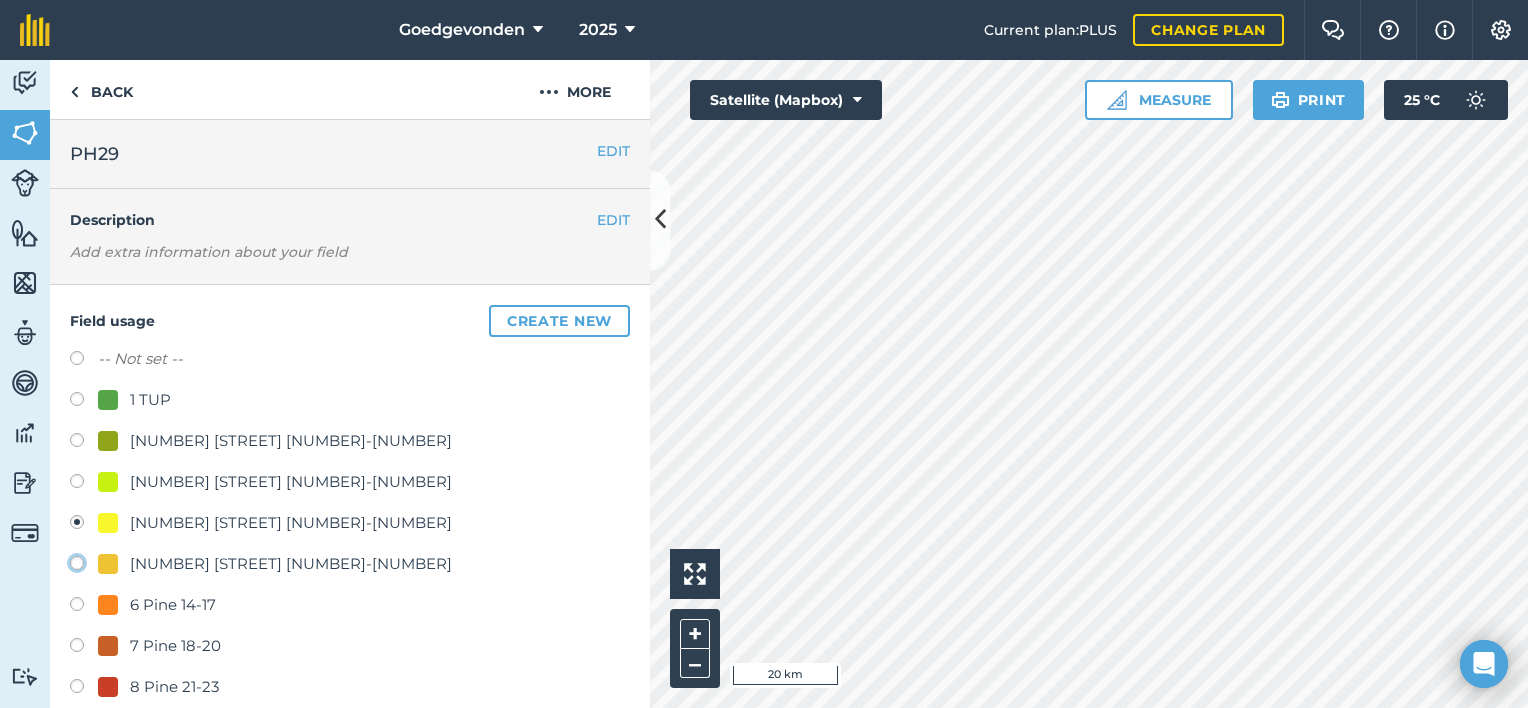 click on "[NUMBER] Pine 8-13" at bounding box center [-9923, 562] 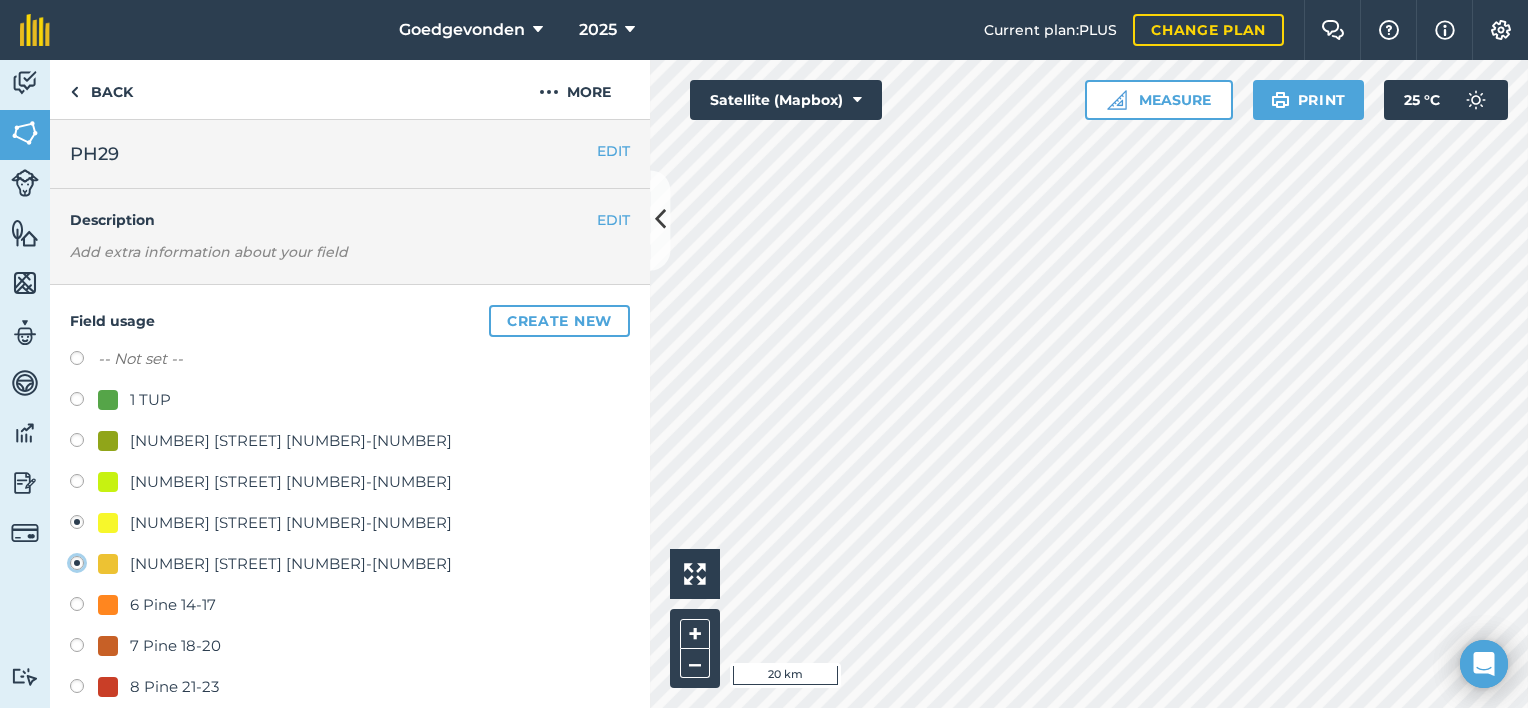 radio on "true" 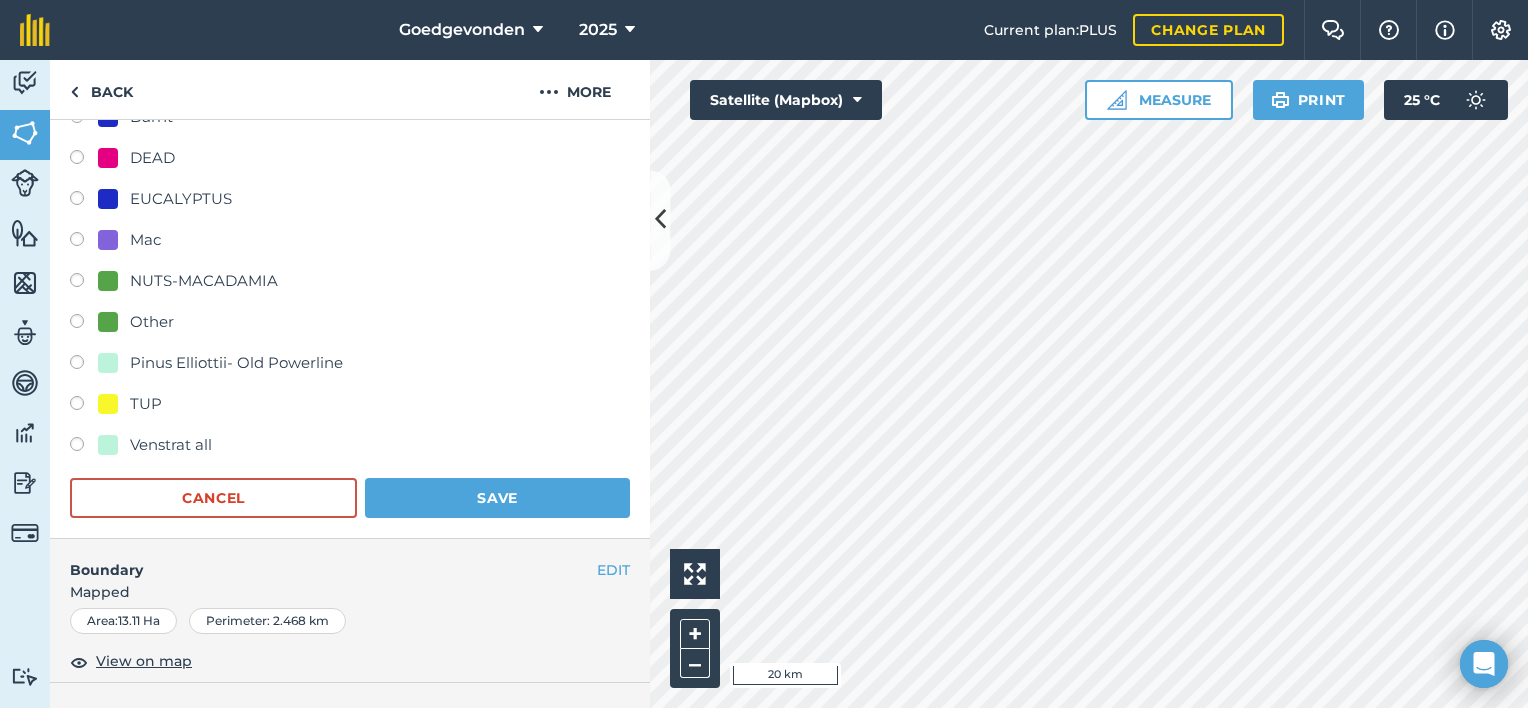 scroll, scrollTop: 706, scrollLeft: 0, axis: vertical 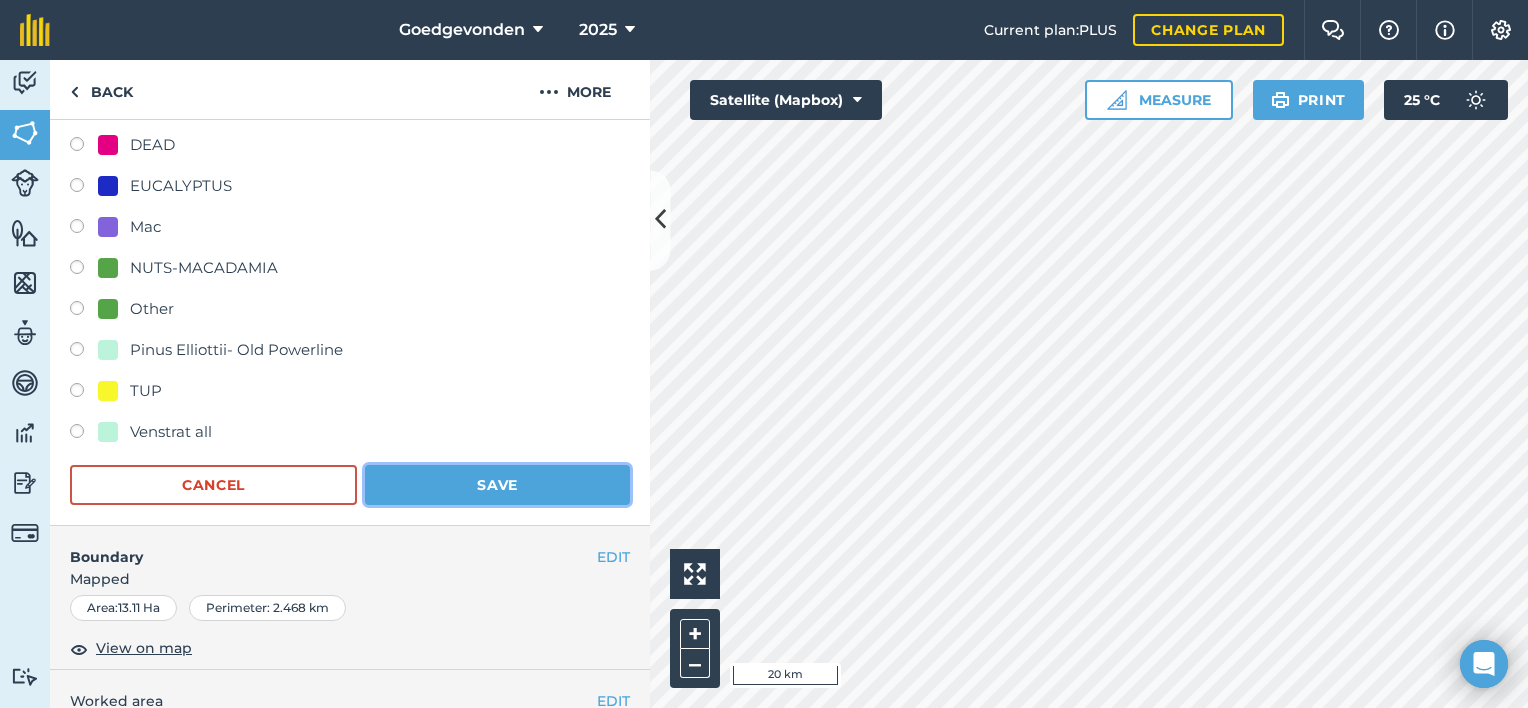 click on "Save" at bounding box center (497, 485) 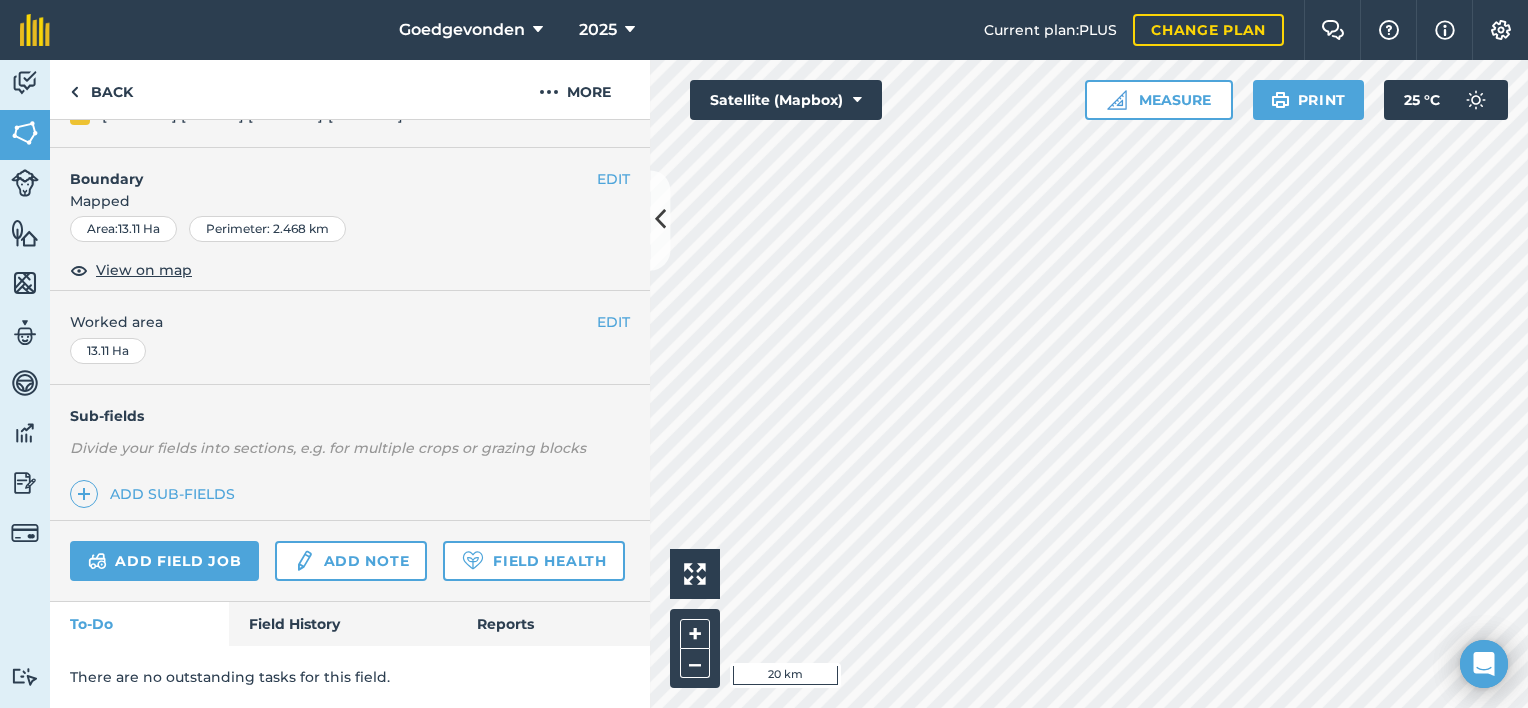 scroll, scrollTop: 286, scrollLeft: 0, axis: vertical 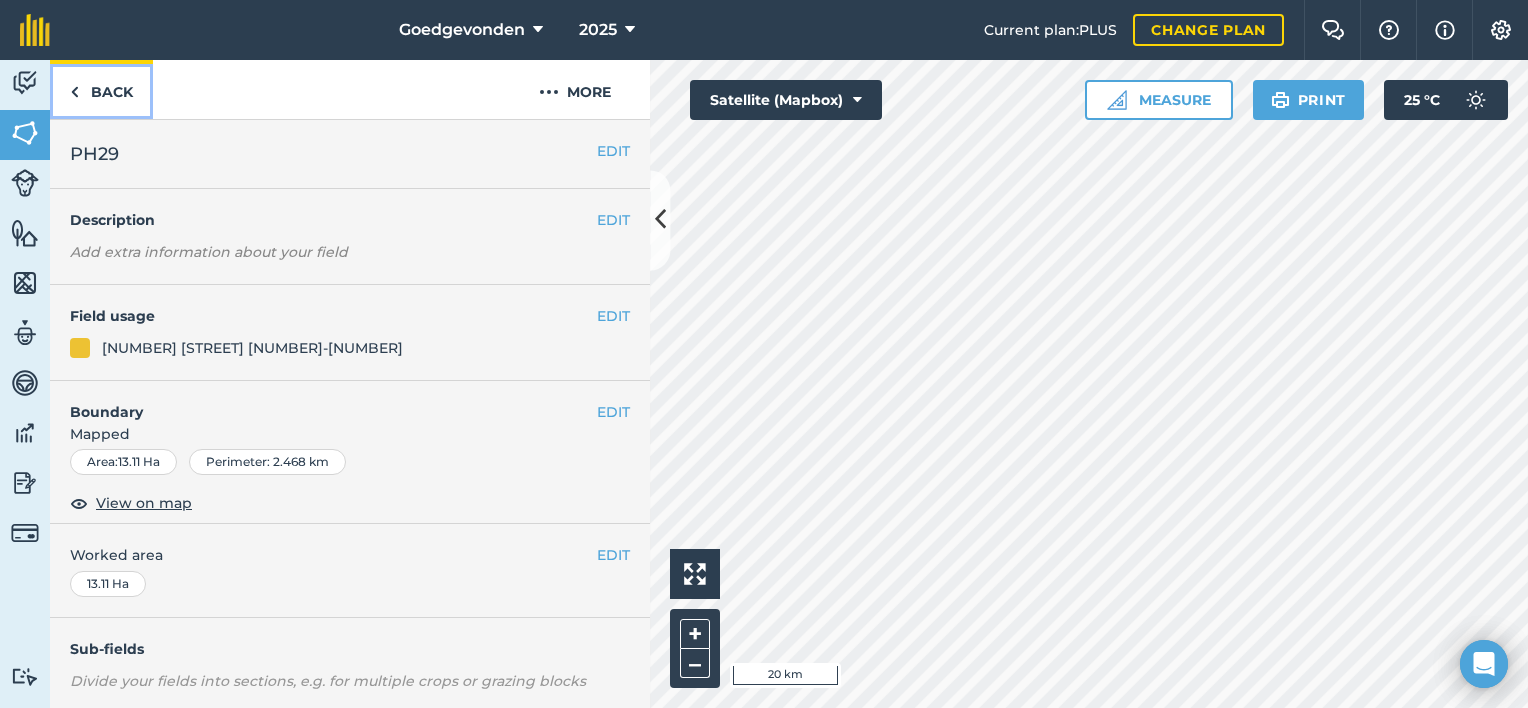 click at bounding box center [74, 92] 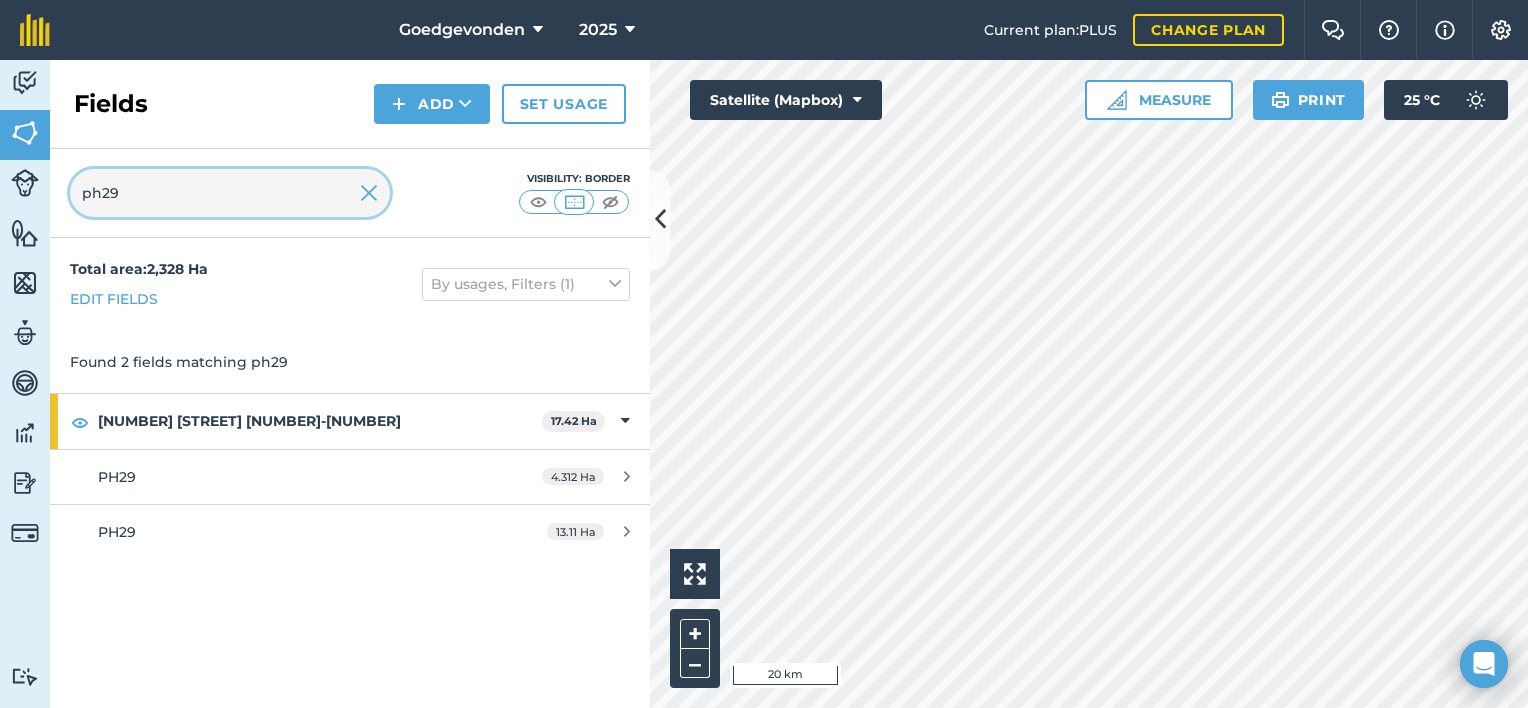 click on "ph29" at bounding box center [230, 193] 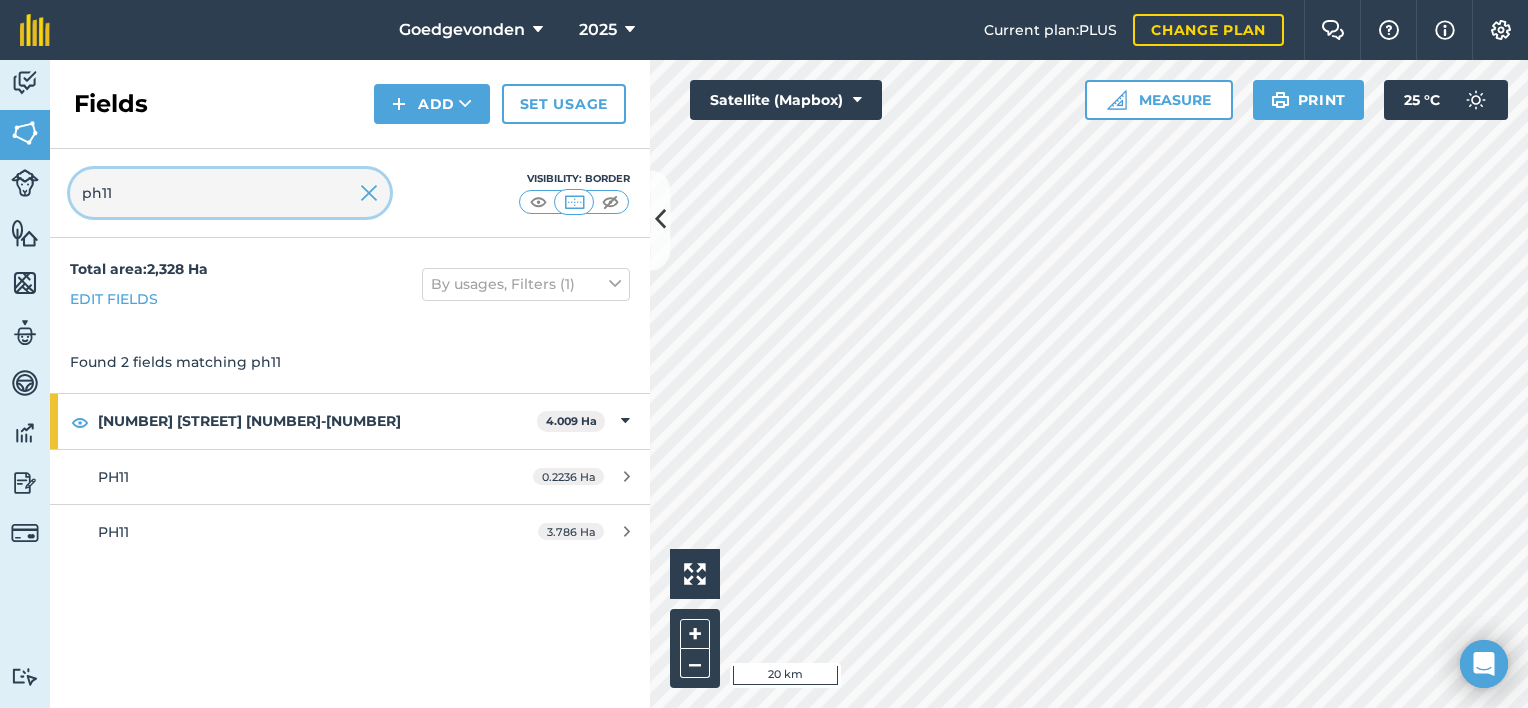 type on "ph11" 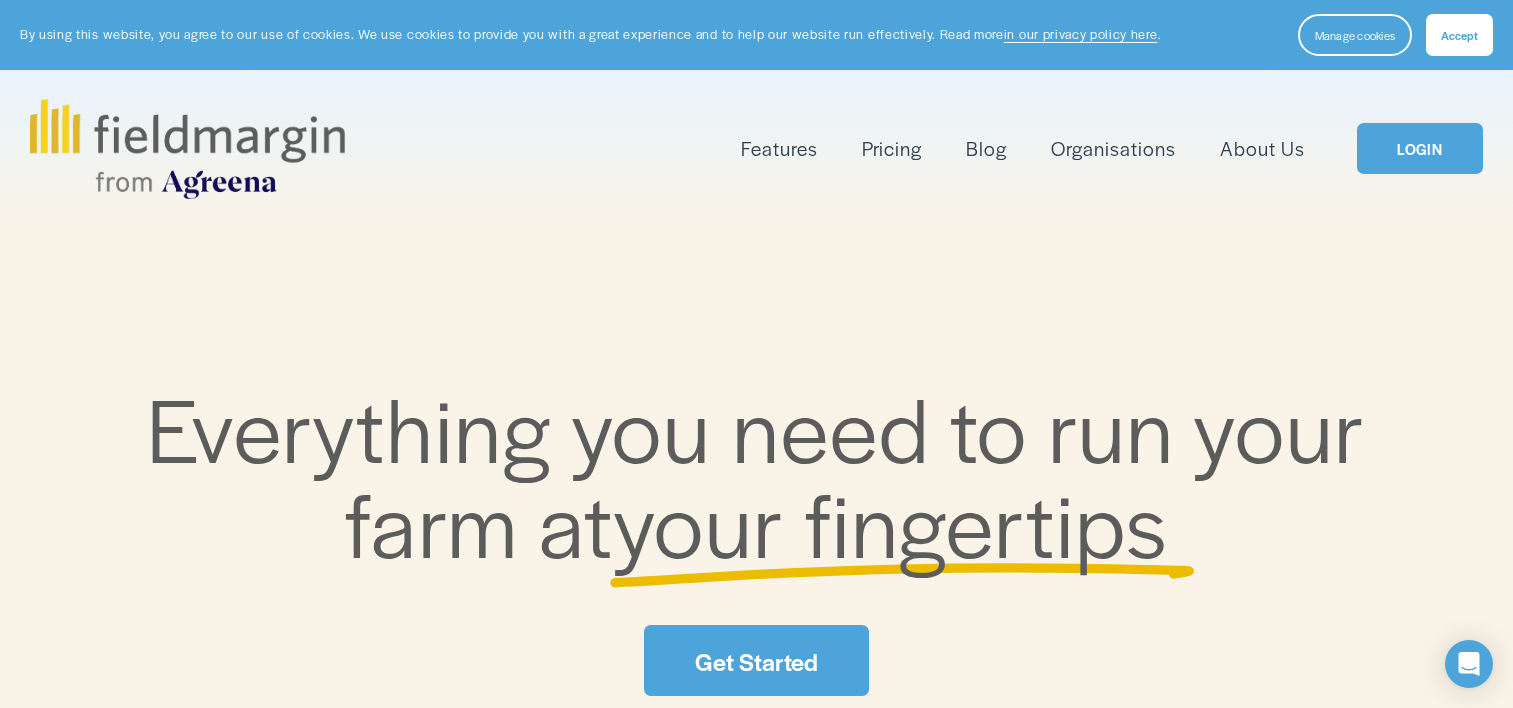 scroll, scrollTop: 0, scrollLeft: 0, axis: both 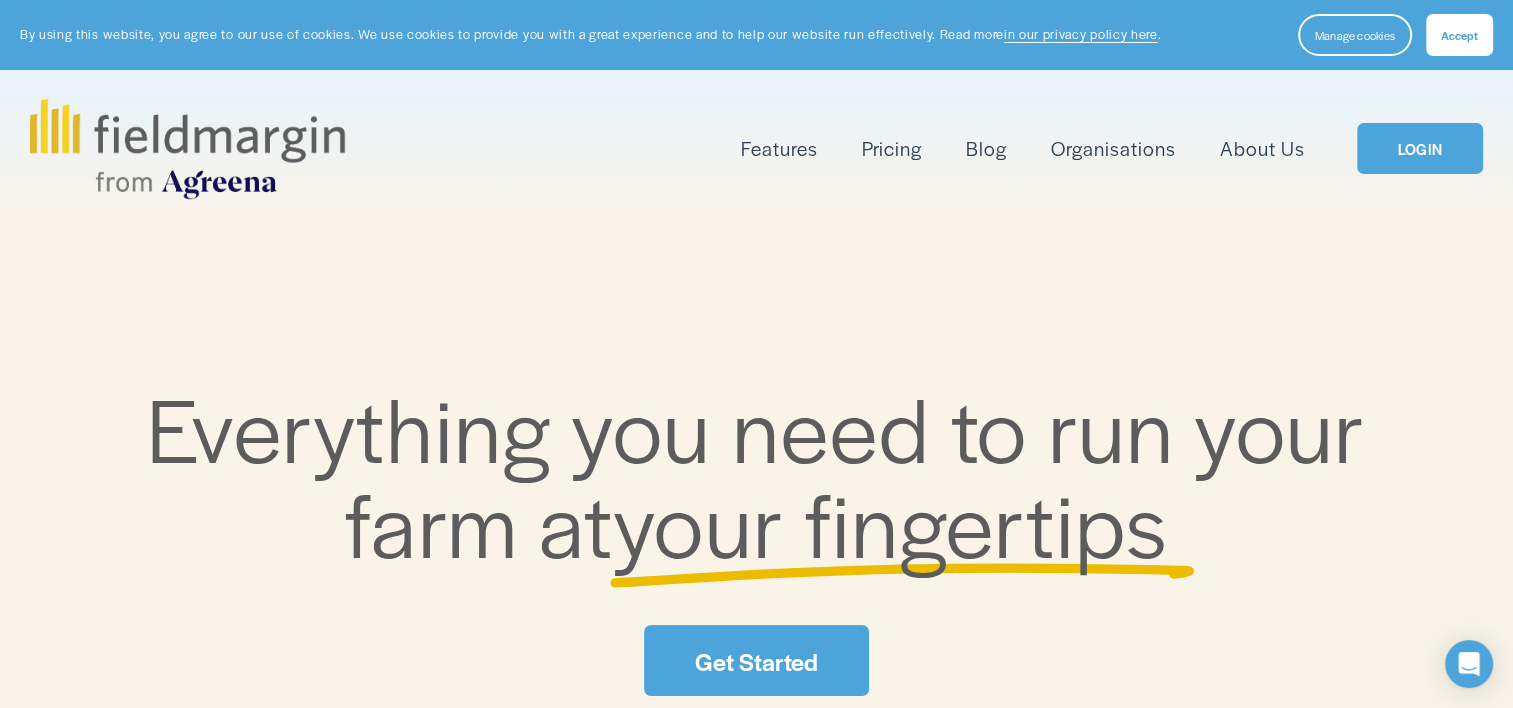 click on "LOGIN" at bounding box center (1420, 148) 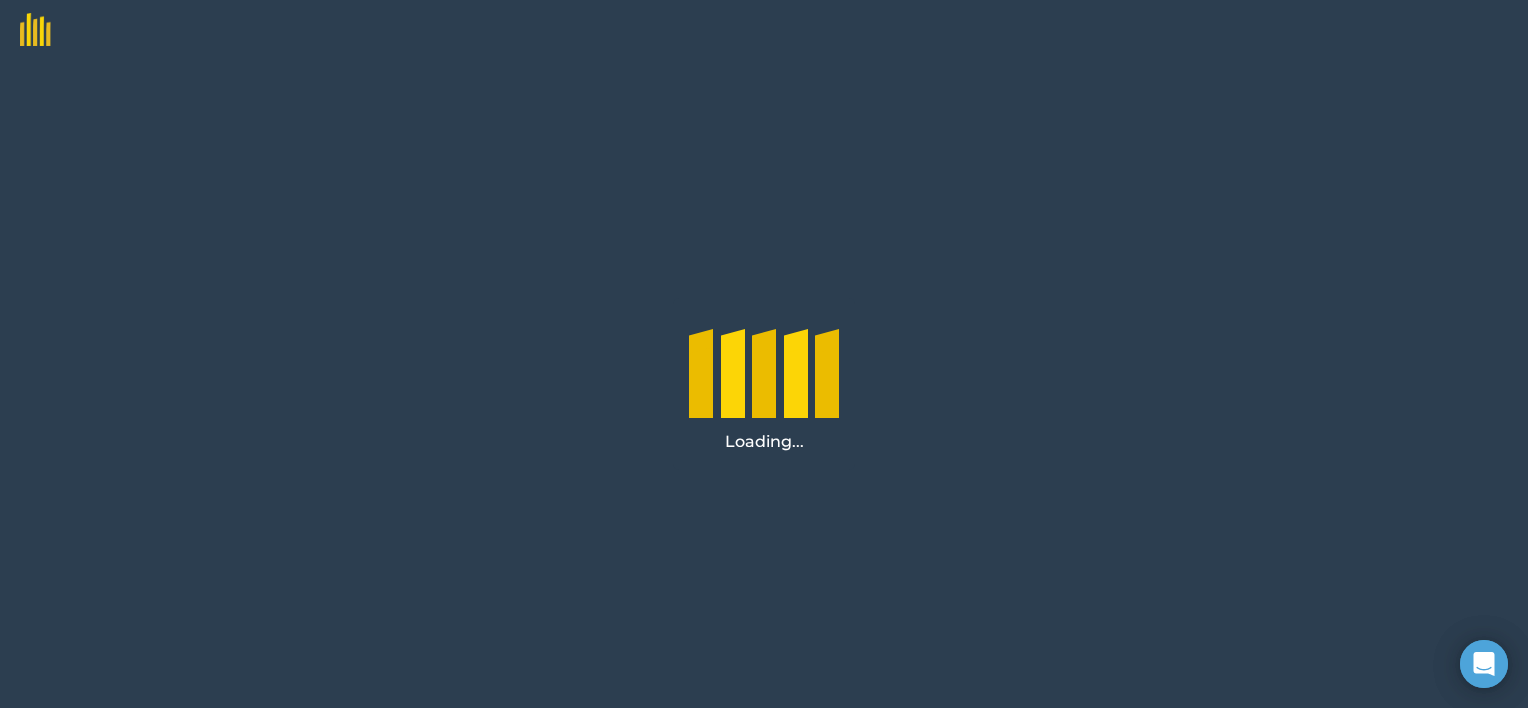 scroll, scrollTop: 0, scrollLeft: 0, axis: both 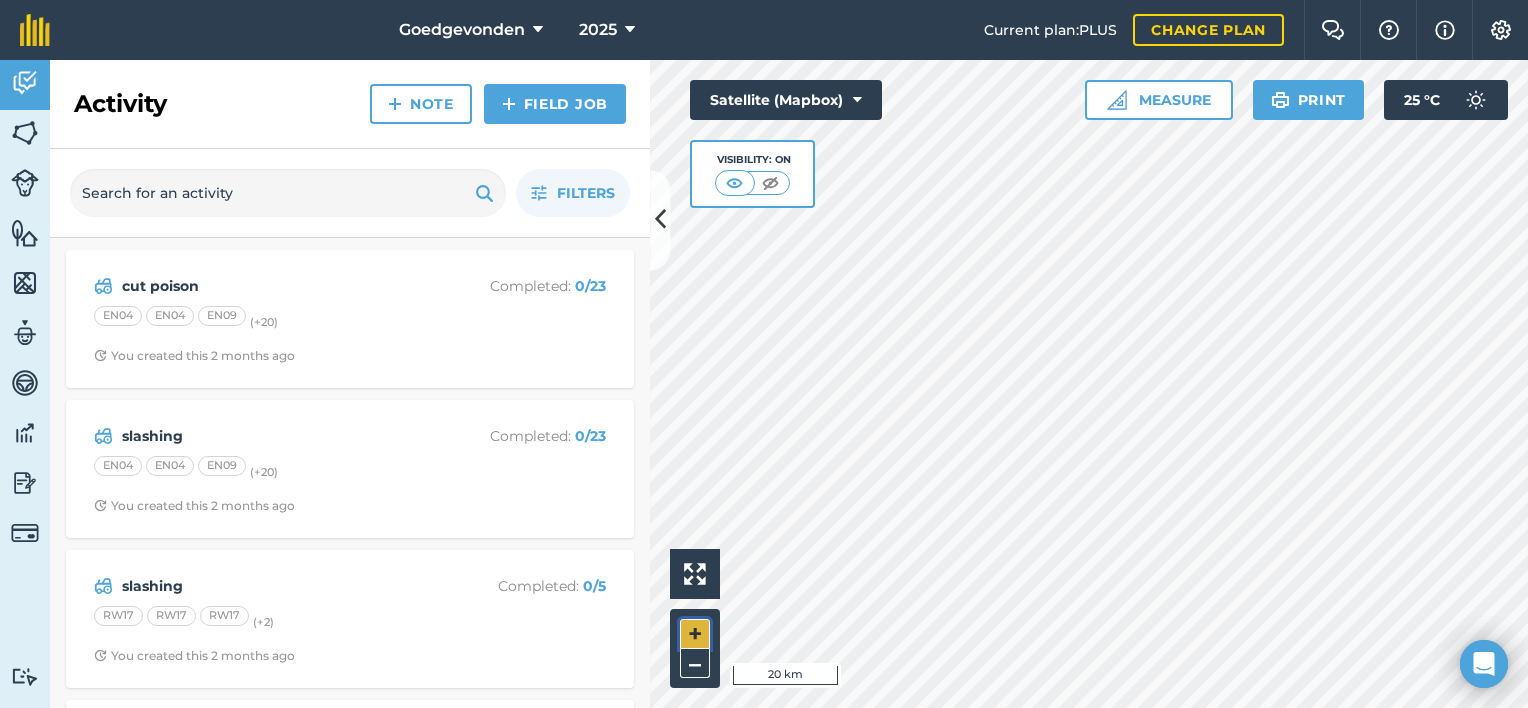 click on "+" at bounding box center [695, 634] 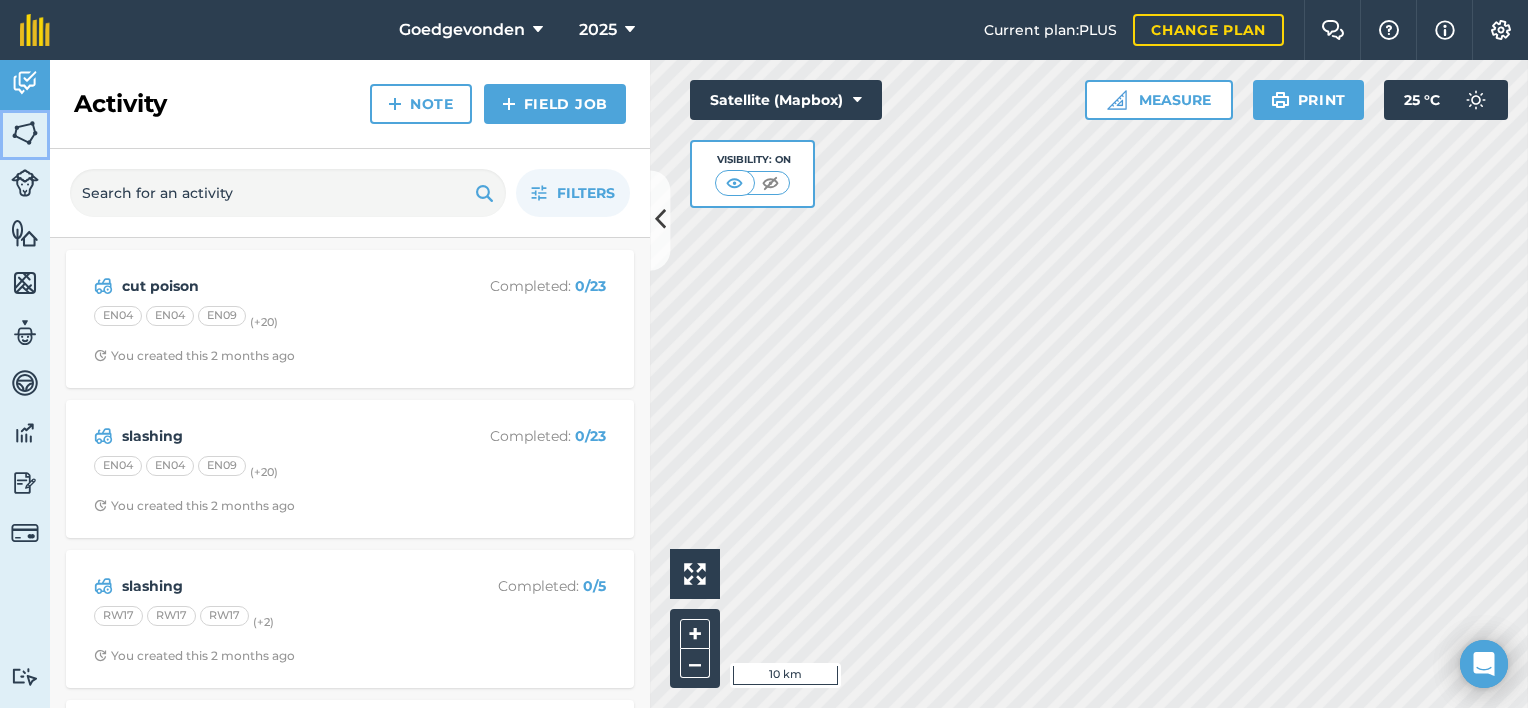 click at bounding box center (25, 133) 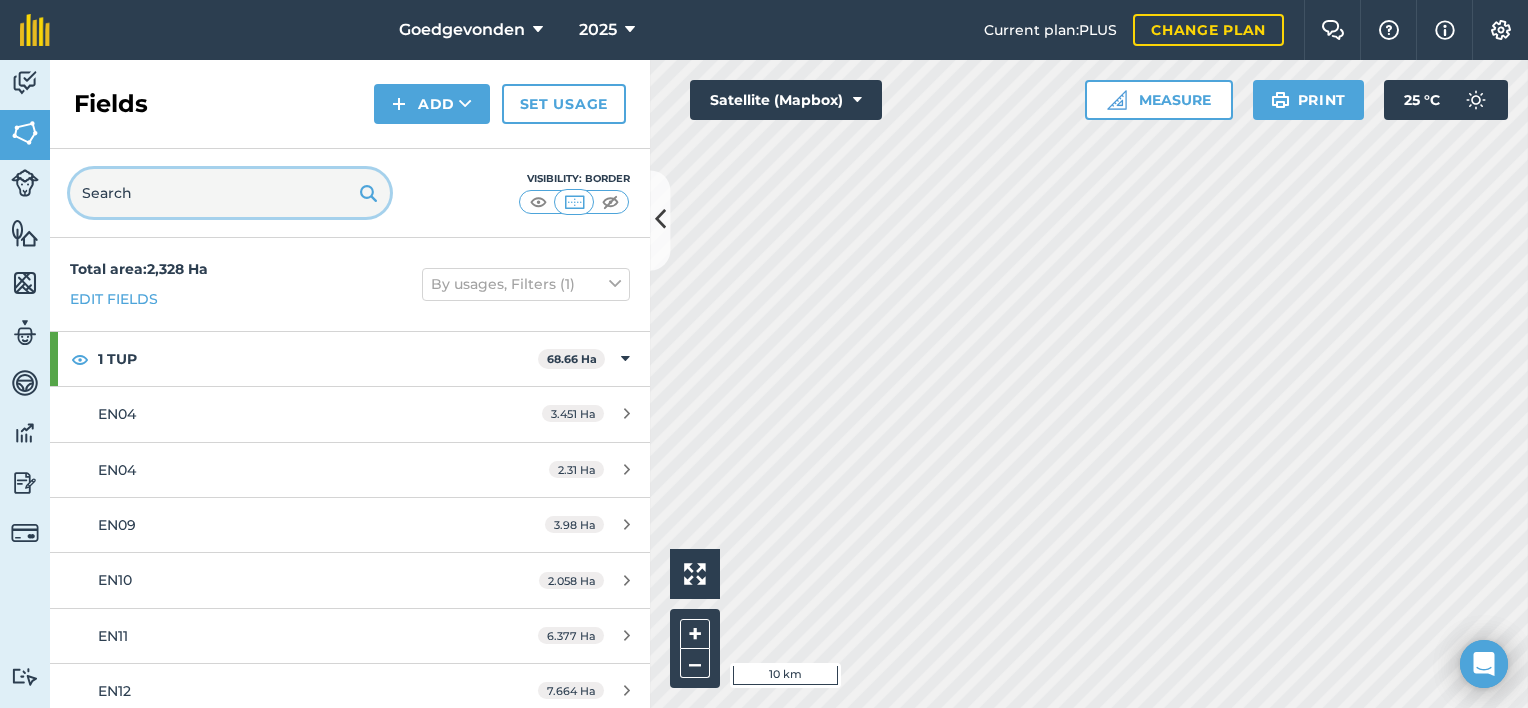 click at bounding box center (230, 193) 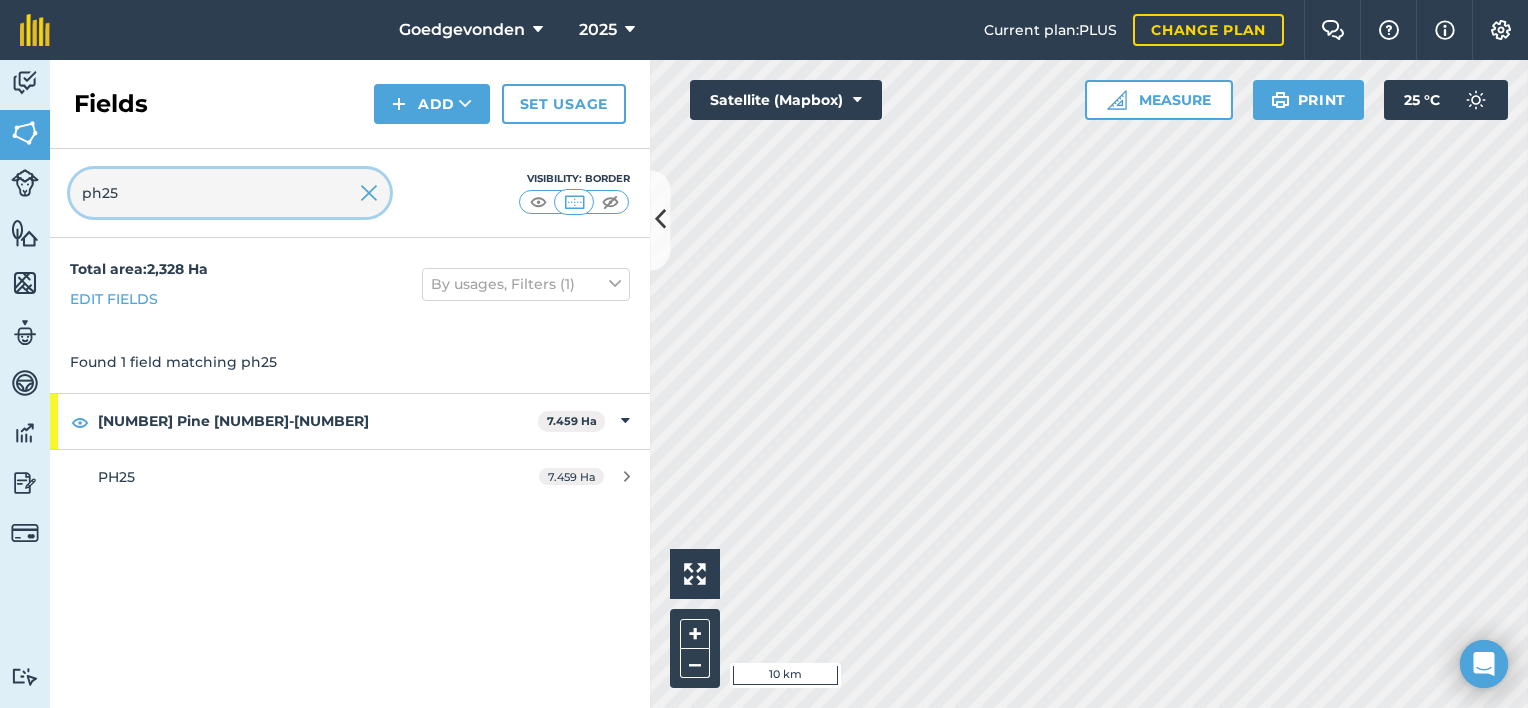 type on "ph25" 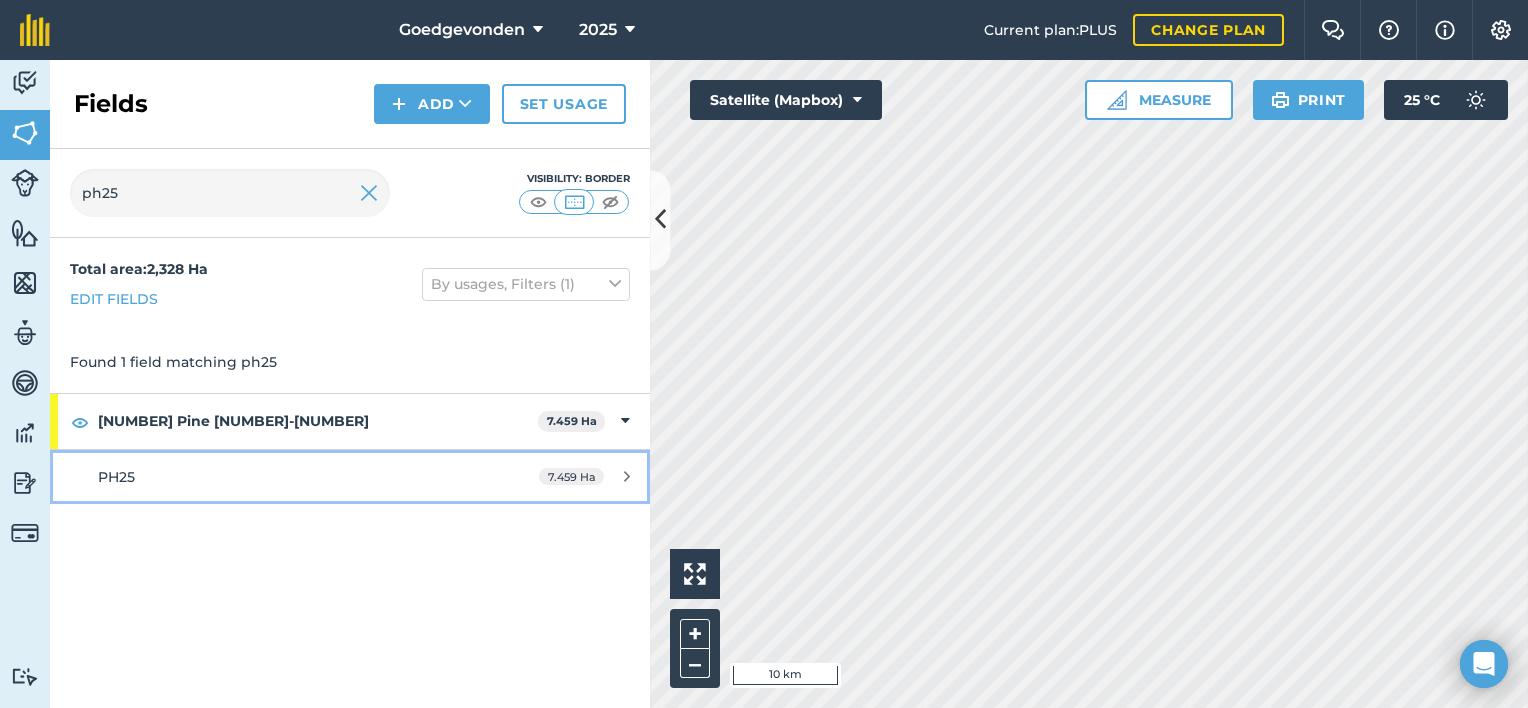 click on "7.459   Ha" at bounding box center [571, 476] 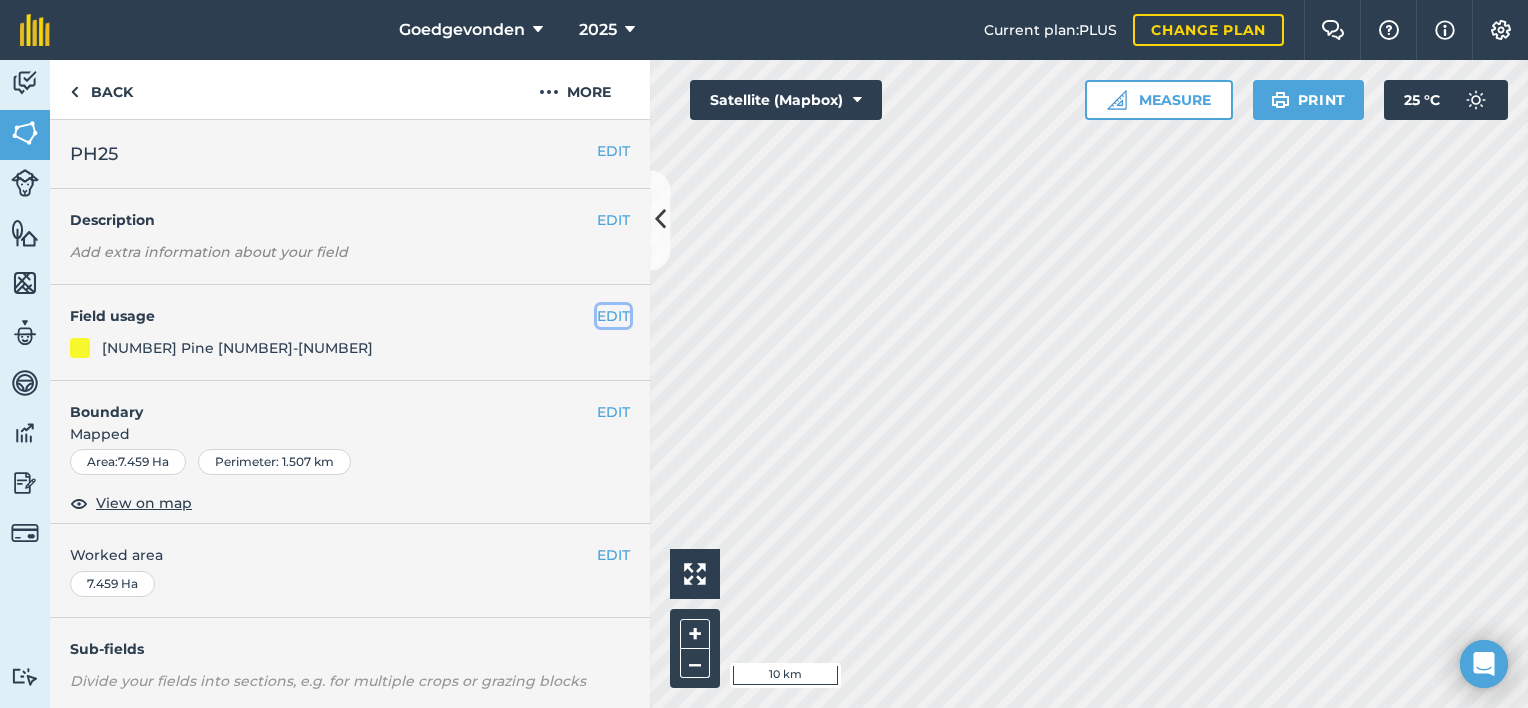click on "EDIT" at bounding box center [613, 316] 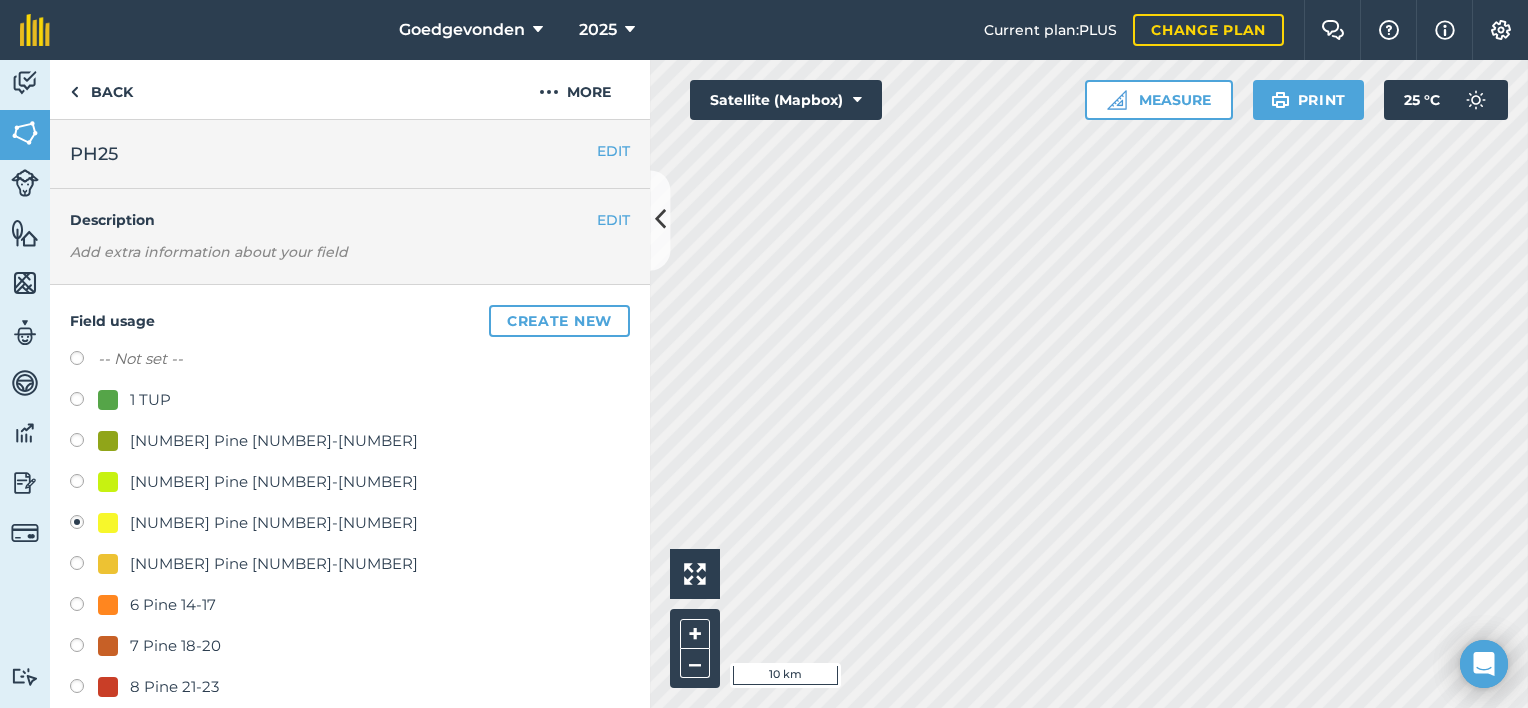 click at bounding box center (84, 566) 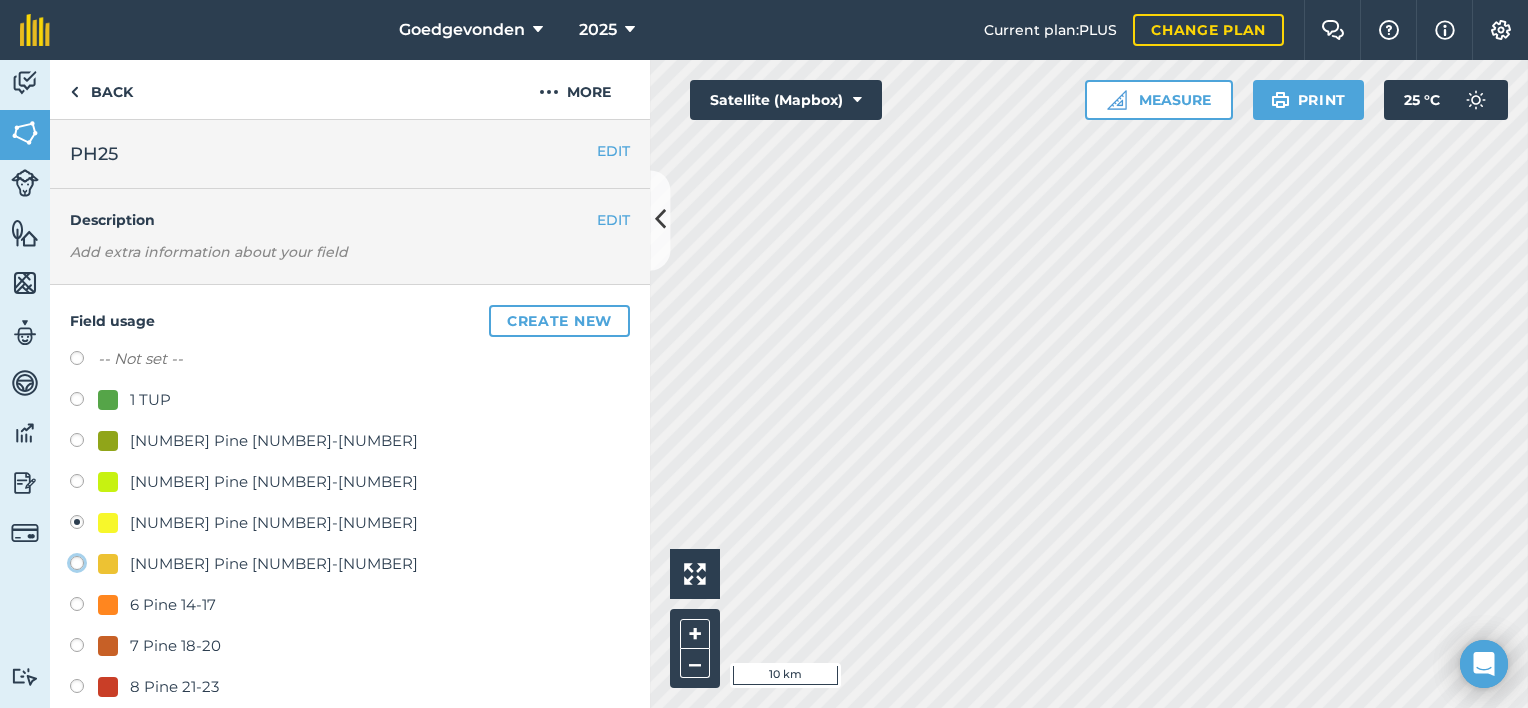 click on "[NUMBER] Pine 8-13" at bounding box center [-9923, 562] 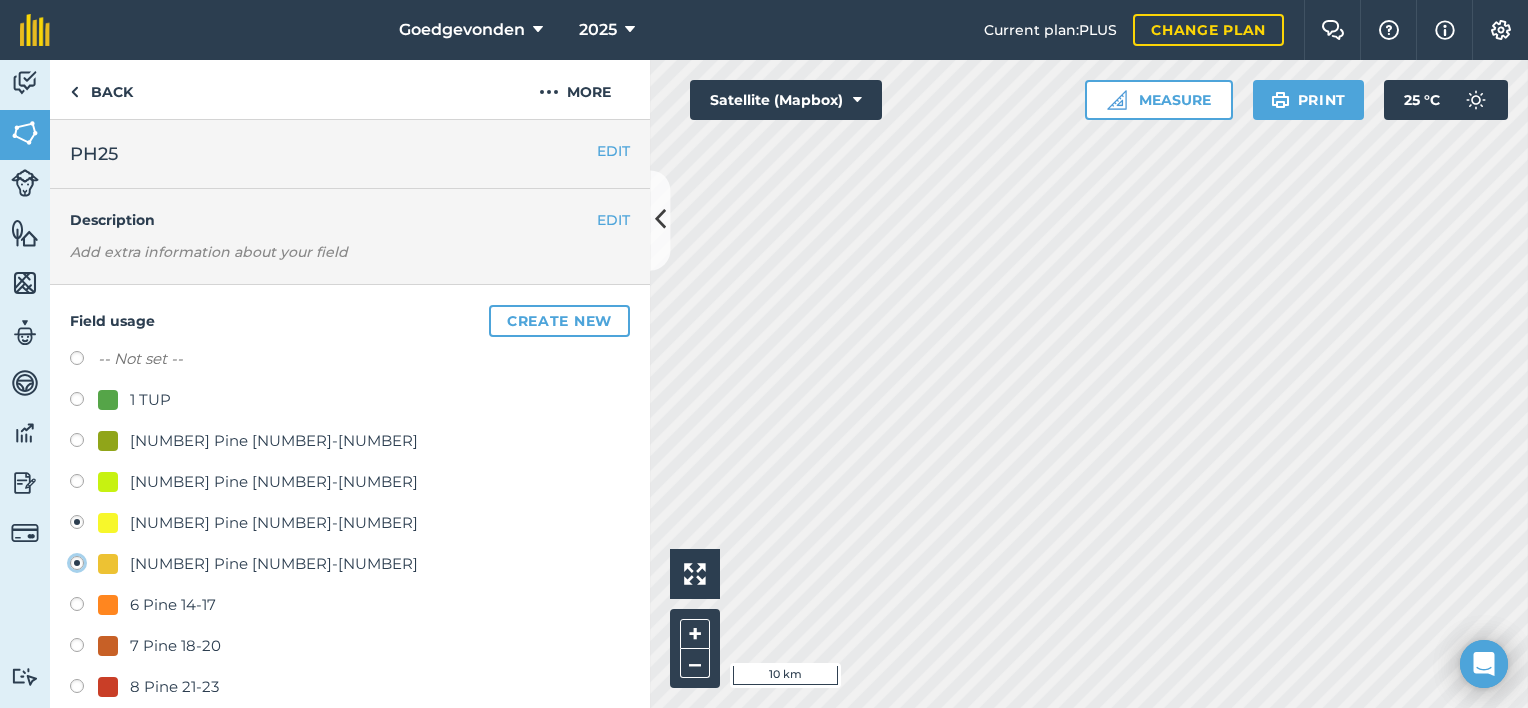 radio on "true" 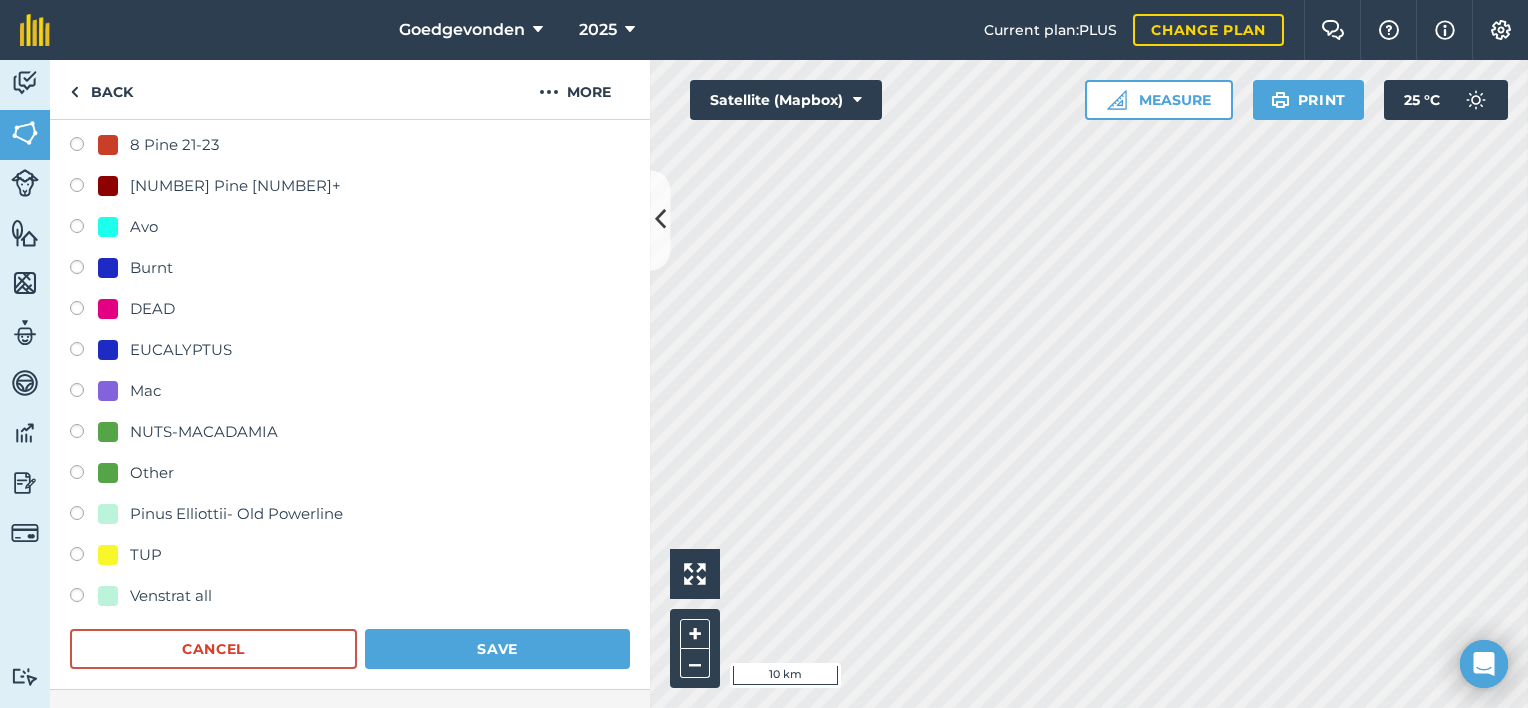 scroll, scrollTop: 560, scrollLeft: 0, axis: vertical 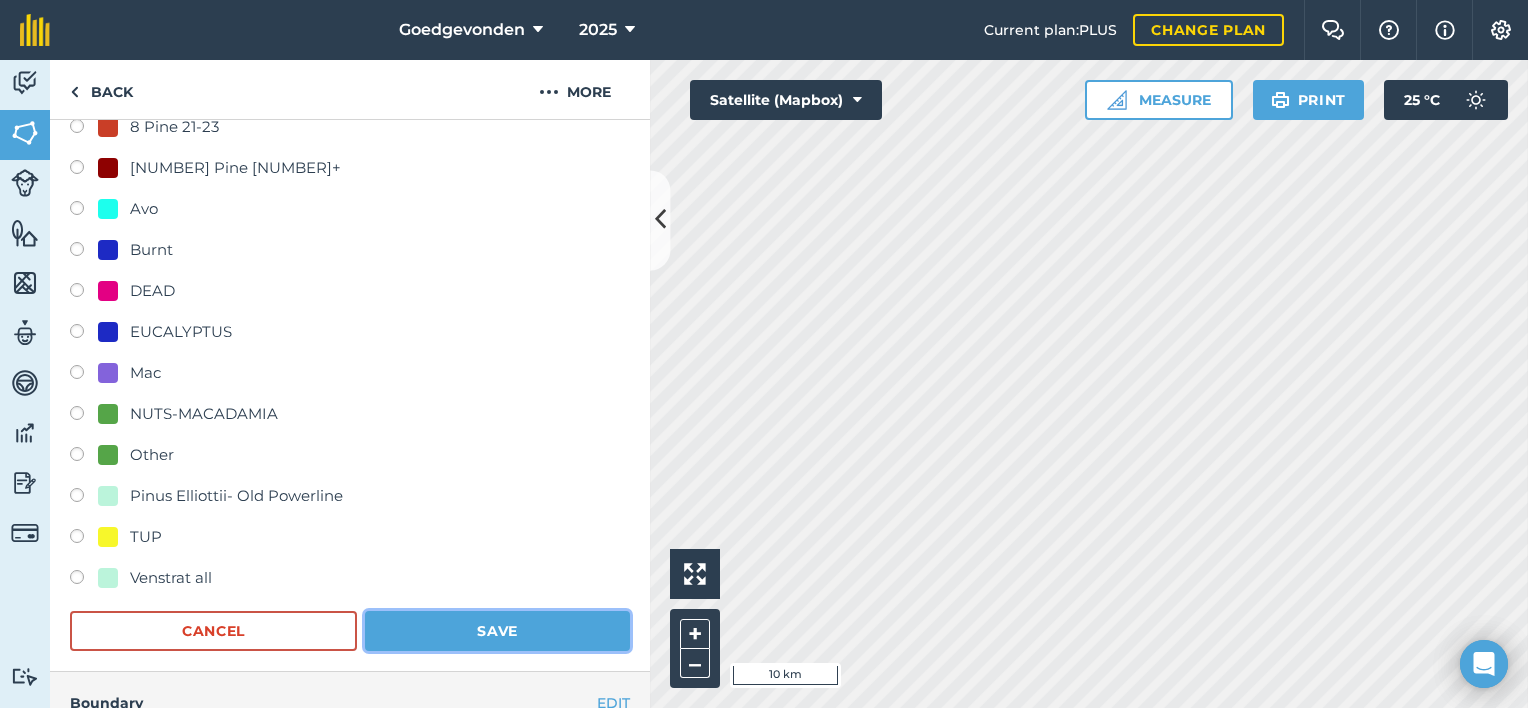 click on "Save" at bounding box center (497, 631) 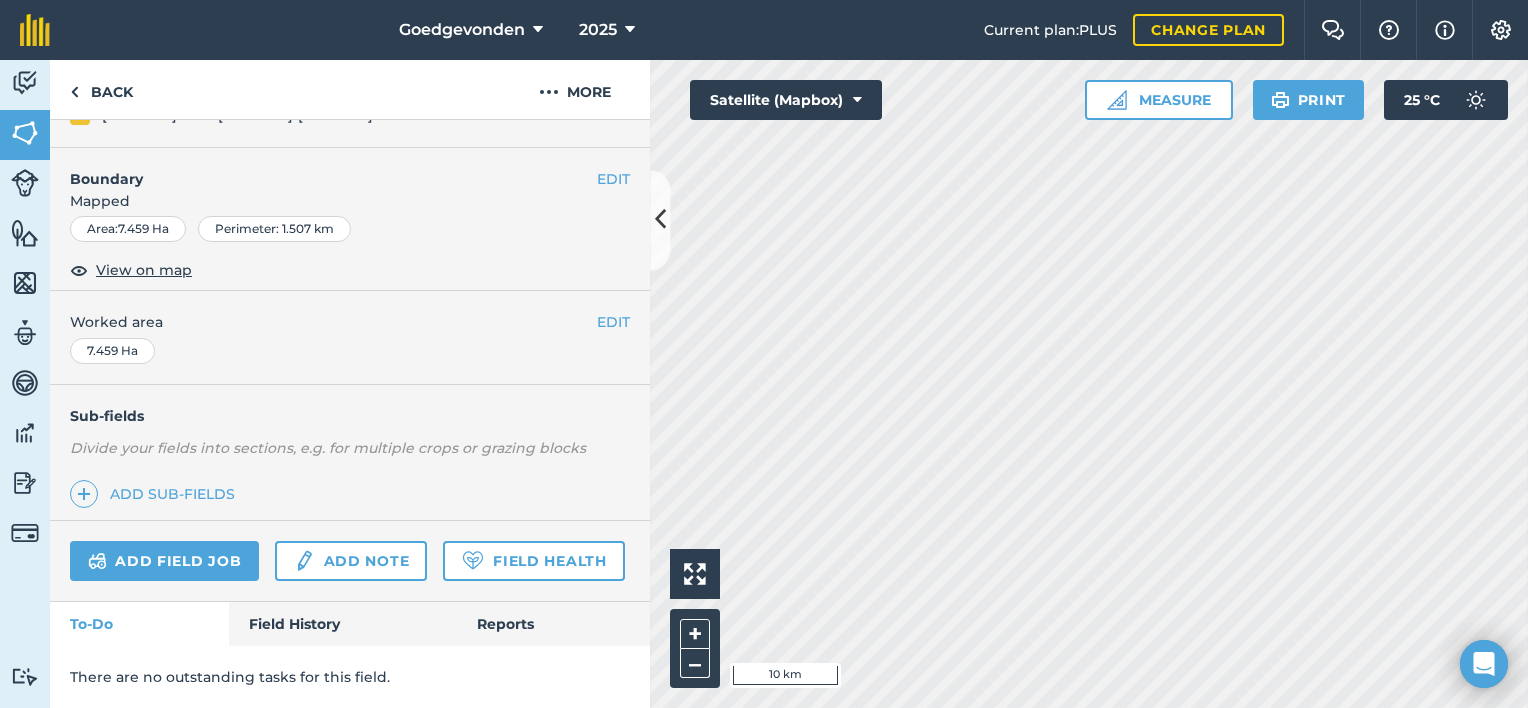 scroll, scrollTop: 286, scrollLeft: 0, axis: vertical 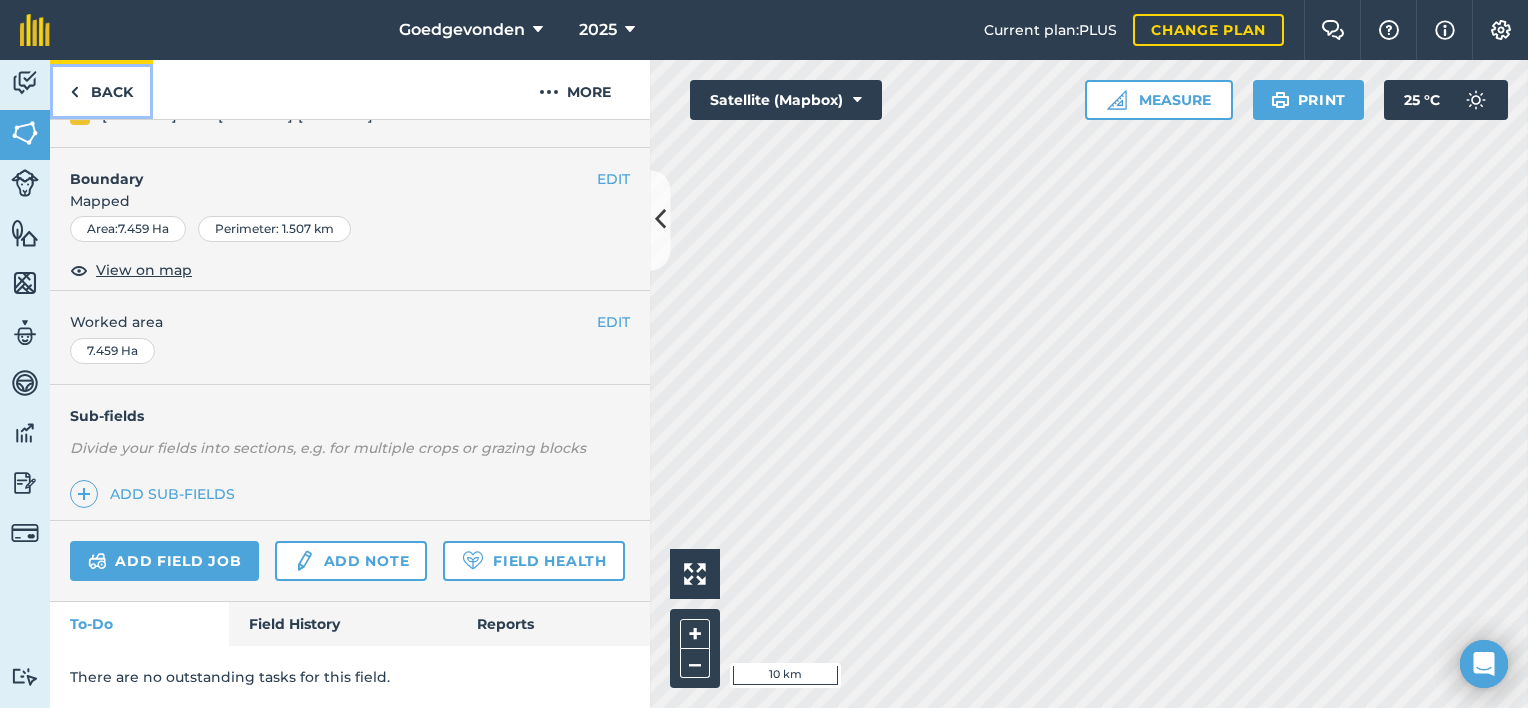 click on "Back" at bounding box center [101, 89] 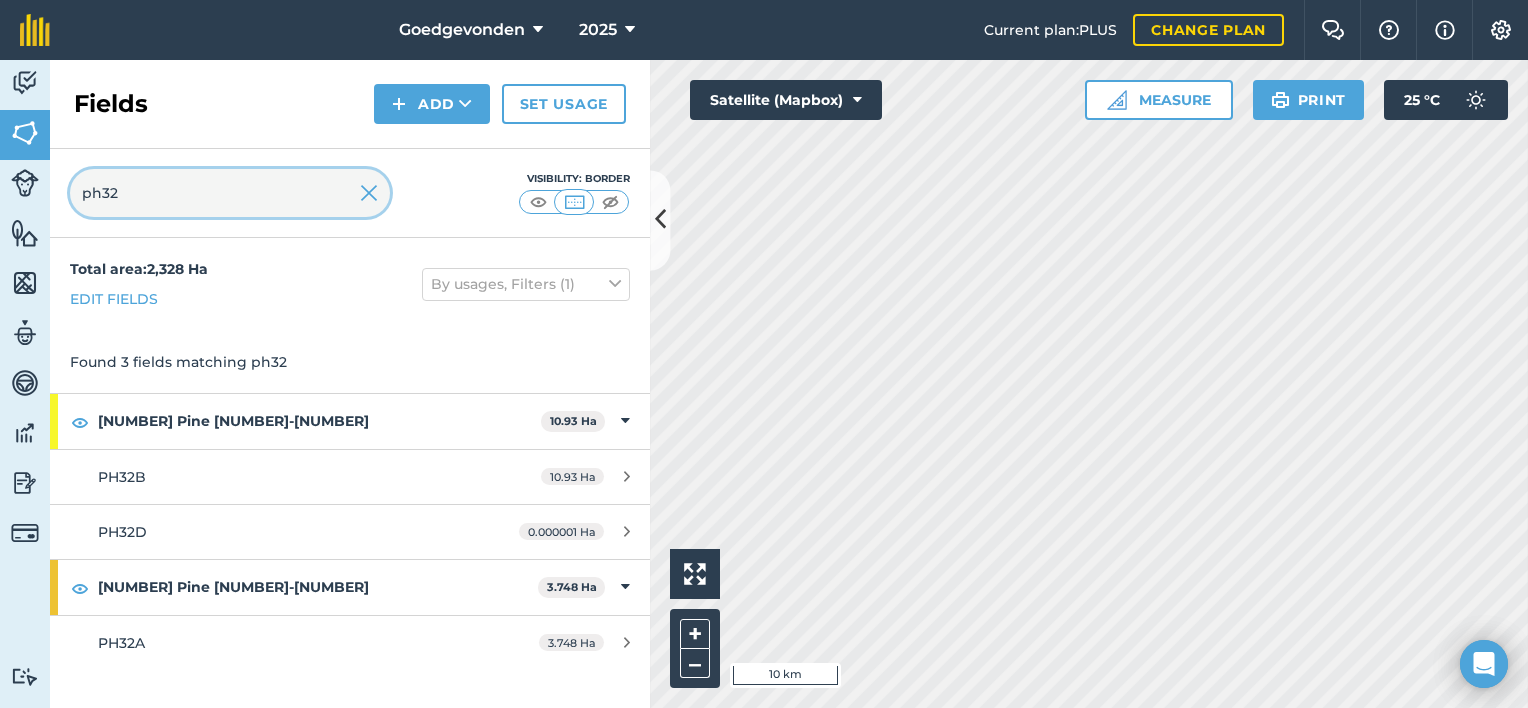 type on "ph32" 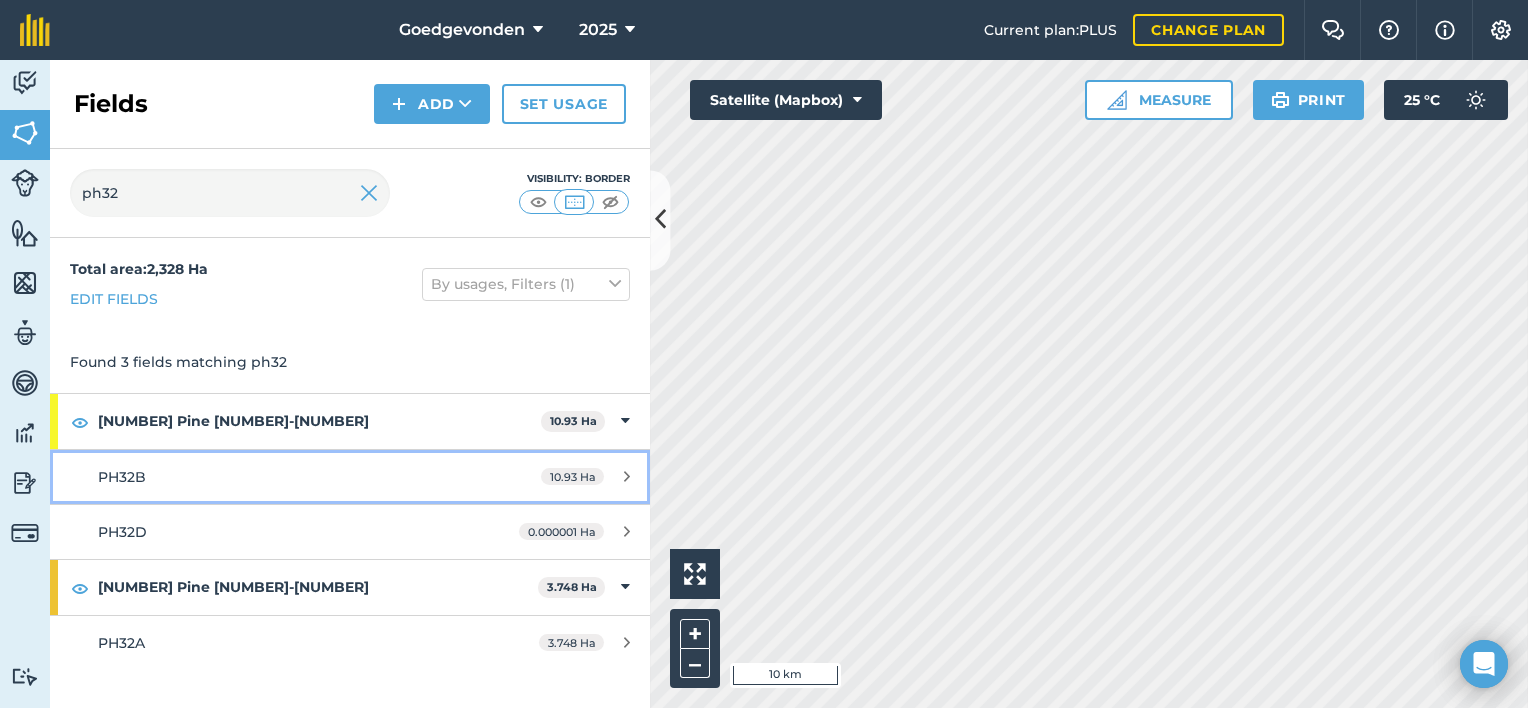 click on "10.93   Ha" at bounding box center (572, 476) 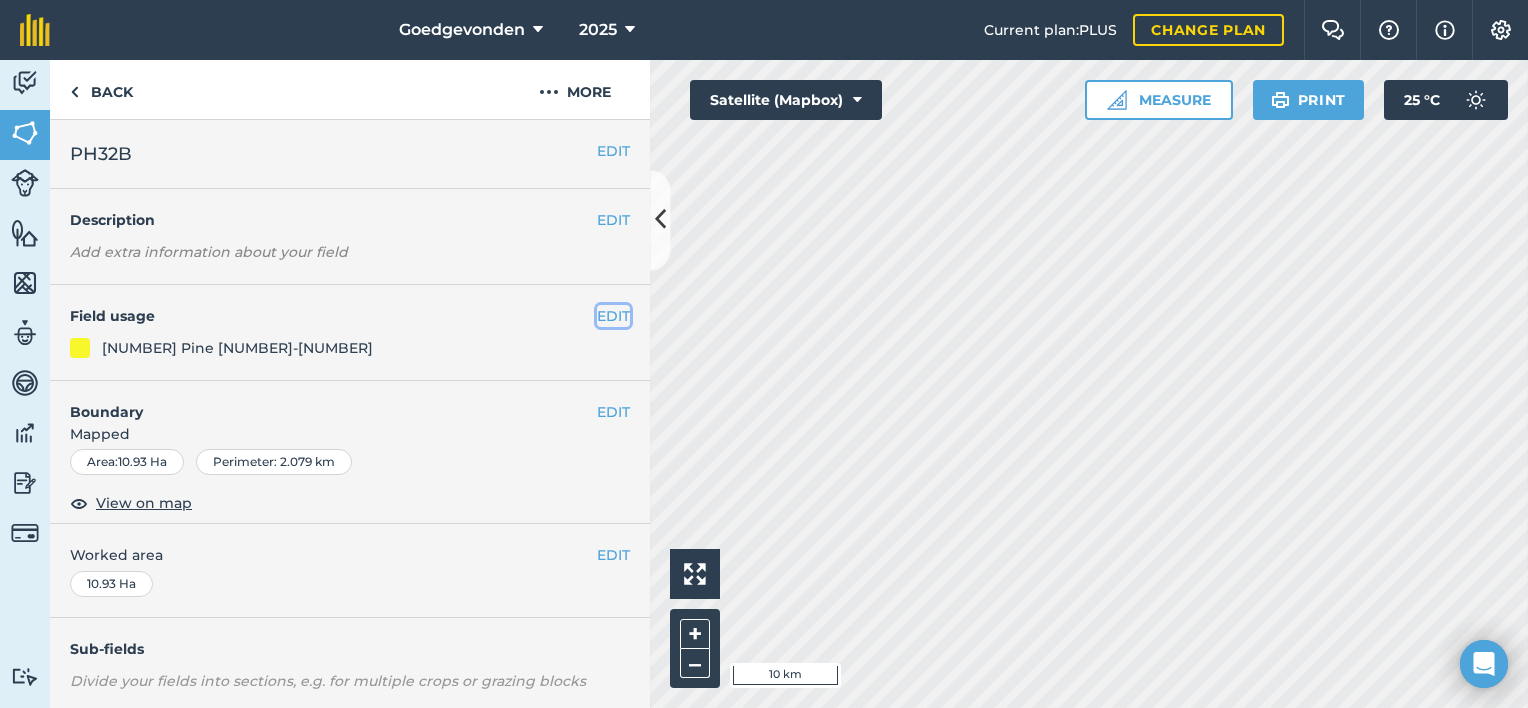 click on "EDIT" at bounding box center [613, 316] 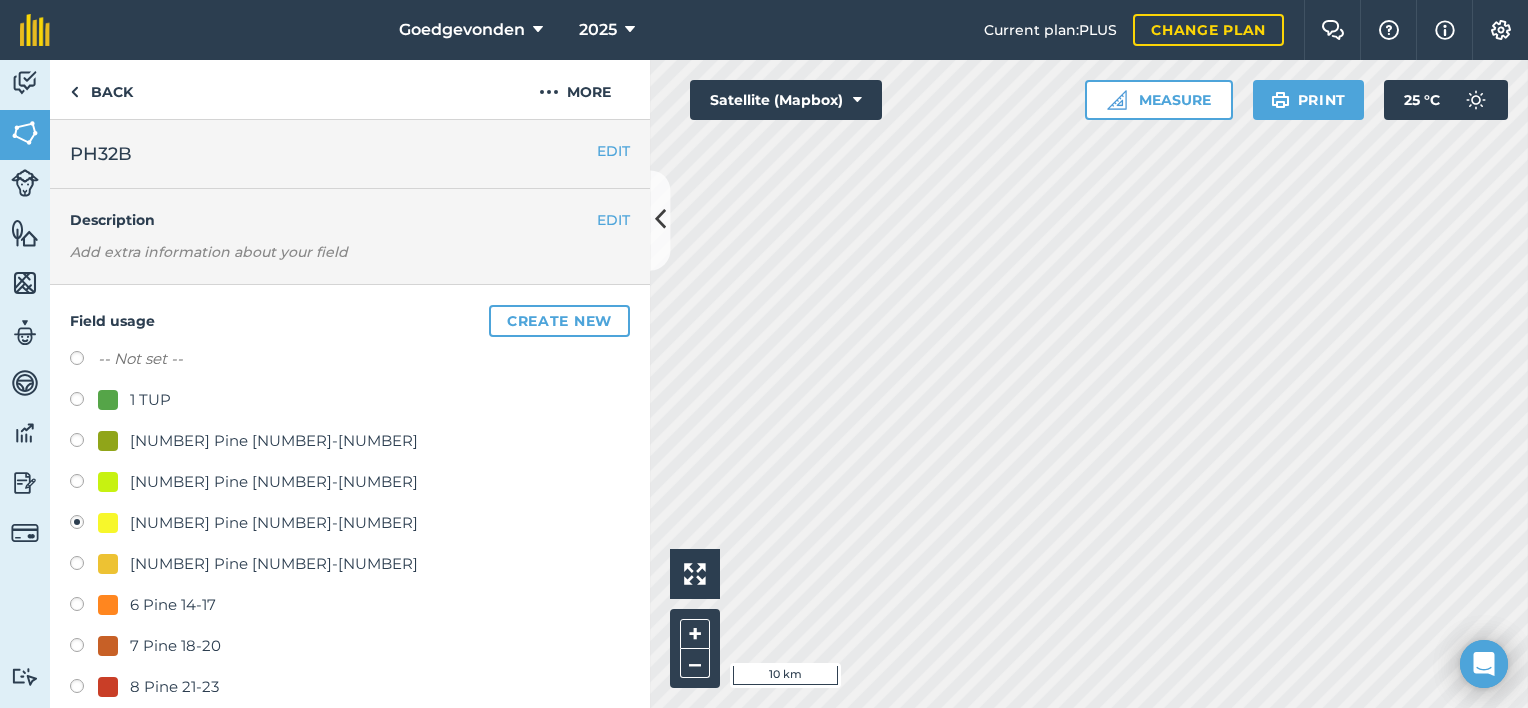 click at bounding box center [84, 566] 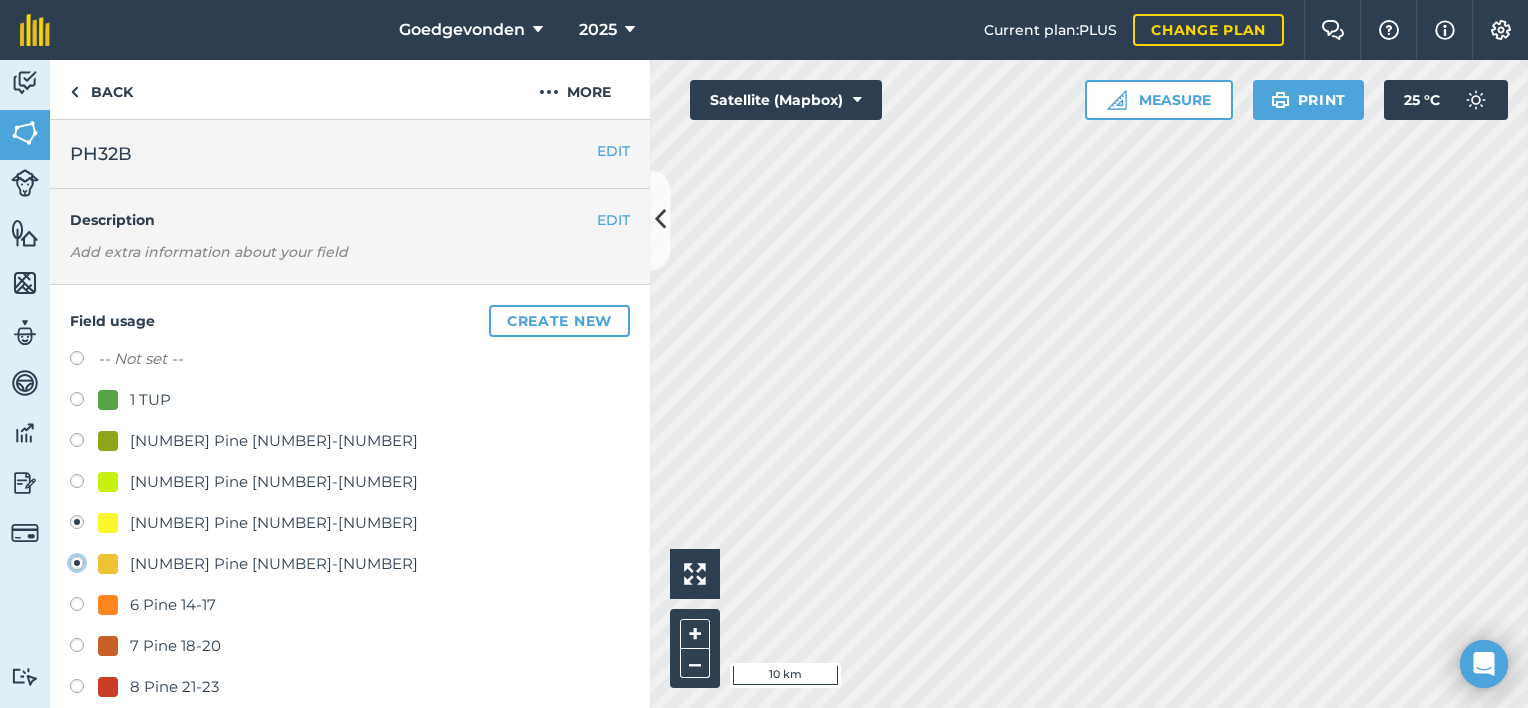 radio on "true" 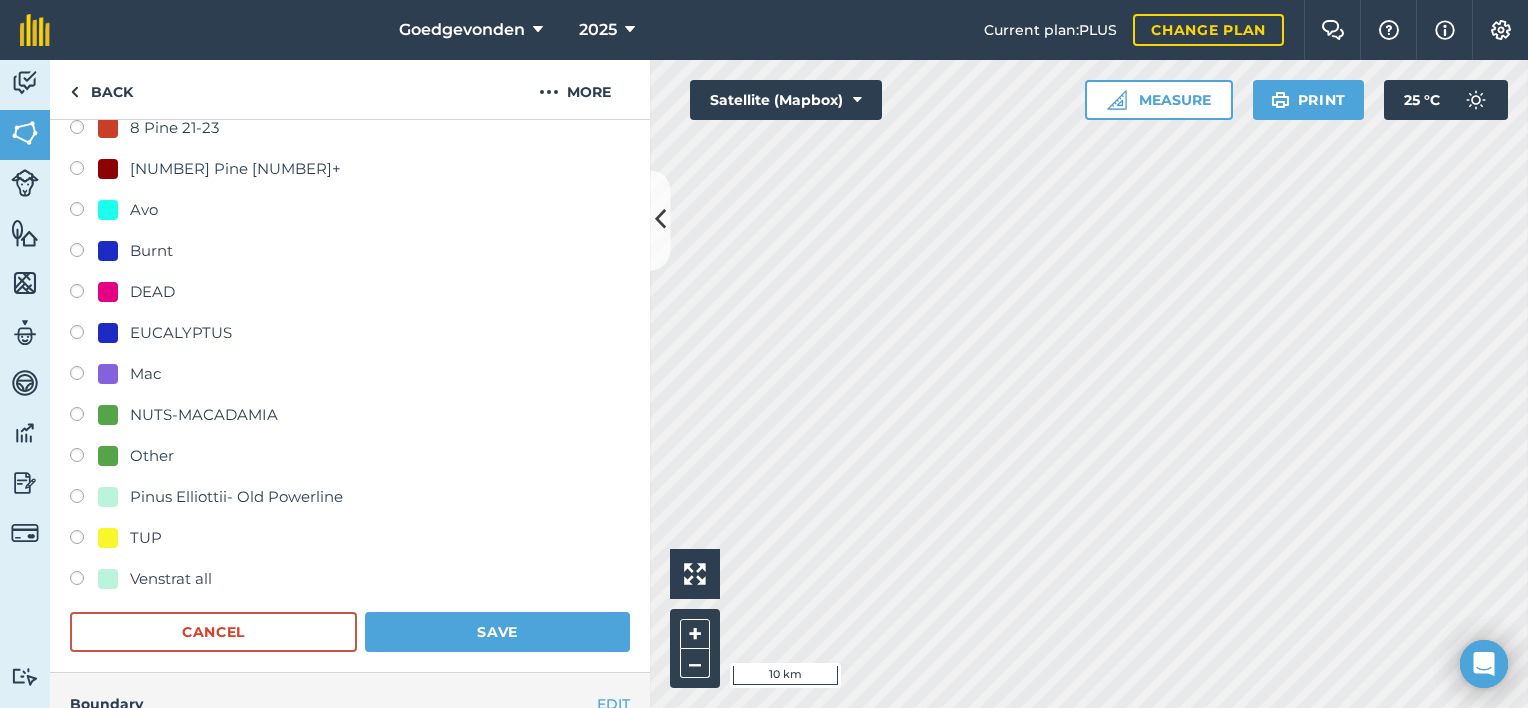 scroll, scrollTop: 586, scrollLeft: 0, axis: vertical 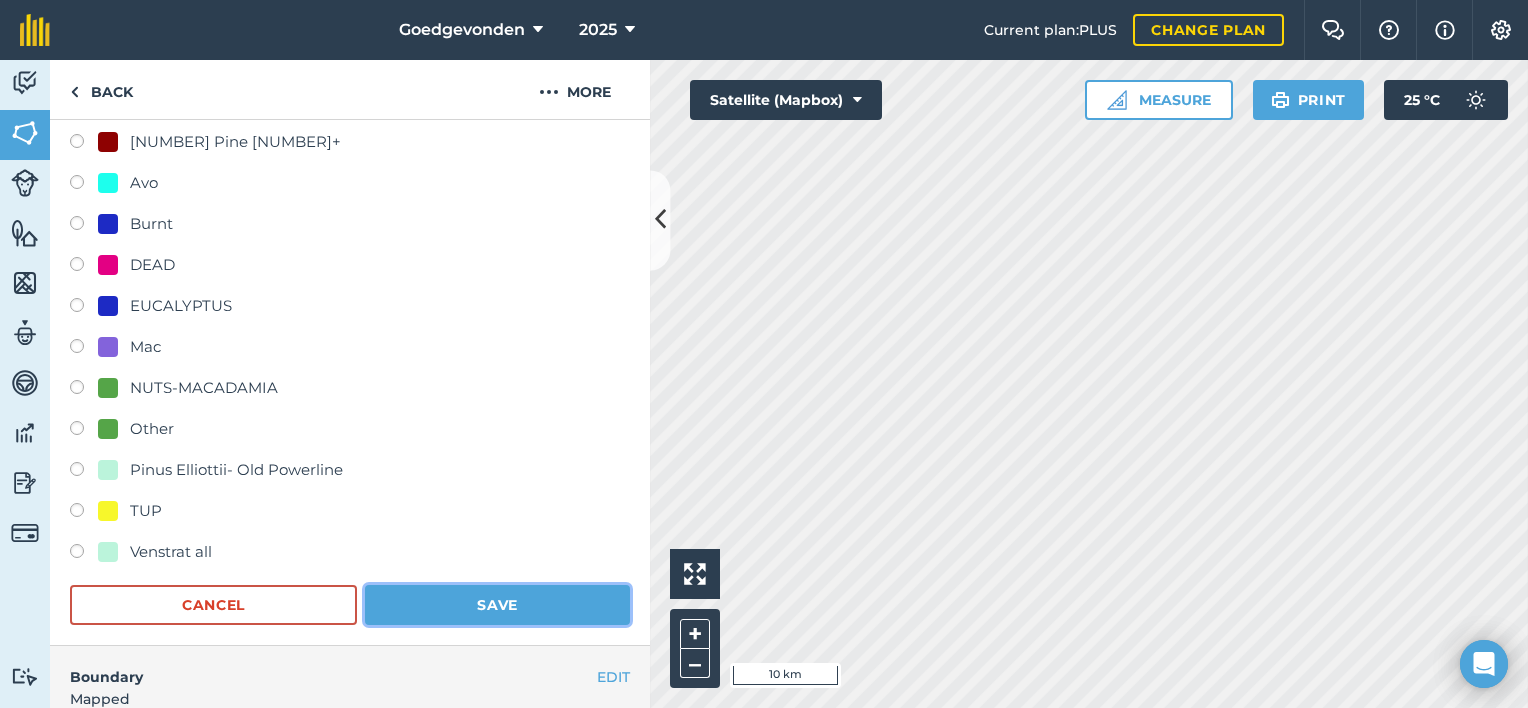 click on "Save" at bounding box center (497, 605) 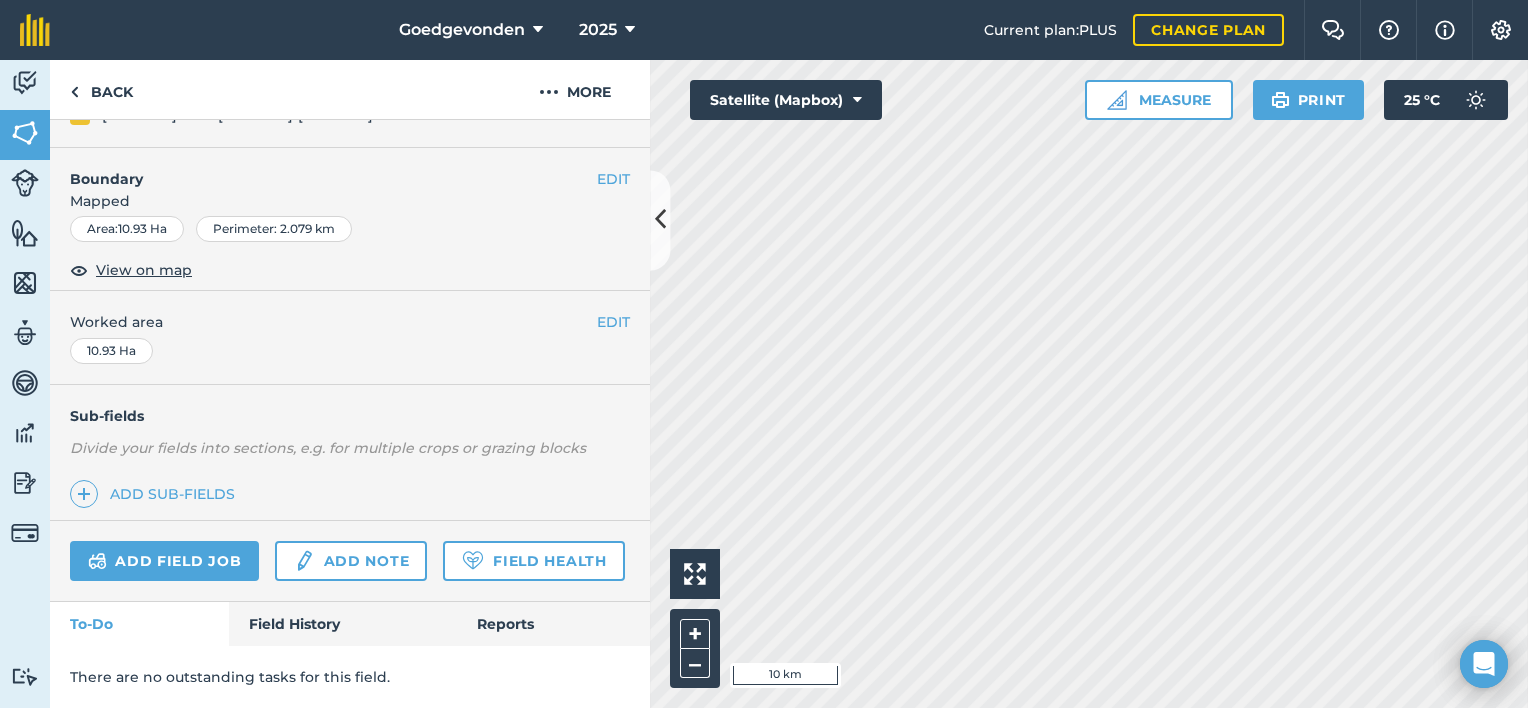 scroll, scrollTop: 286, scrollLeft: 0, axis: vertical 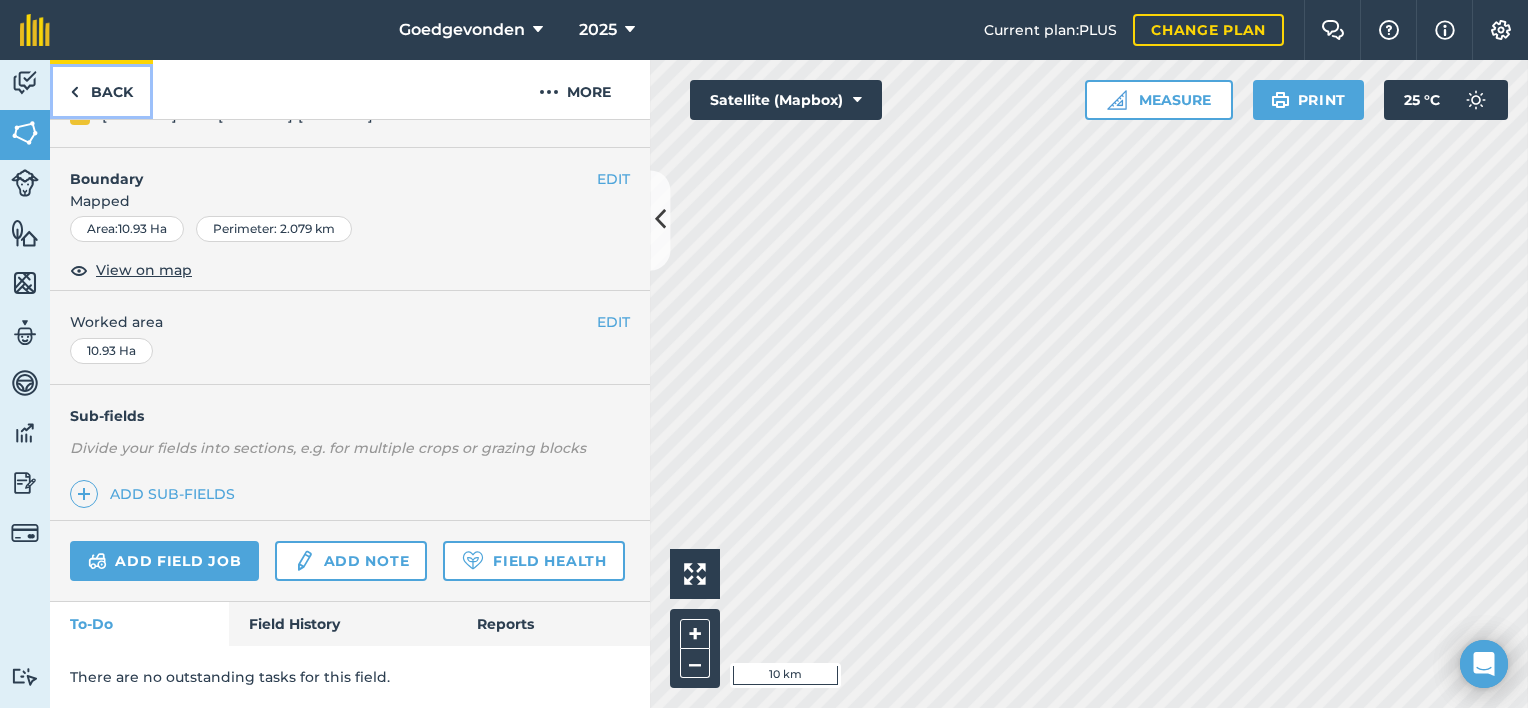 click at bounding box center (74, 92) 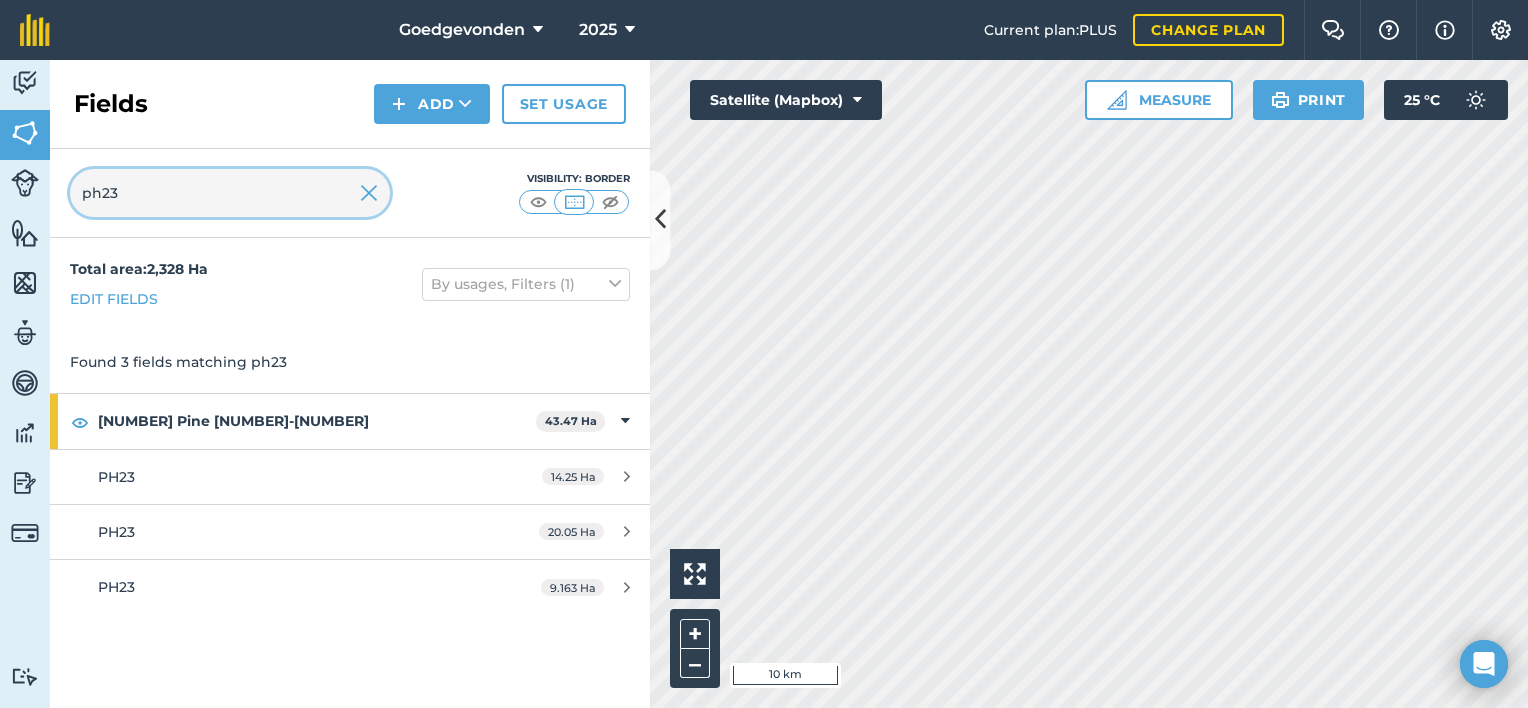 type on "ph23" 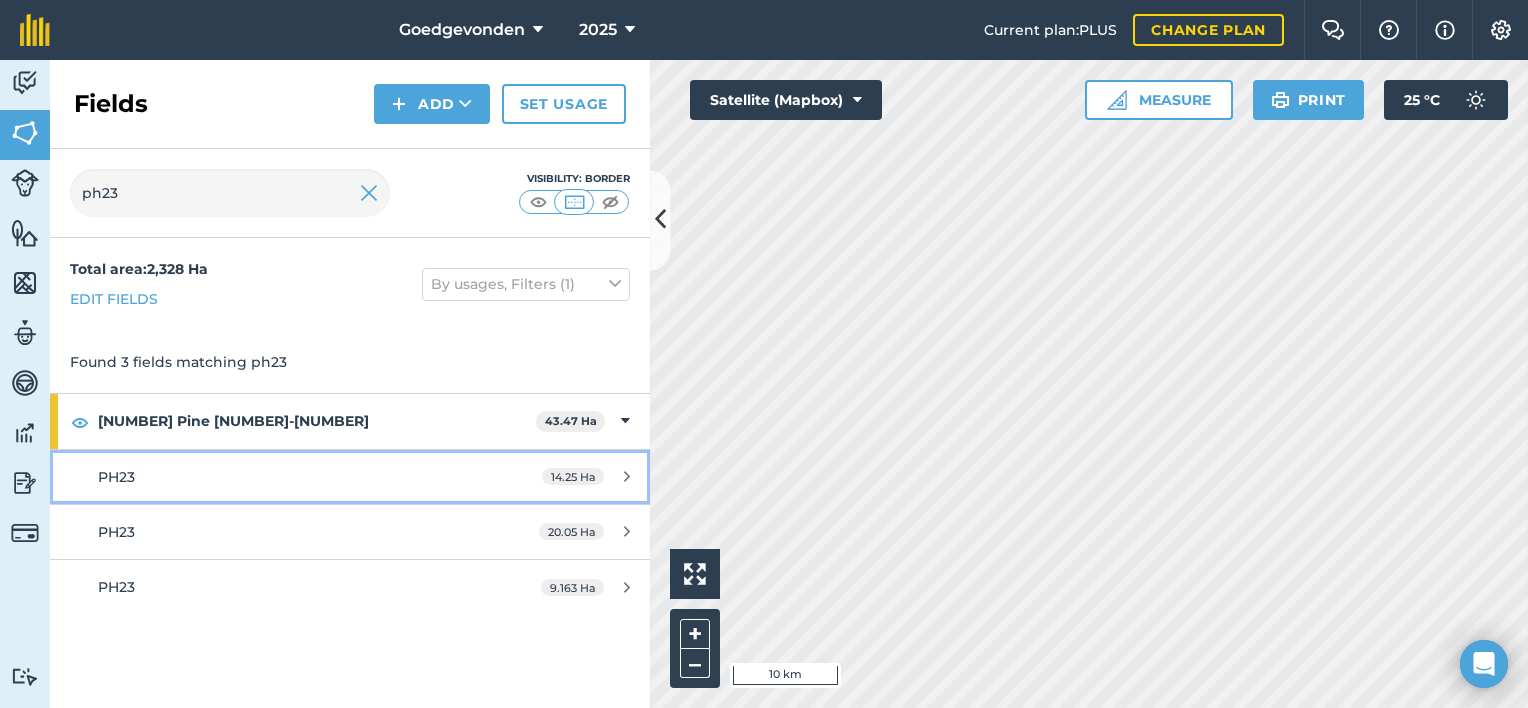 click on "PH23" at bounding box center (286, 477) 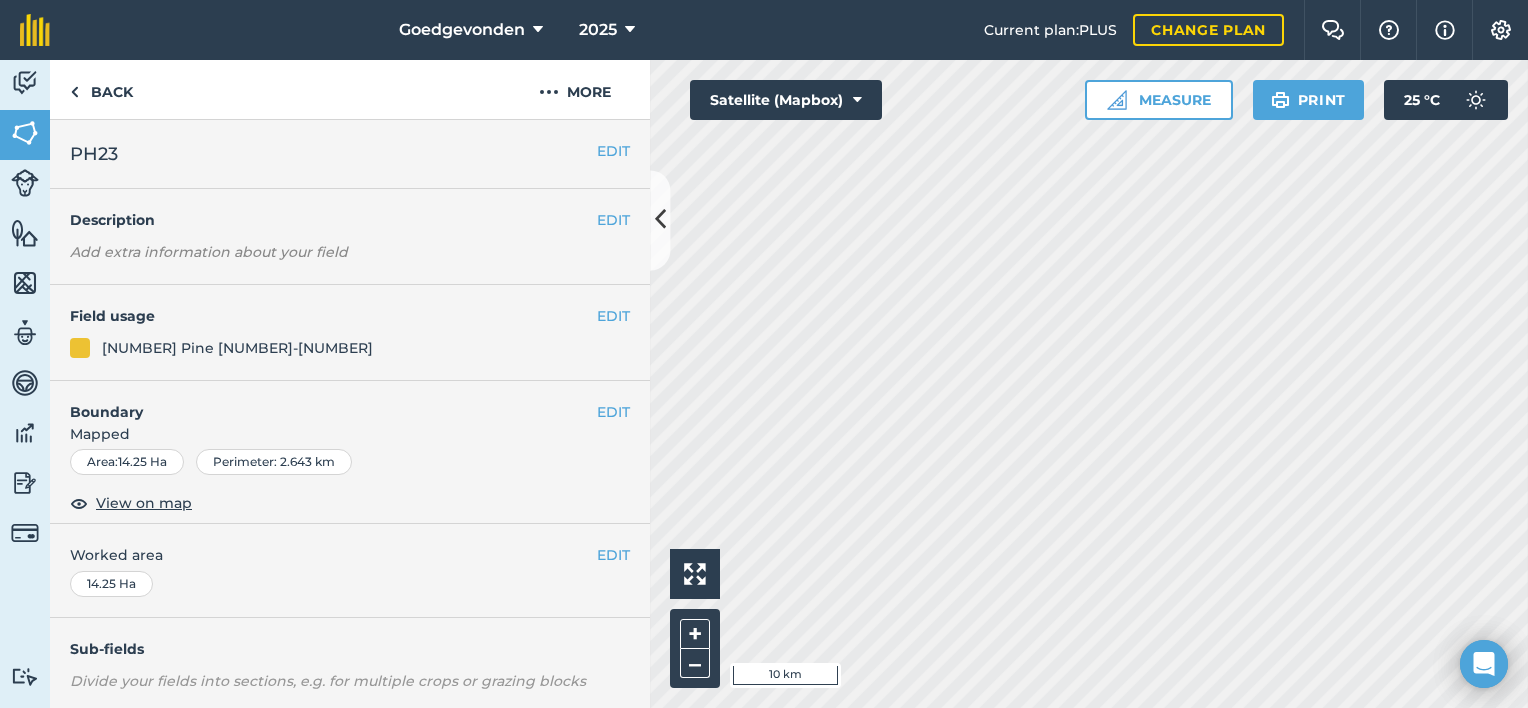 click on "PH23" at bounding box center (333, 154) 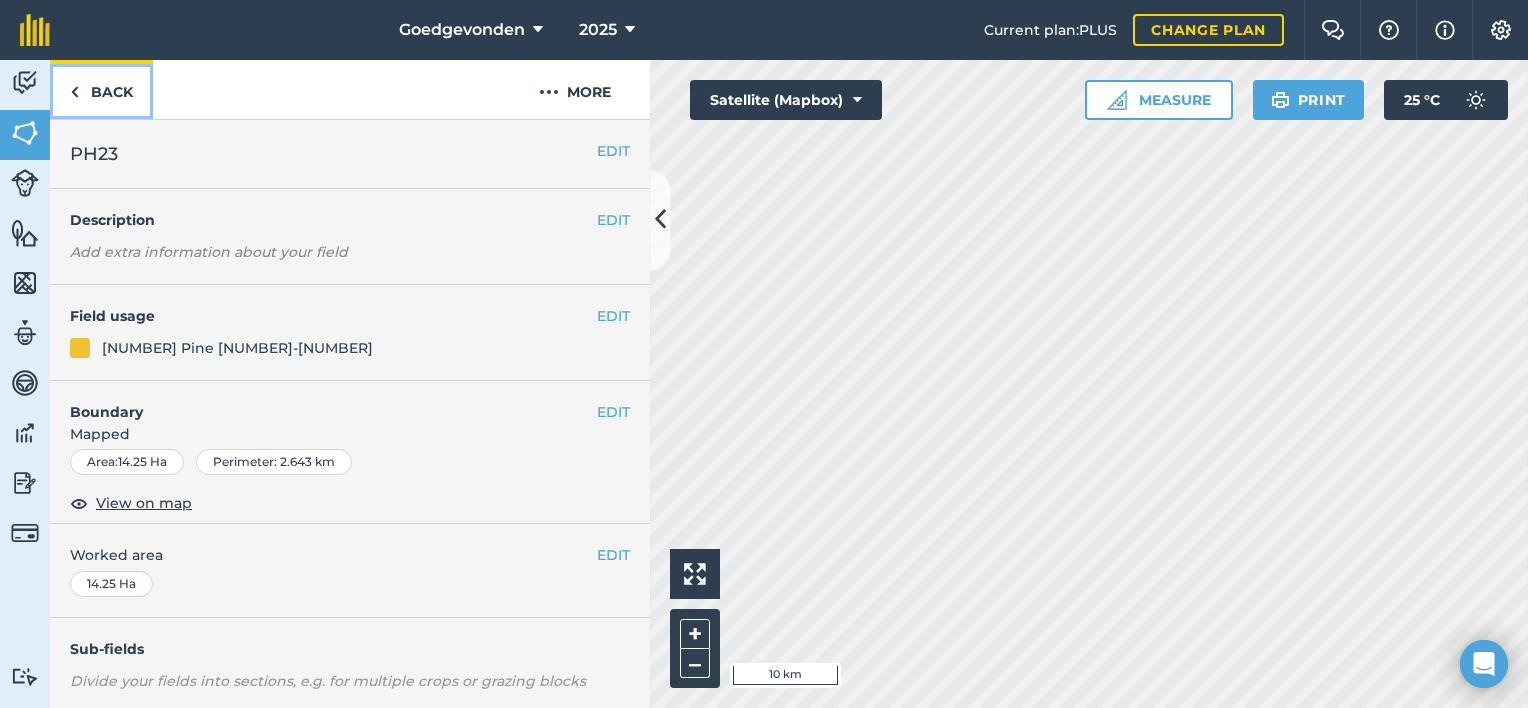 click at bounding box center (74, 92) 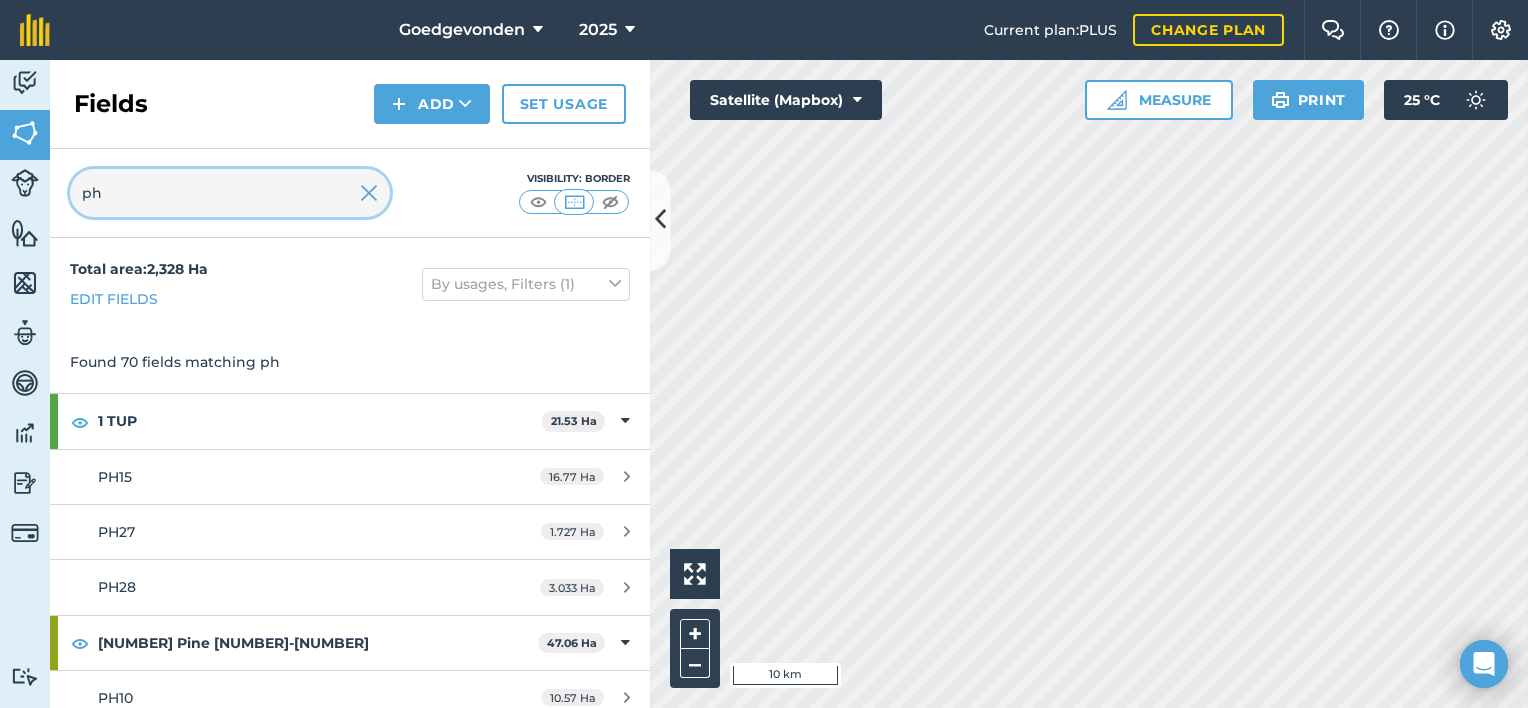 type on "p" 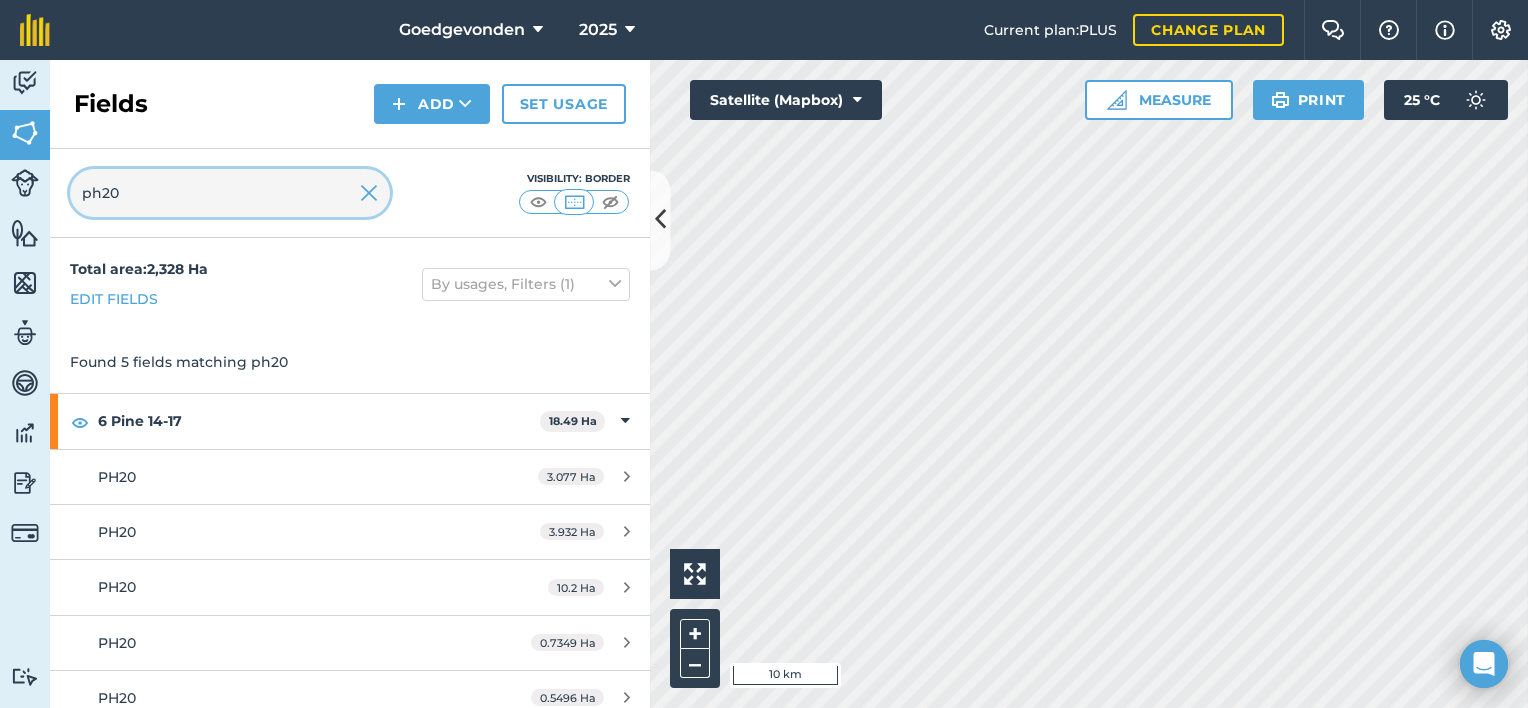 type on "ph20" 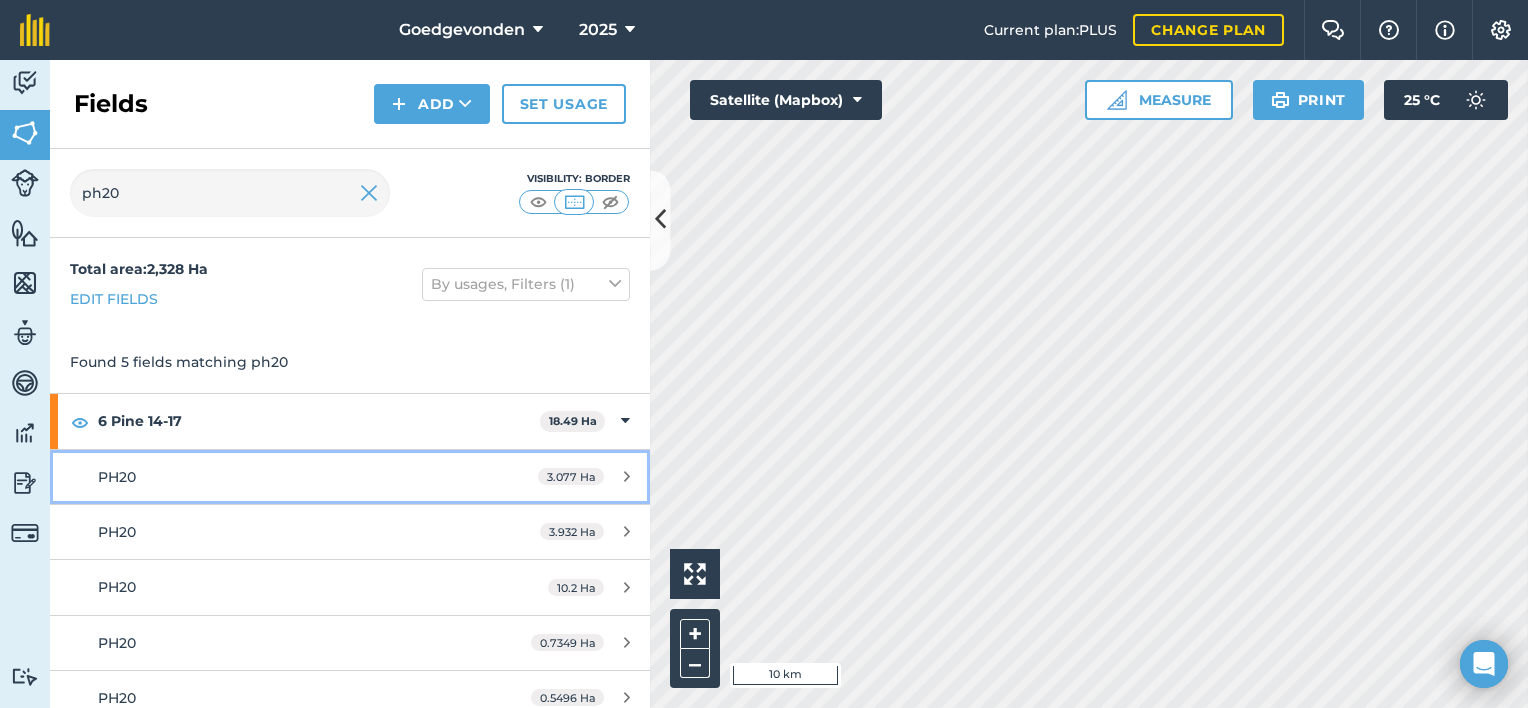 click on "PH20" at bounding box center [286, 477] 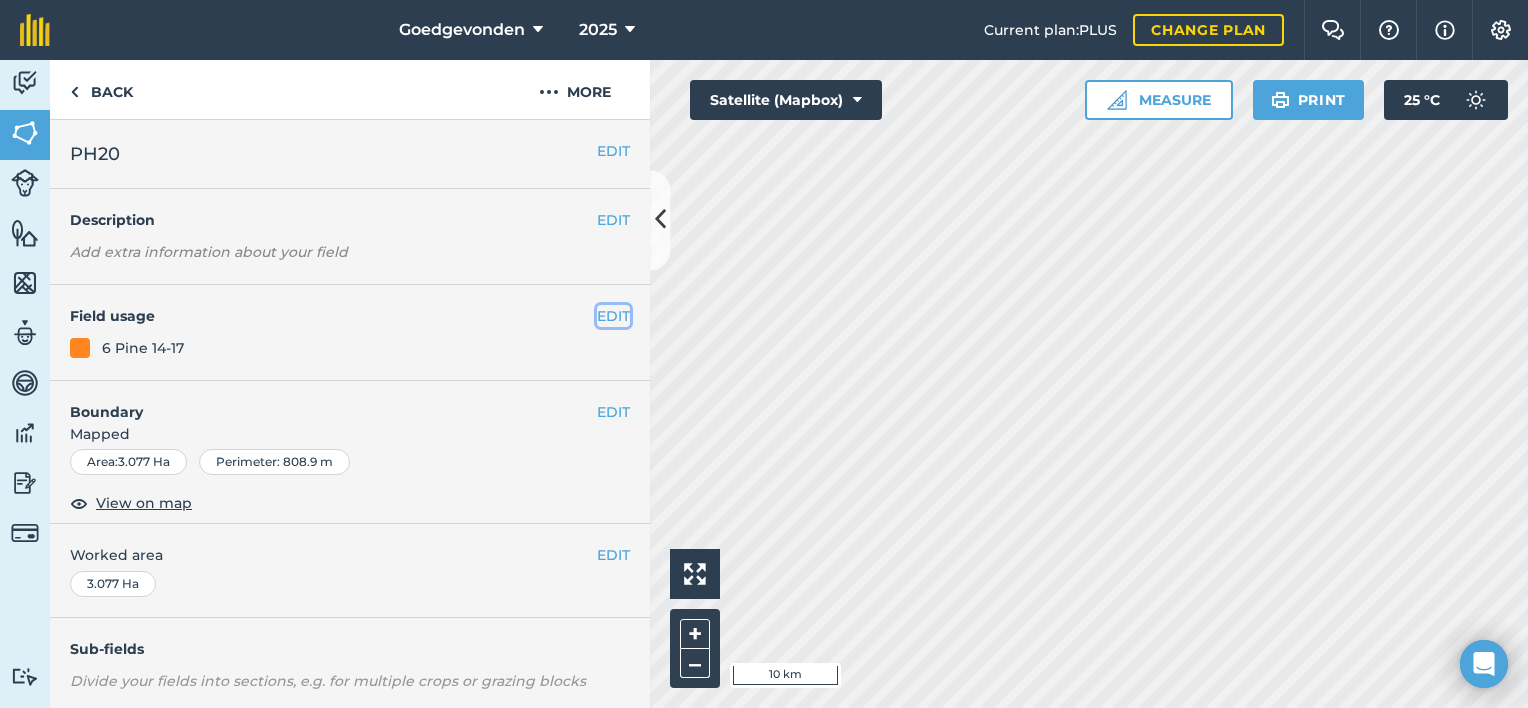 click on "EDIT" at bounding box center [613, 316] 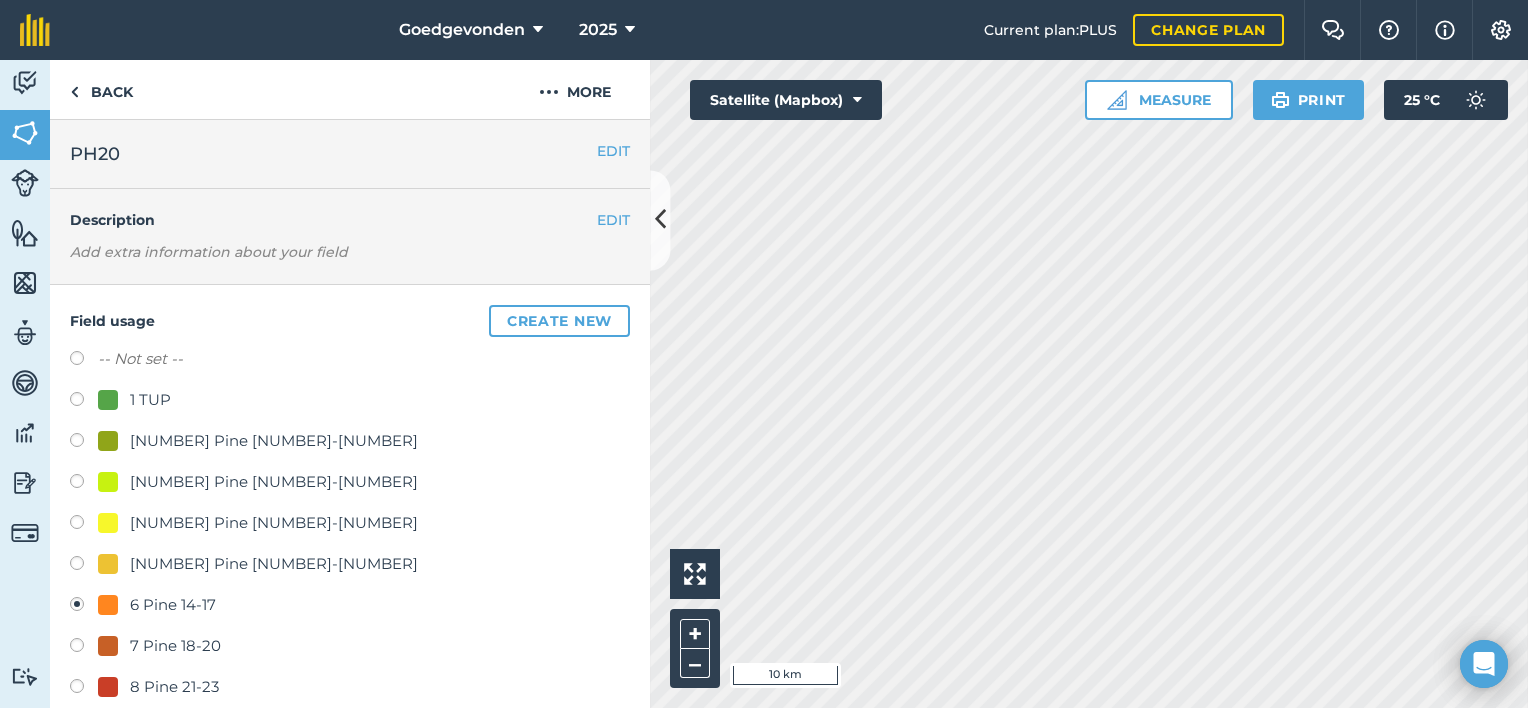 click at bounding box center (84, 566) 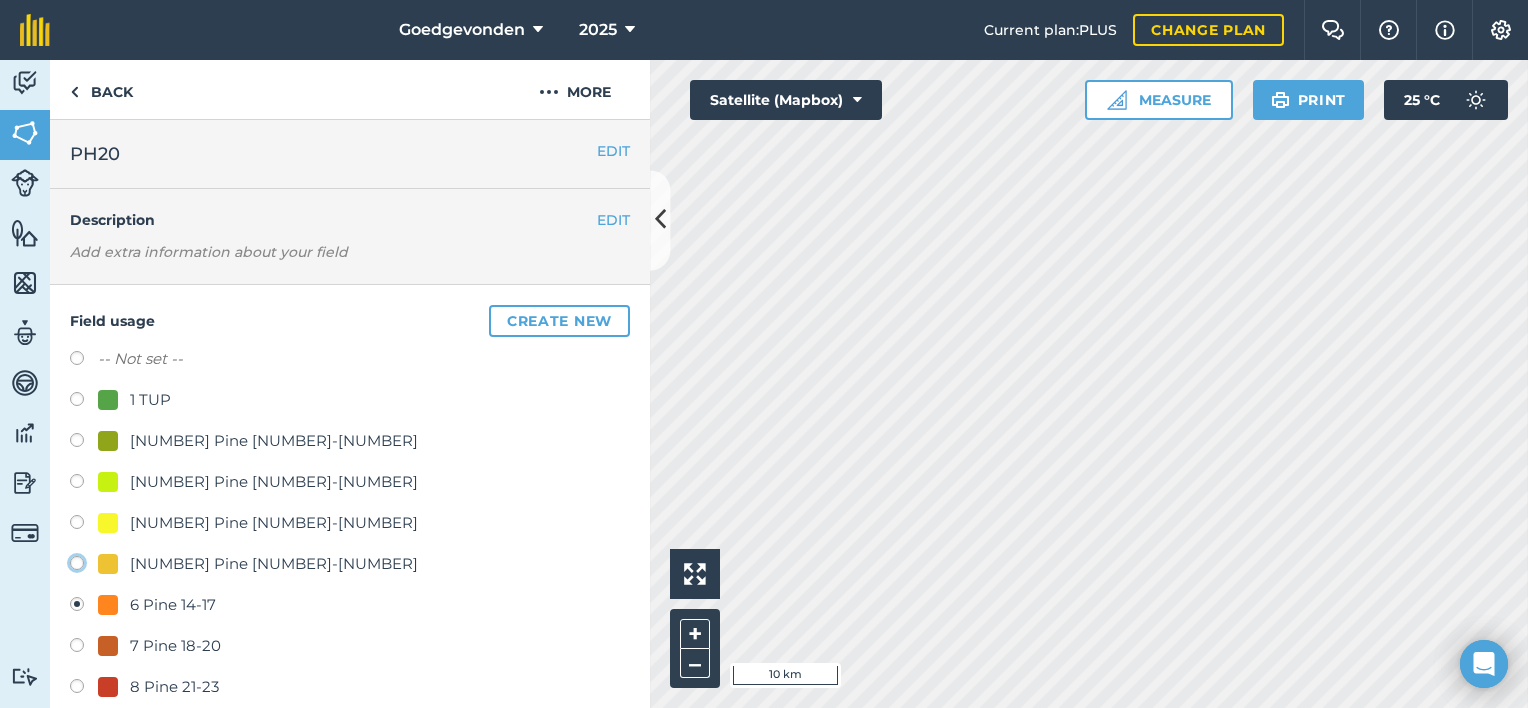 click on "[NUMBER] Pine 8-13" at bounding box center (-9923, 562) 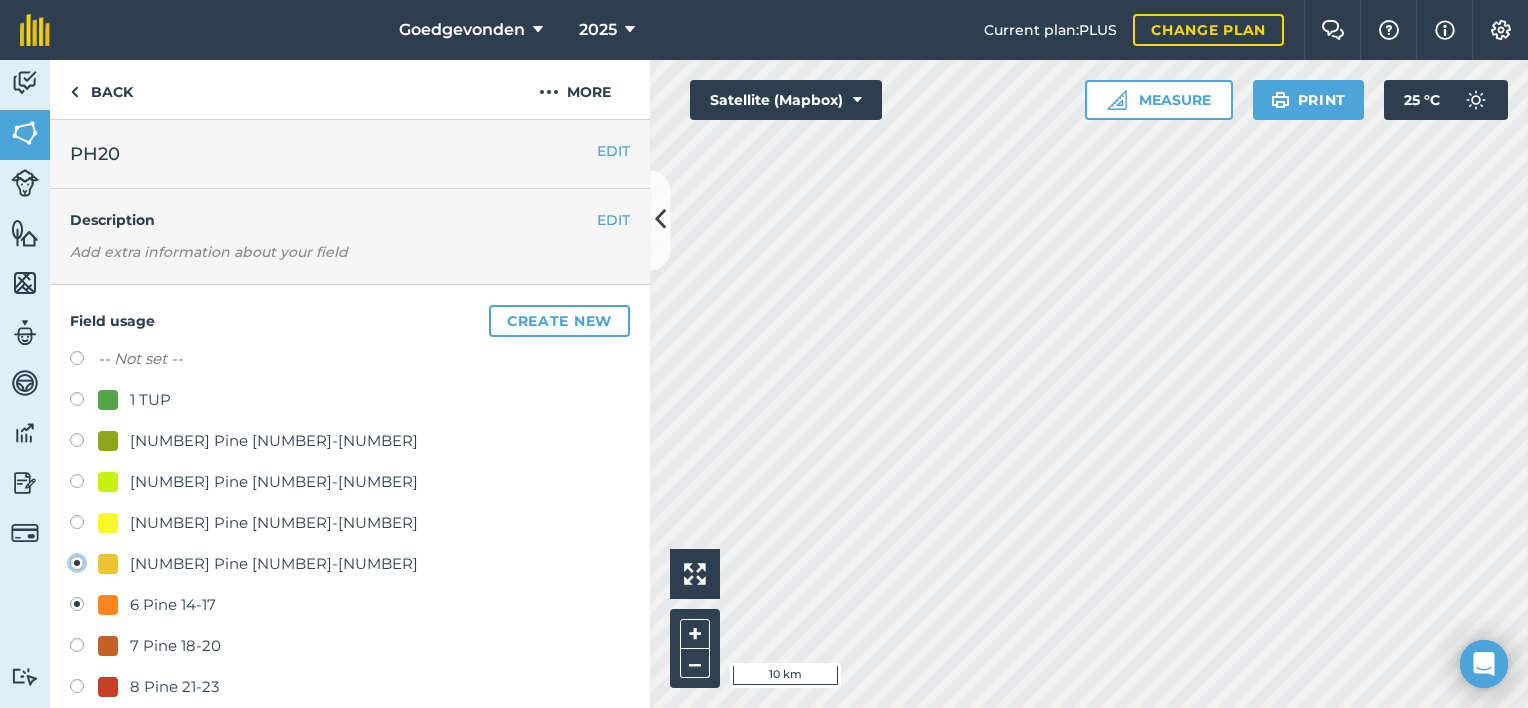 radio on "true" 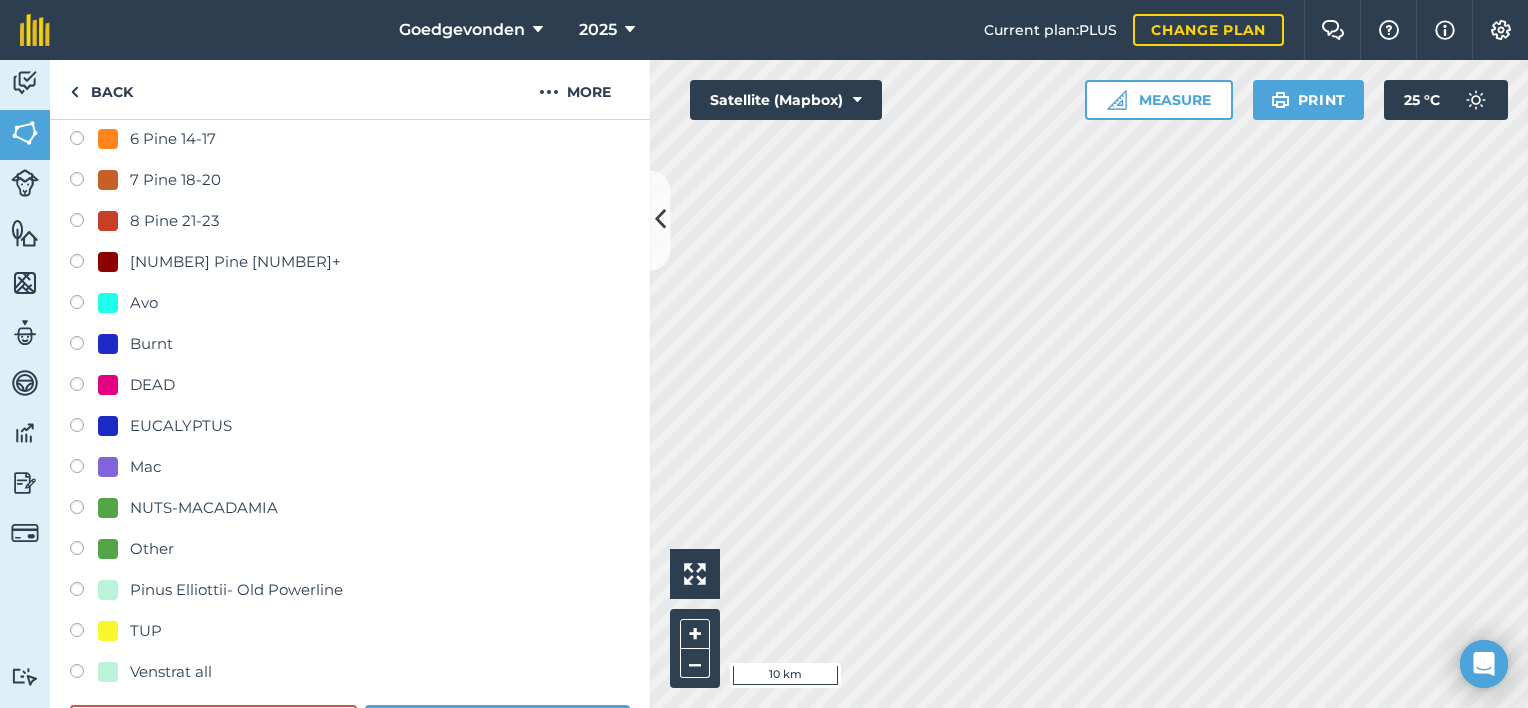 scroll, scrollTop: 652, scrollLeft: 0, axis: vertical 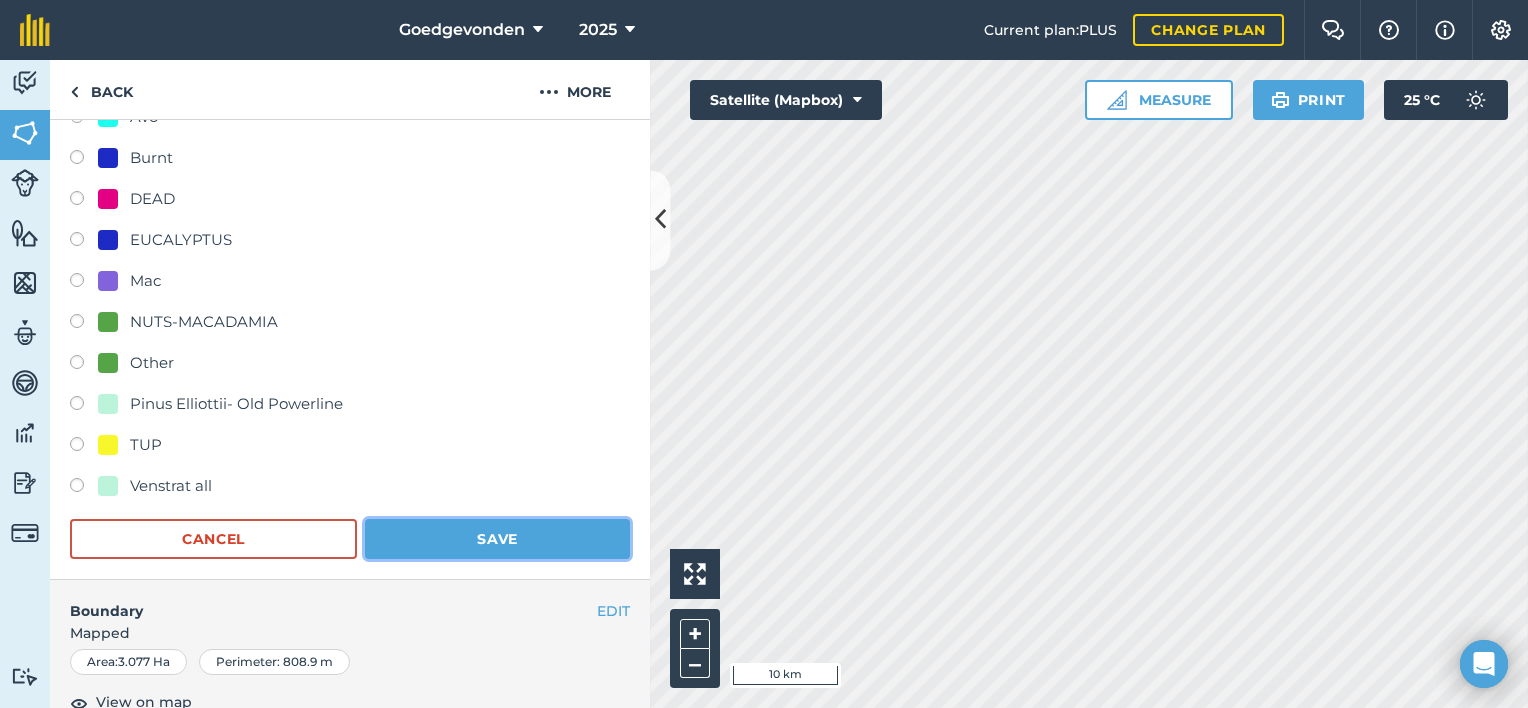 click on "Save" at bounding box center [497, 539] 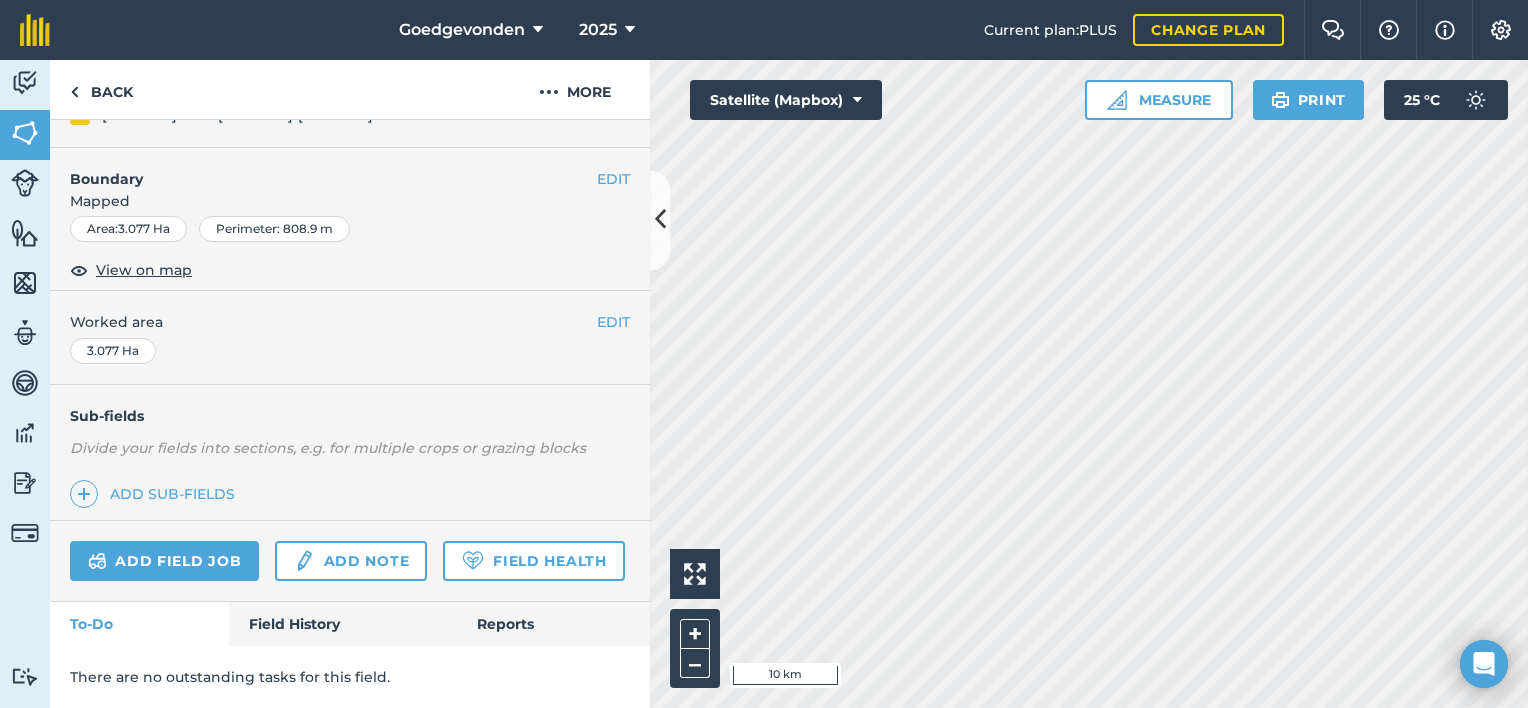 scroll, scrollTop: 286, scrollLeft: 0, axis: vertical 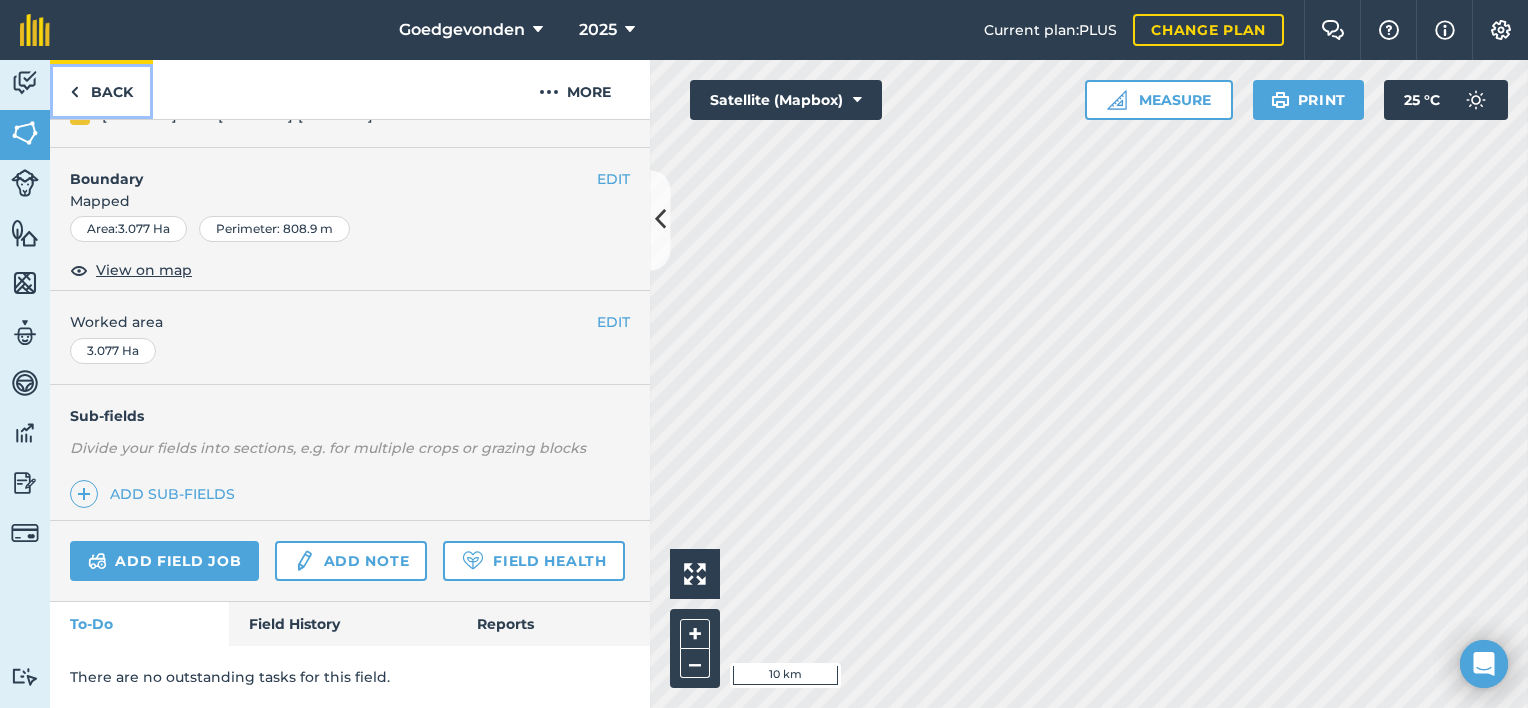 click at bounding box center [74, 92] 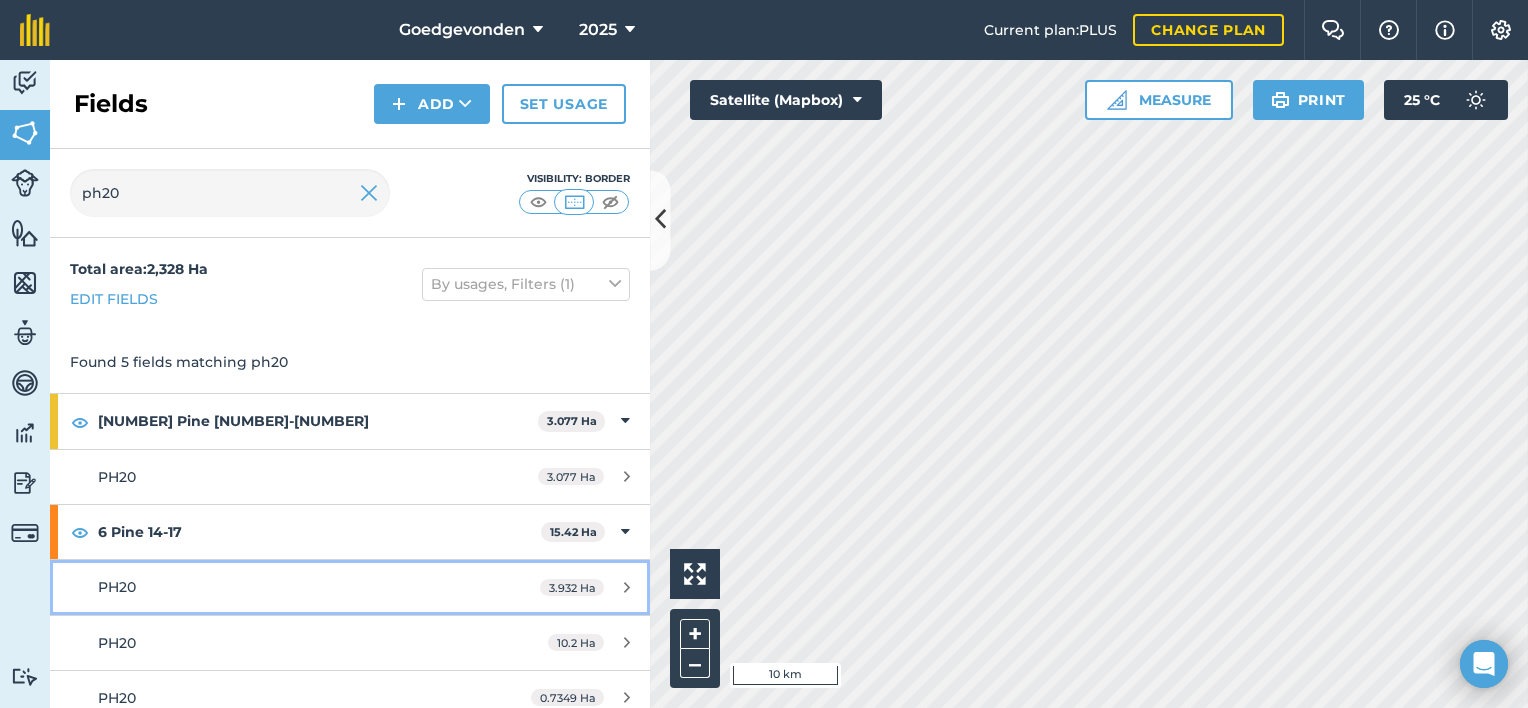 click on "PH20" at bounding box center (286, 587) 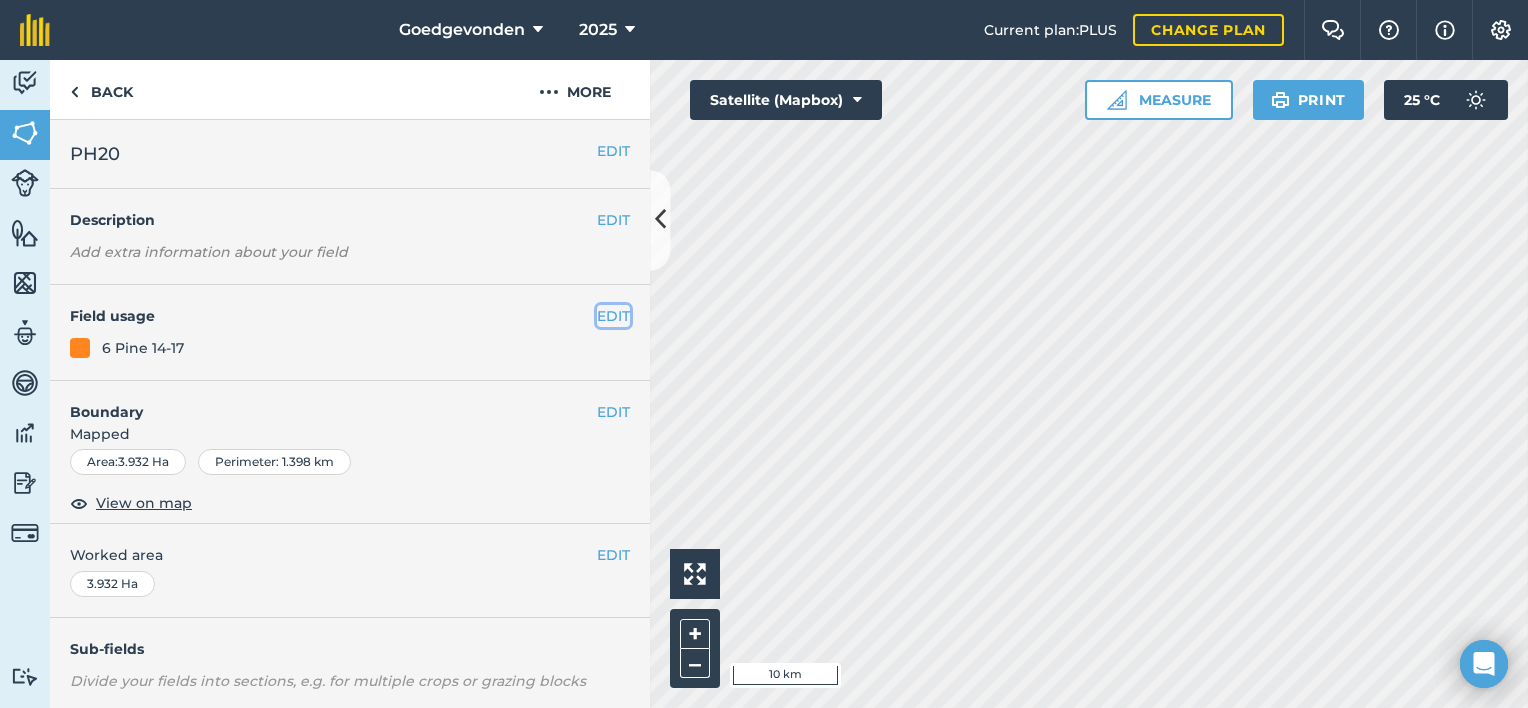 click on "EDIT" at bounding box center (613, 316) 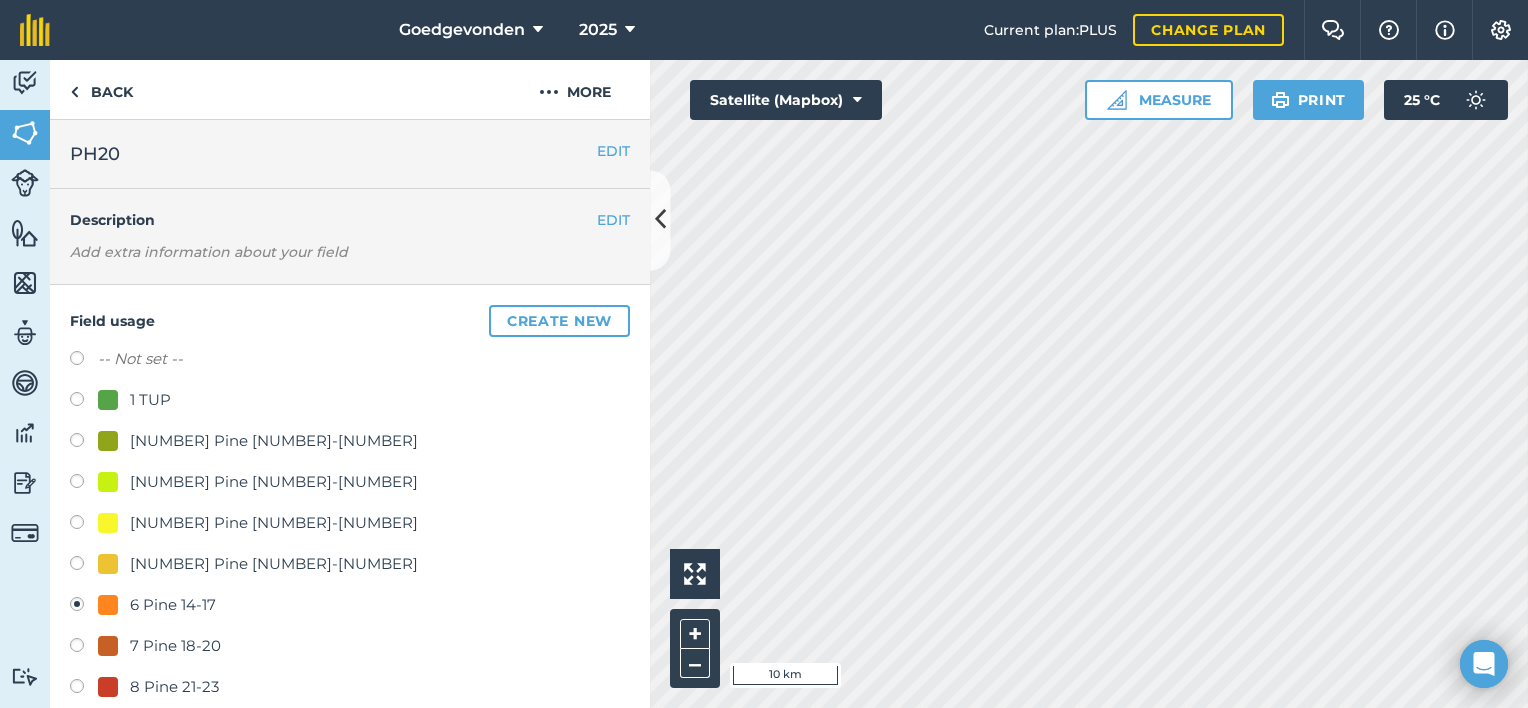 click at bounding box center (84, 566) 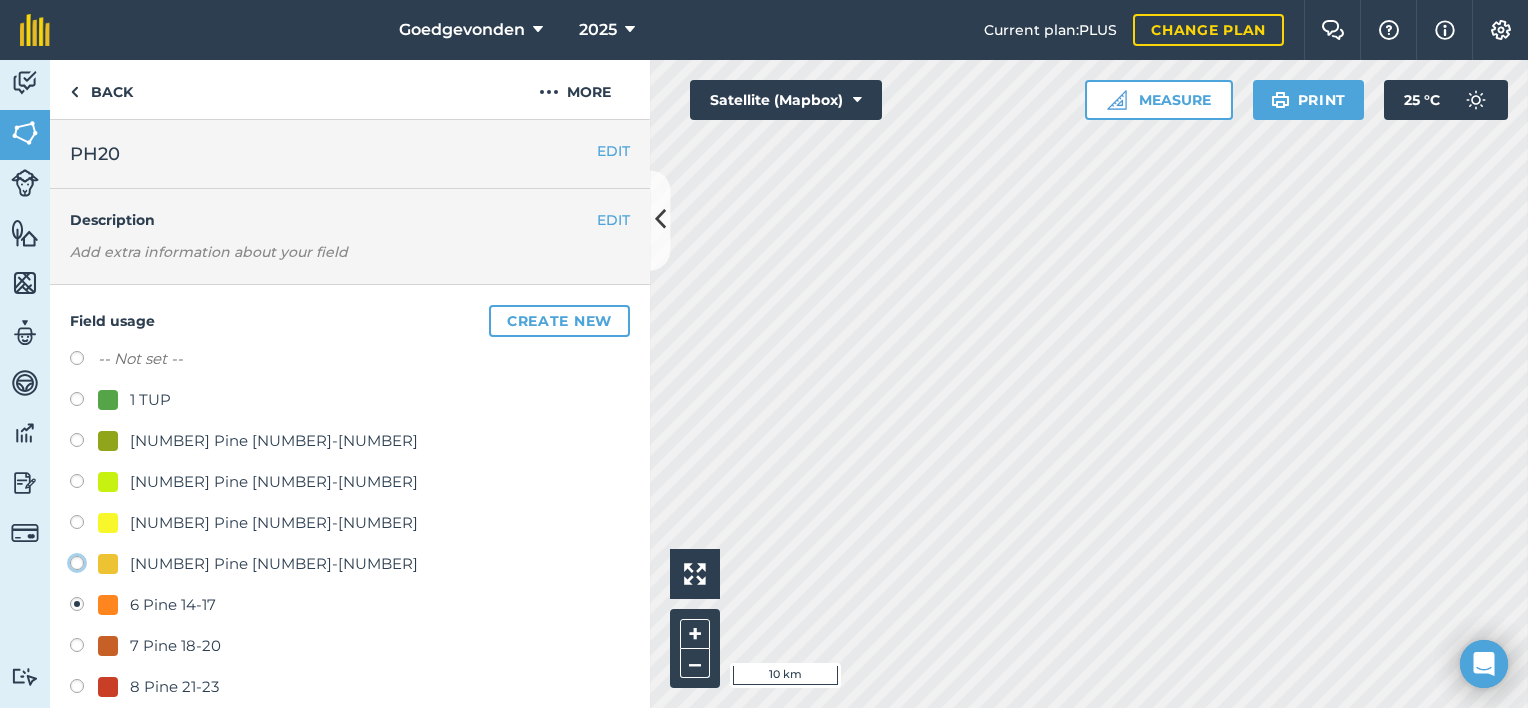 click on "[NUMBER] Pine 8-13" at bounding box center [-9923, 562] 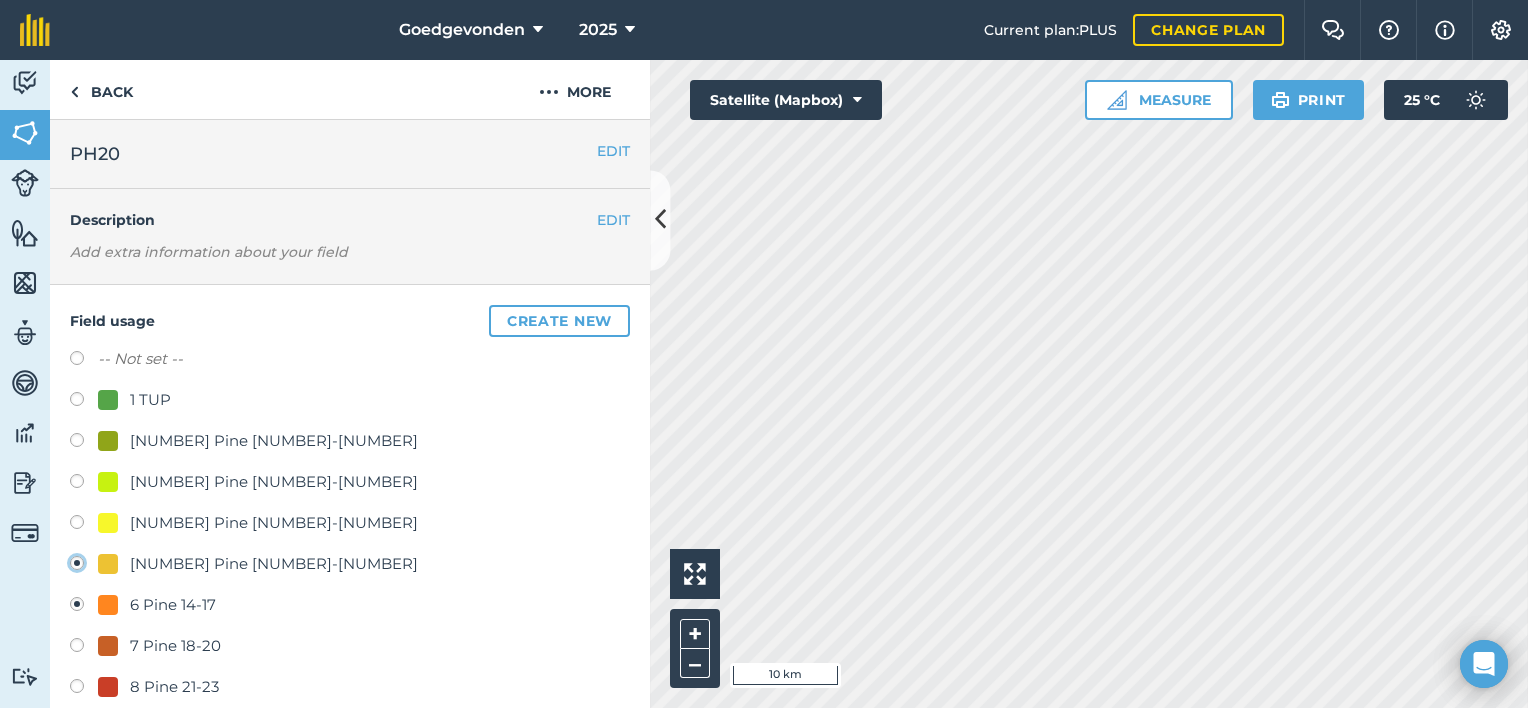 radio on "true" 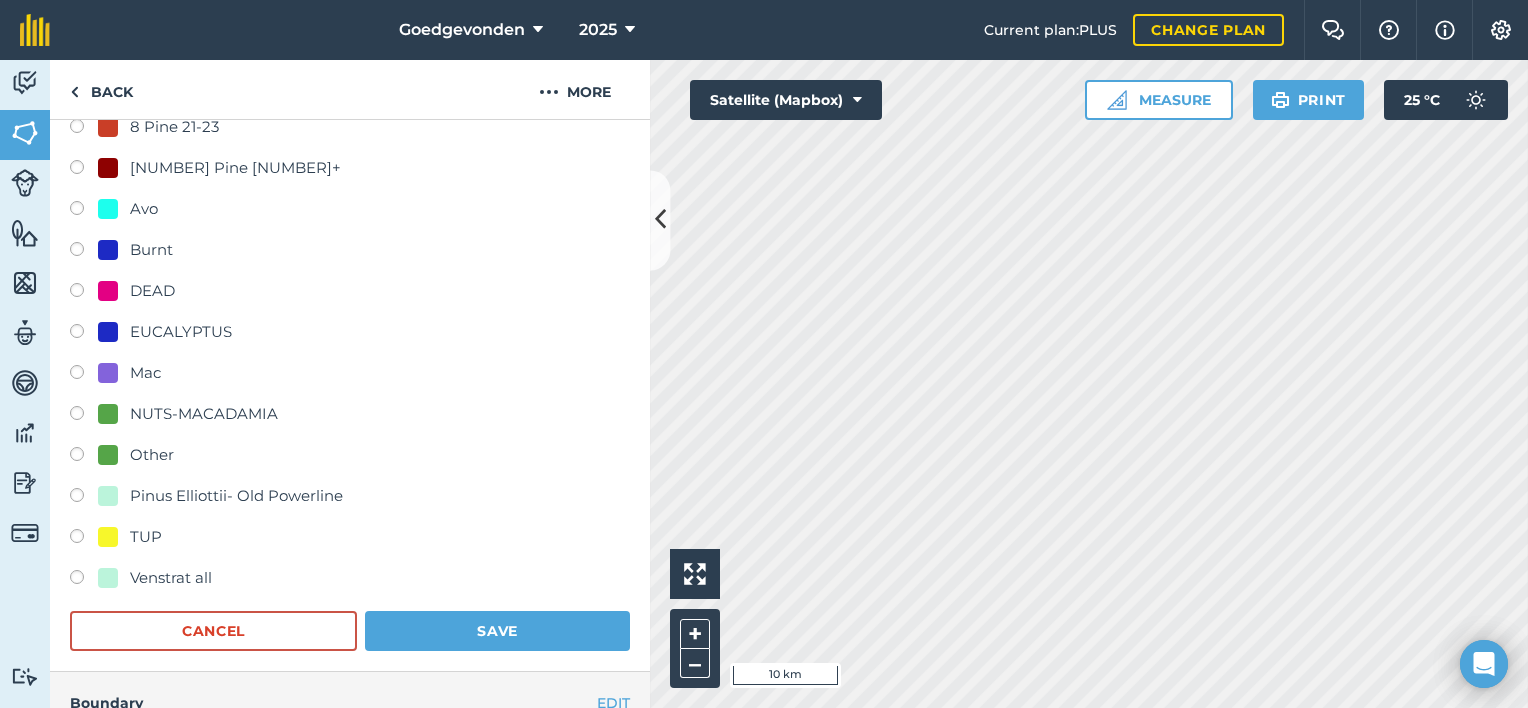scroll, scrollTop: 586, scrollLeft: 0, axis: vertical 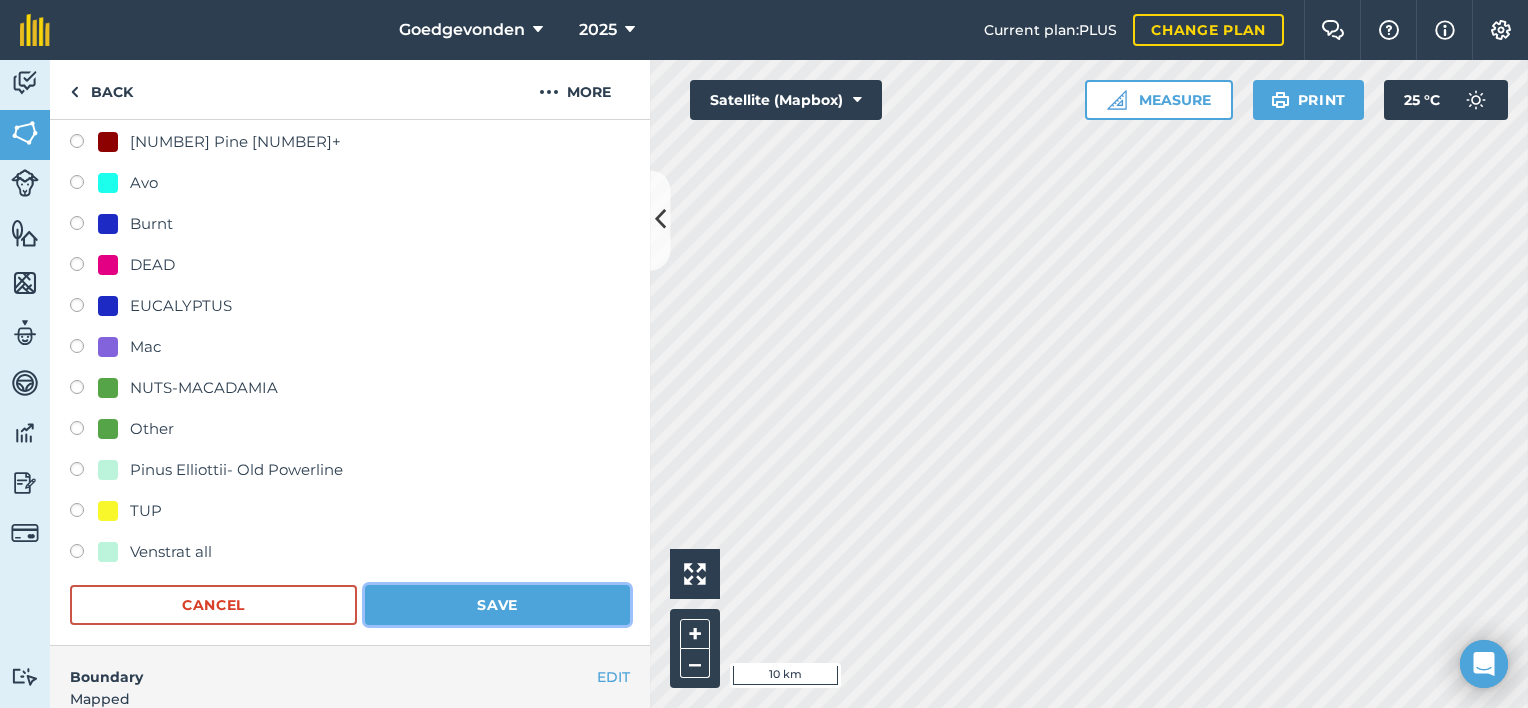 click on "Save" at bounding box center (497, 605) 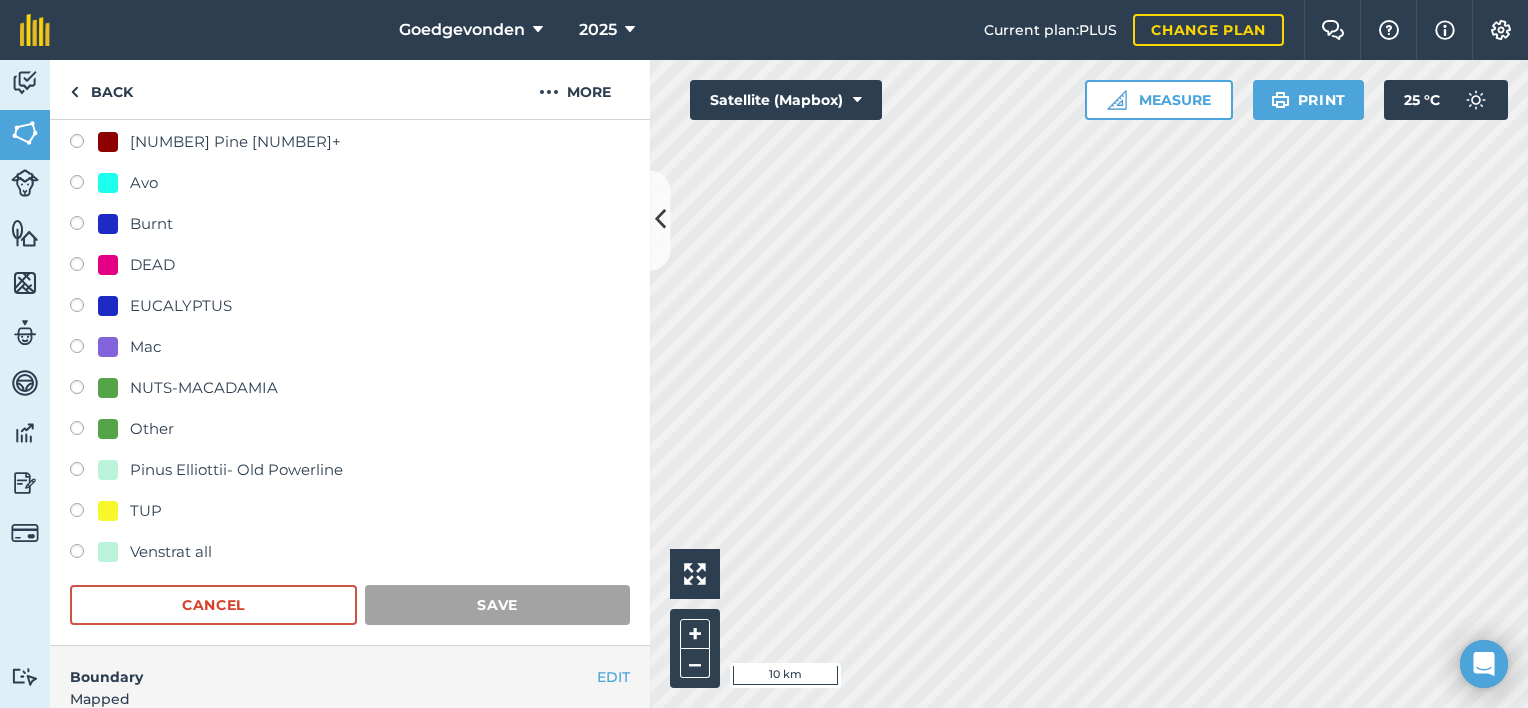scroll, scrollTop: 286, scrollLeft: 0, axis: vertical 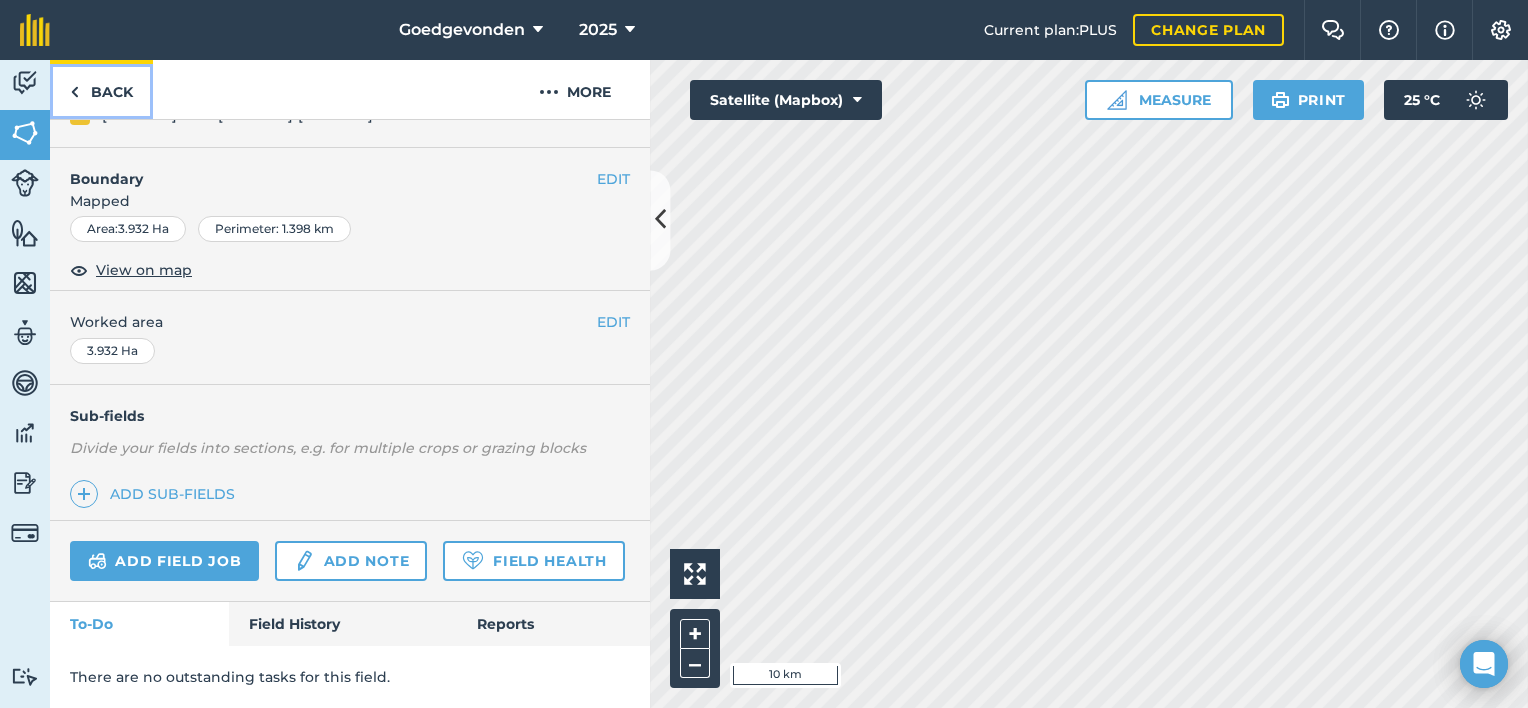 click on "Back" at bounding box center (101, 89) 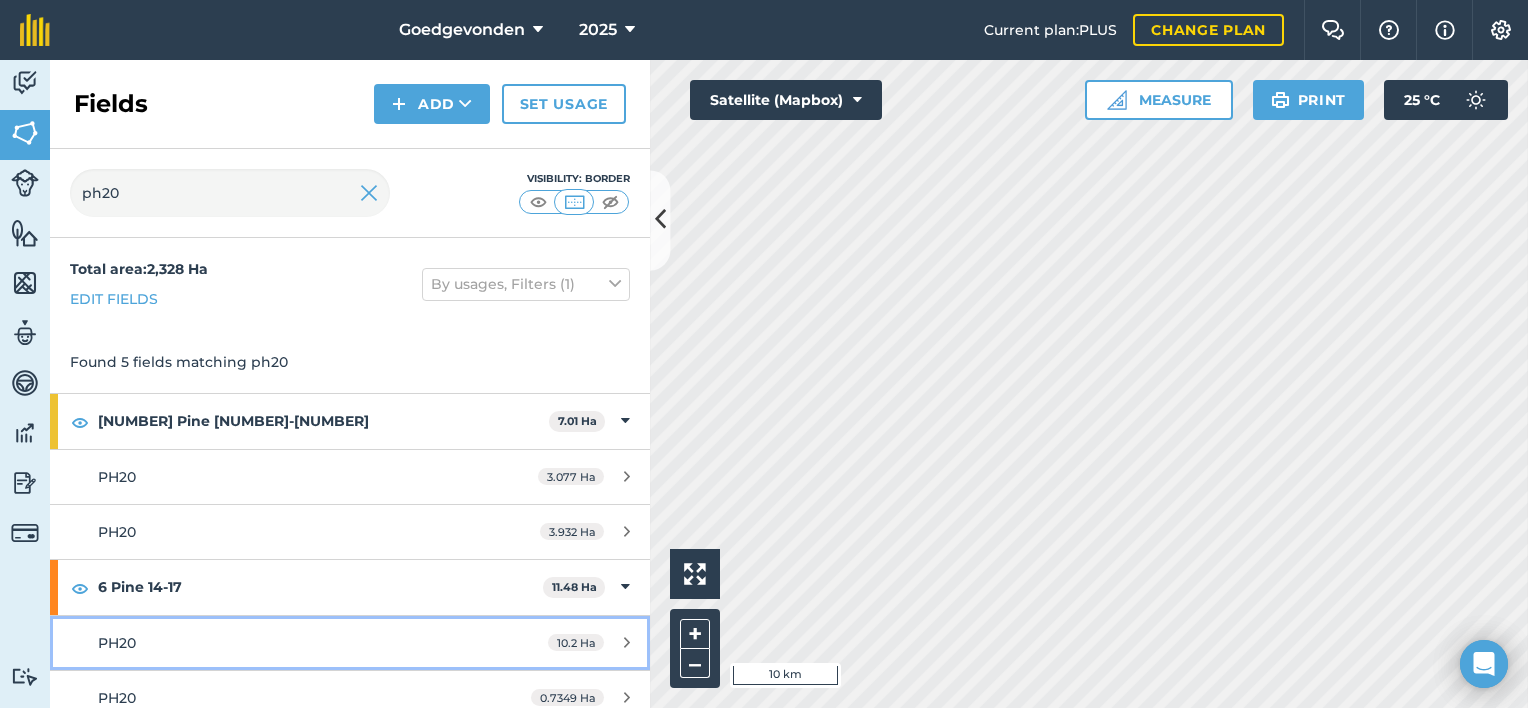click on "10.2   Ha" at bounding box center (589, 643) 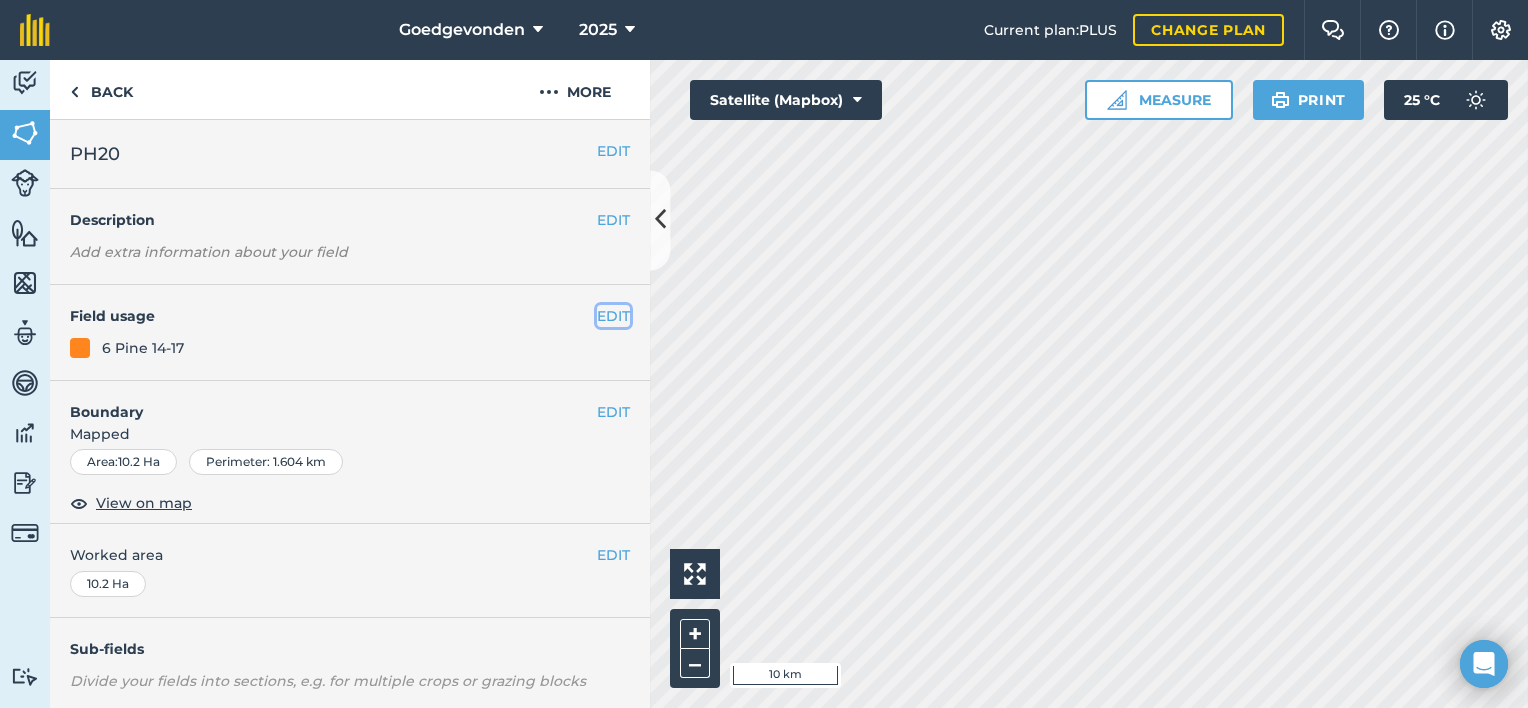 click on "EDIT" at bounding box center [613, 316] 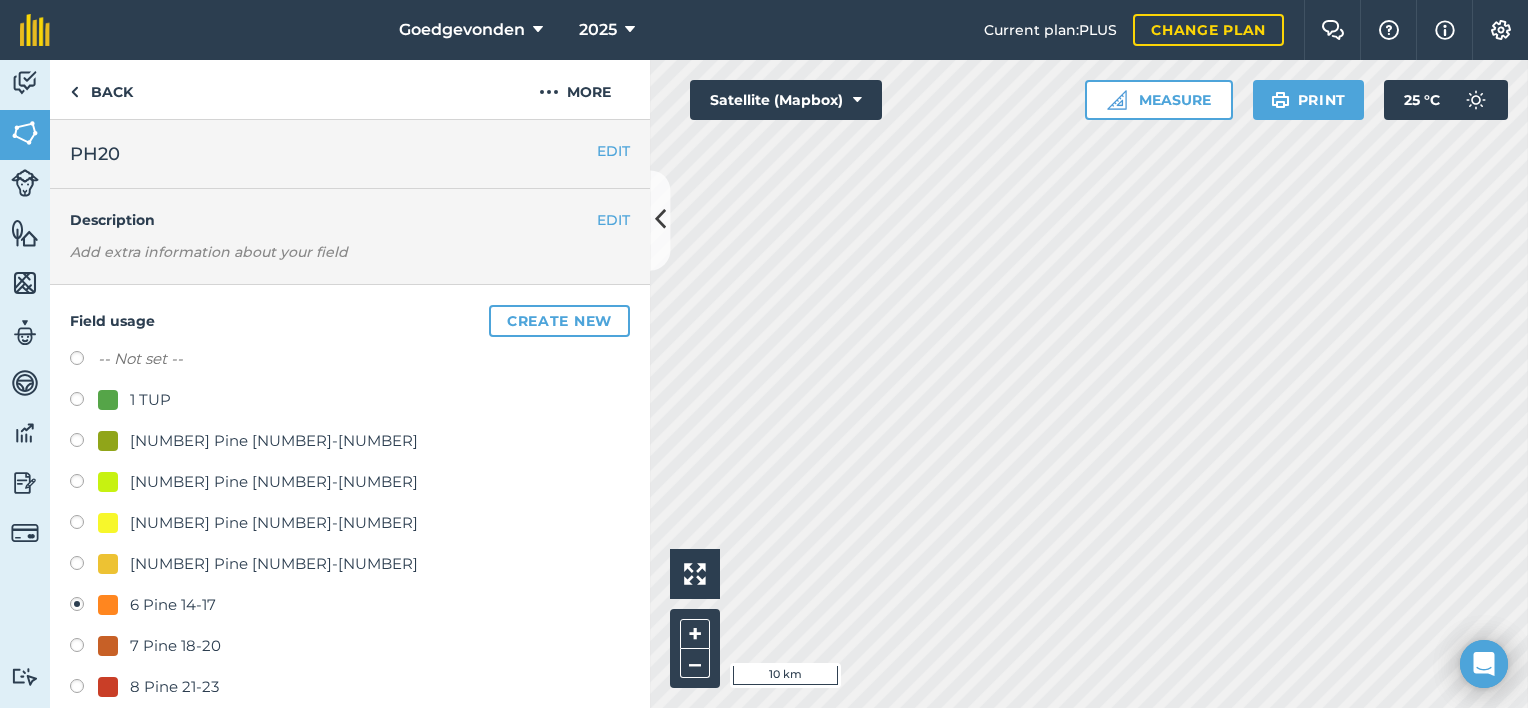 click at bounding box center (84, 566) 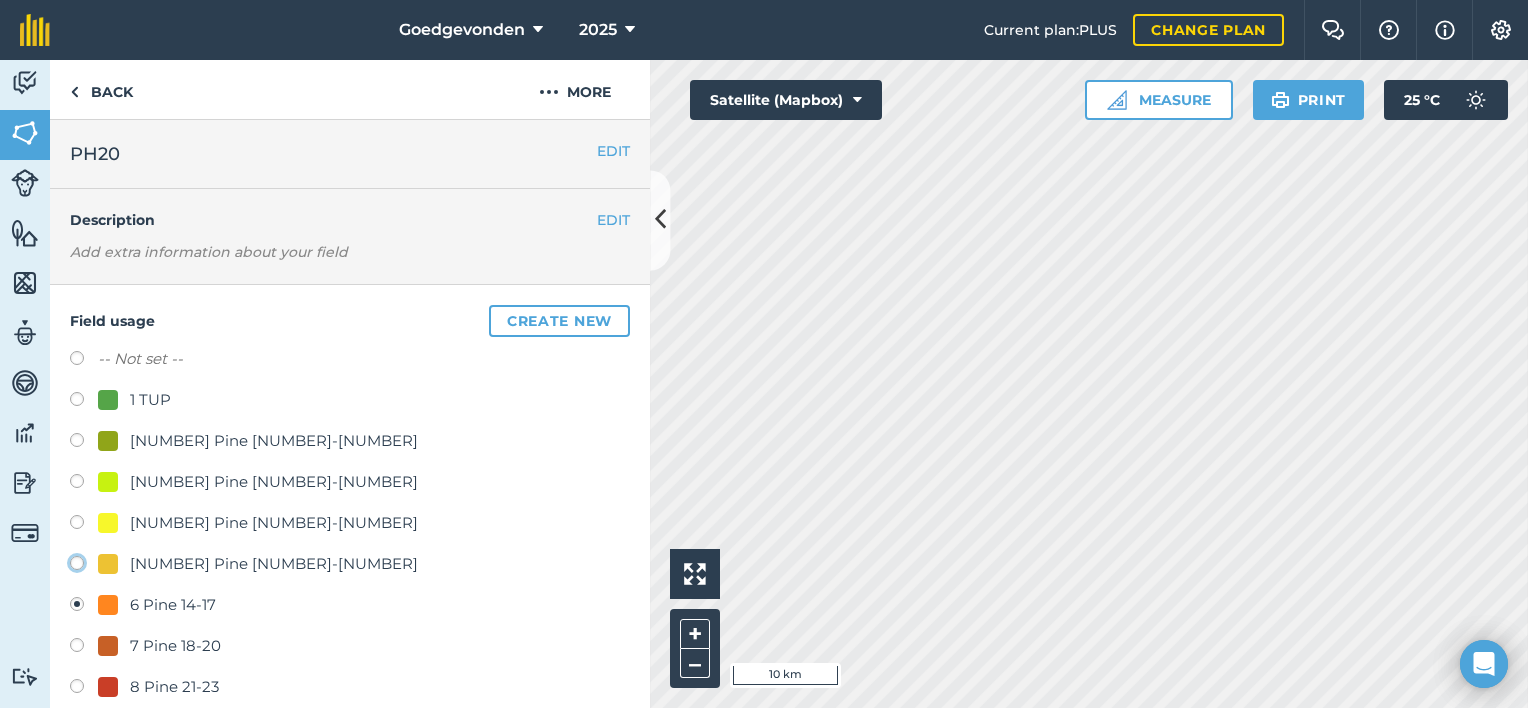click on "[NUMBER] Pine 8-13" at bounding box center (-9923, 562) 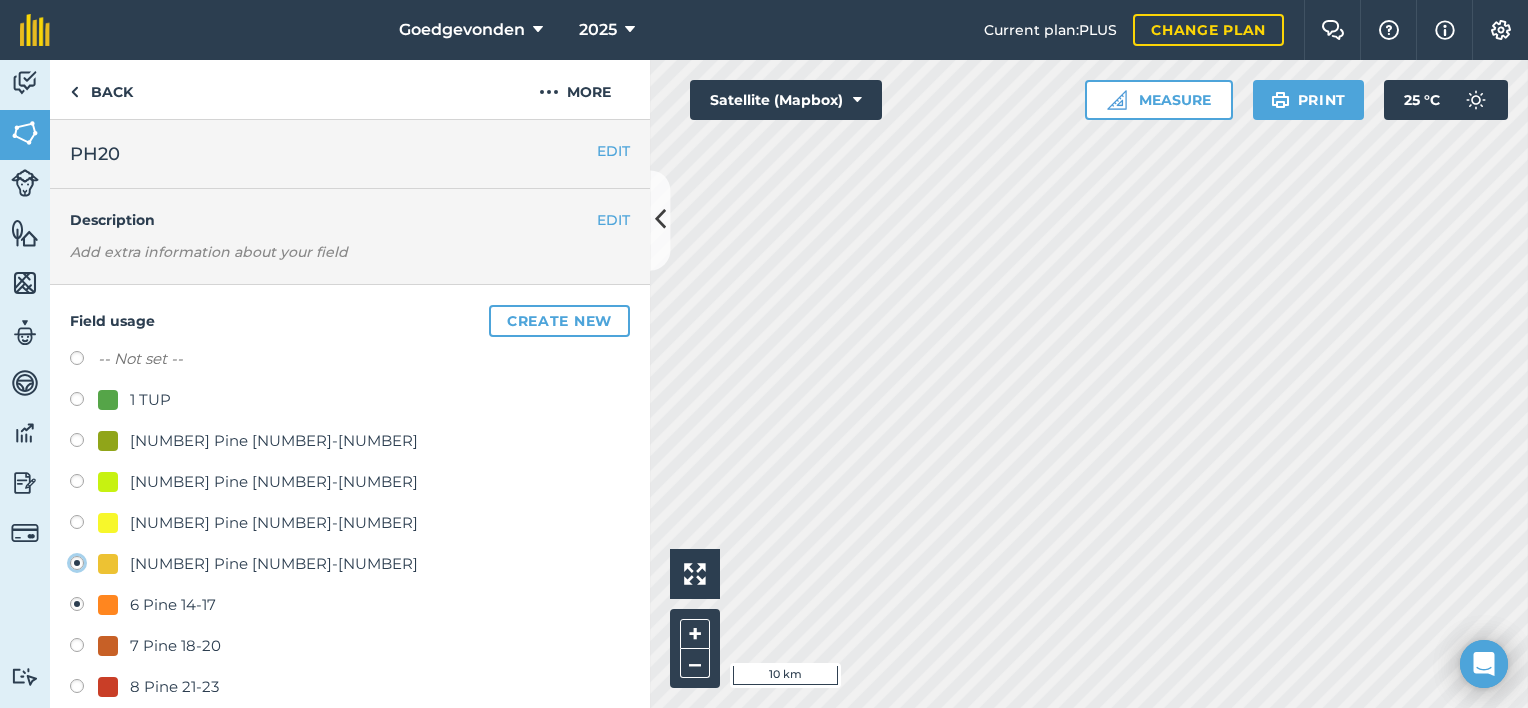 radio on "true" 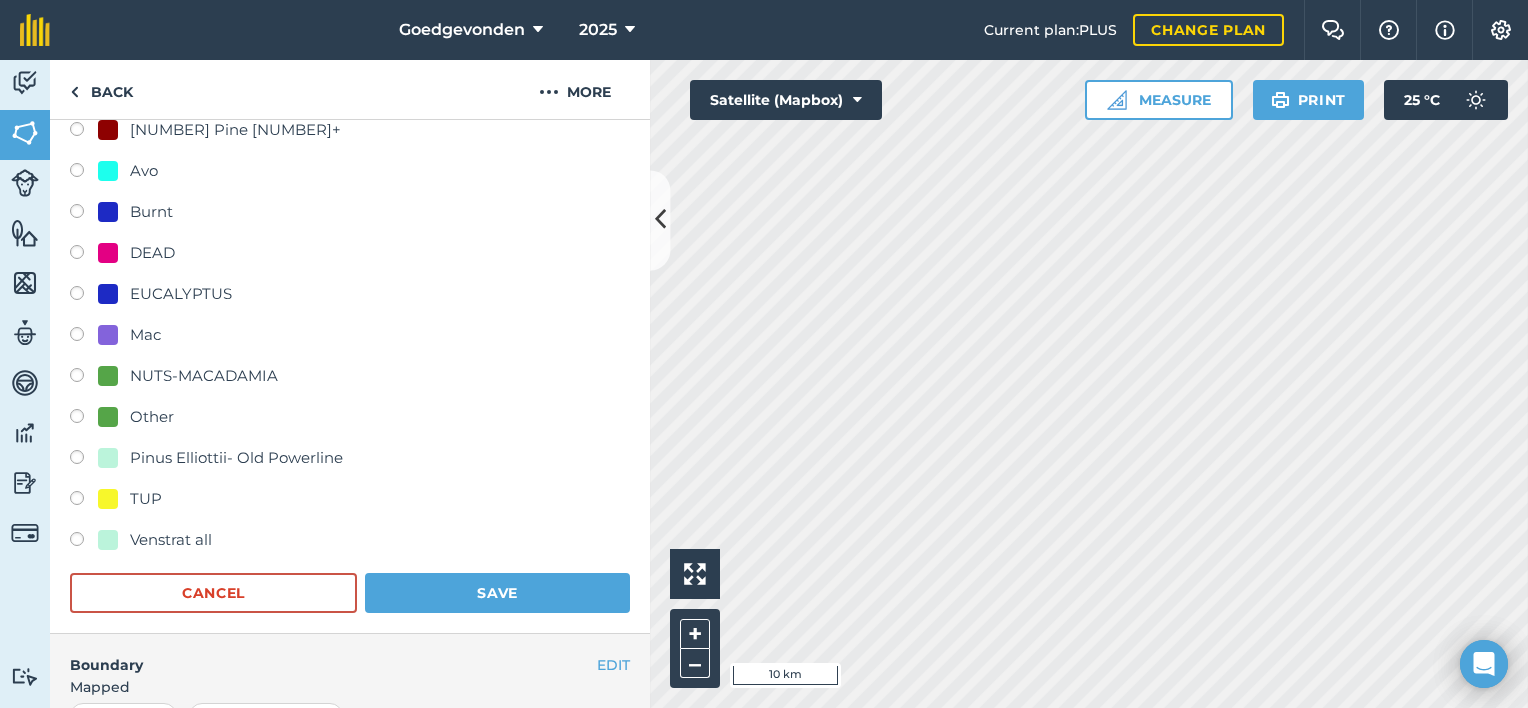 scroll, scrollTop: 600, scrollLeft: 0, axis: vertical 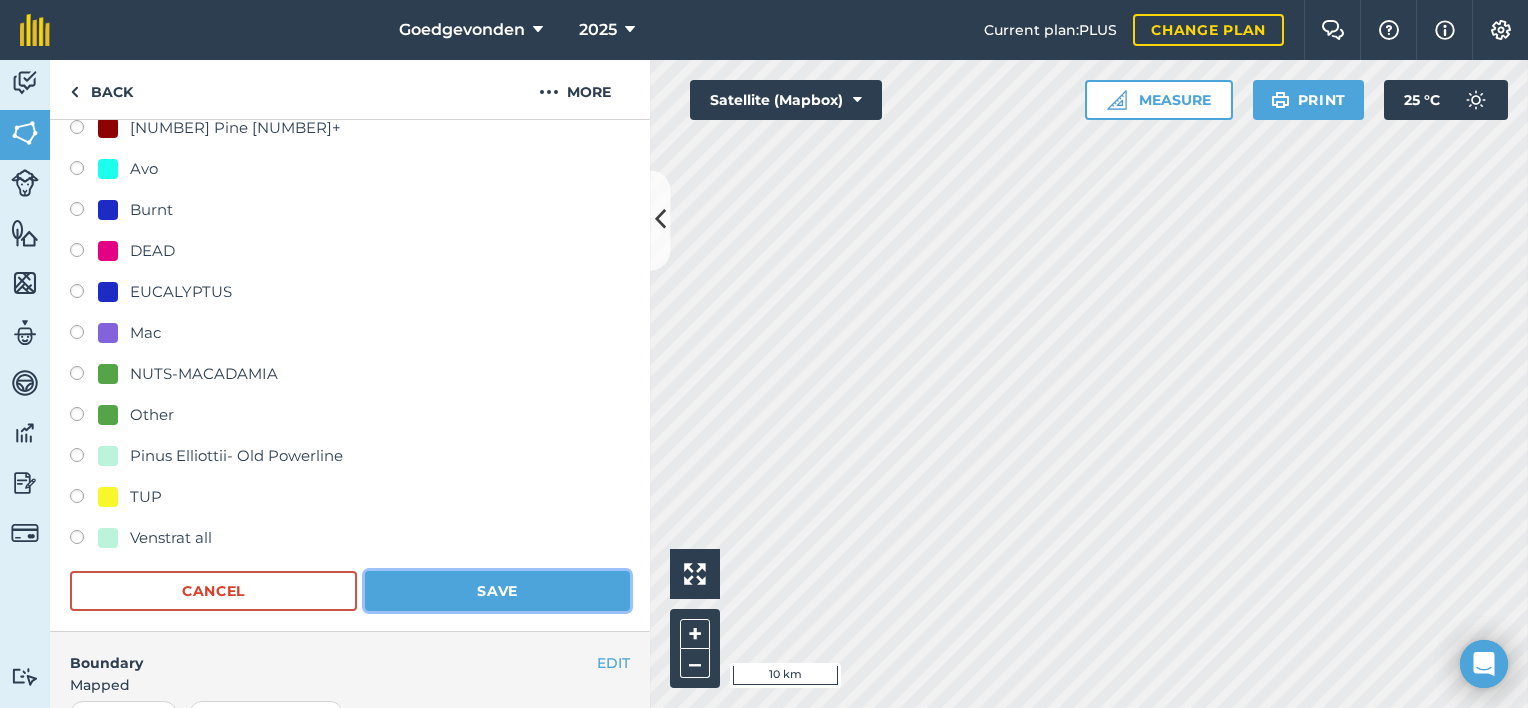 click on "Save" at bounding box center [497, 591] 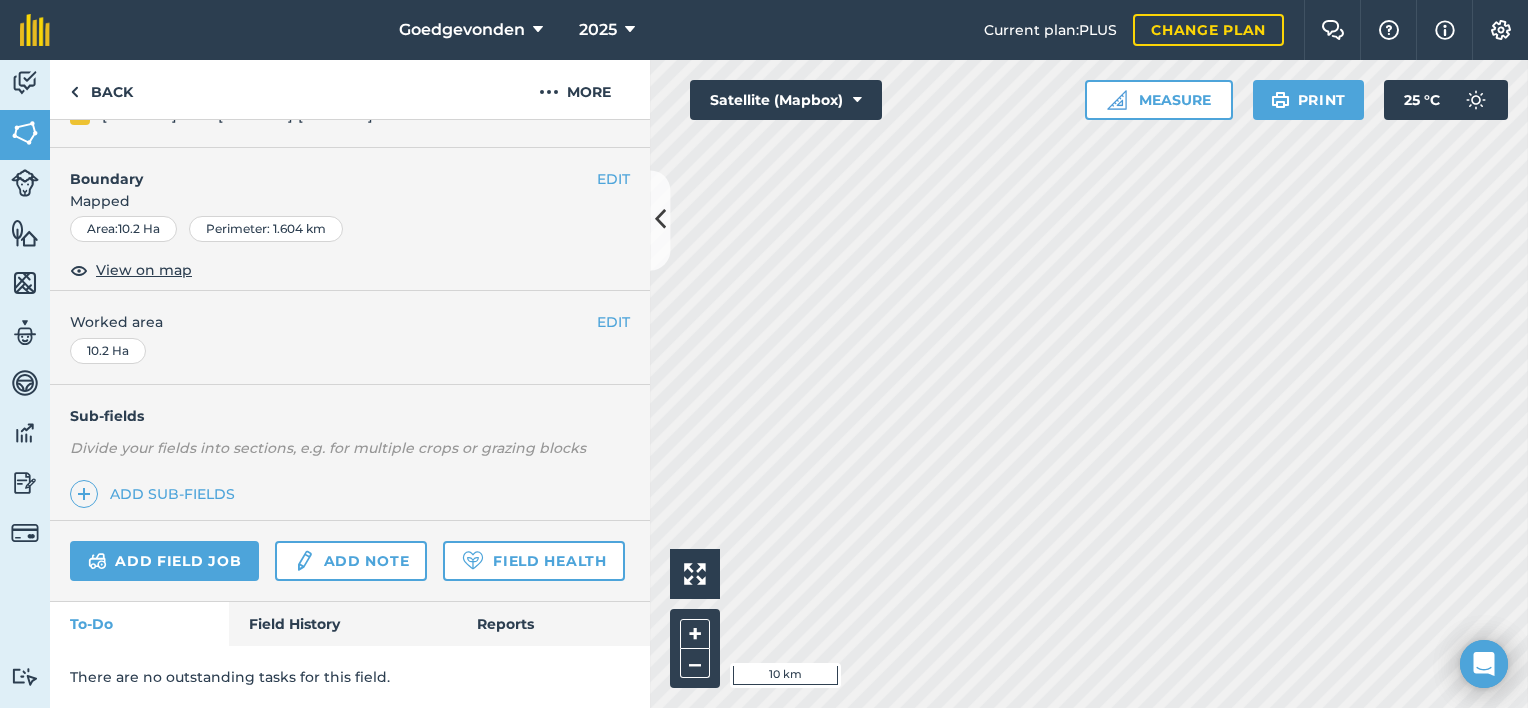 scroll, scrollTop: 286, scrollLeft: 0, axis: vertical 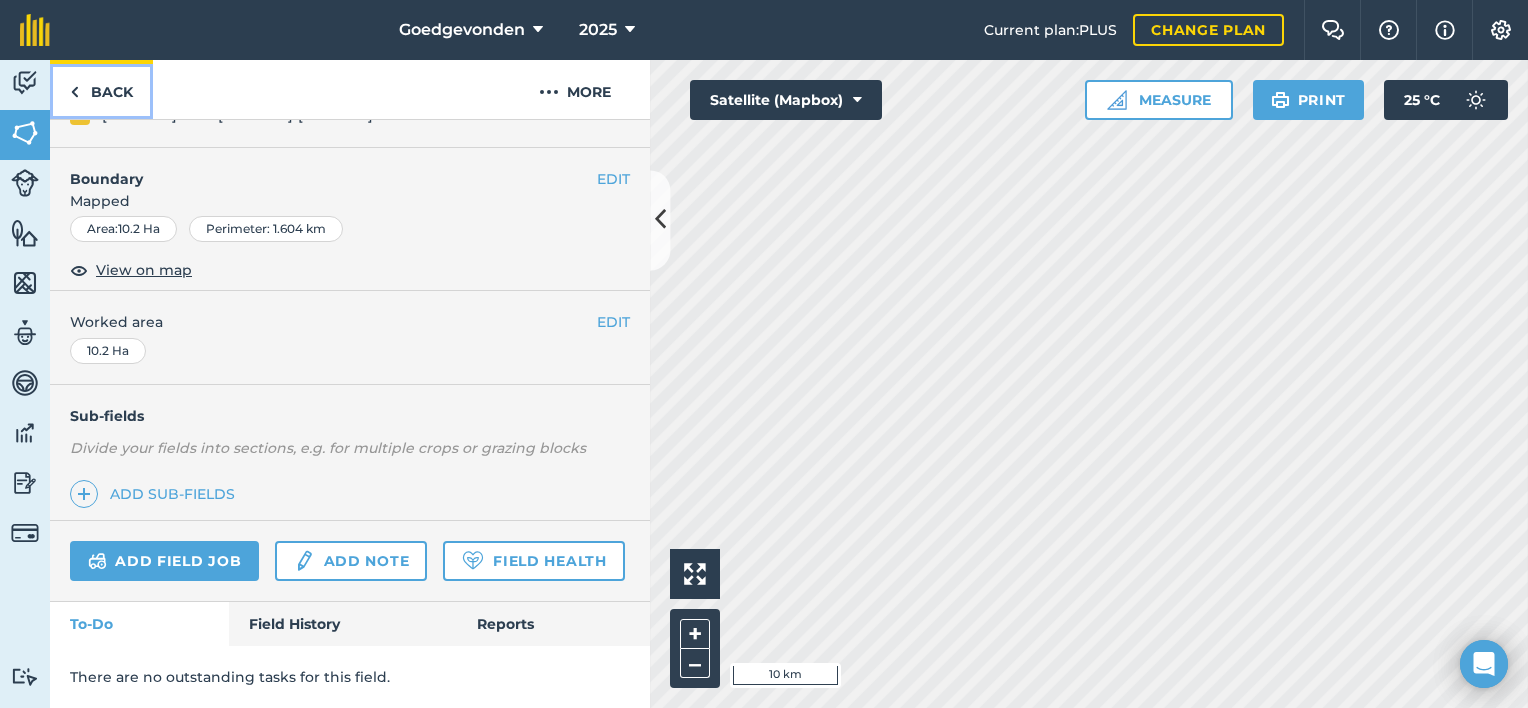 click at bounding box center (74, 92) 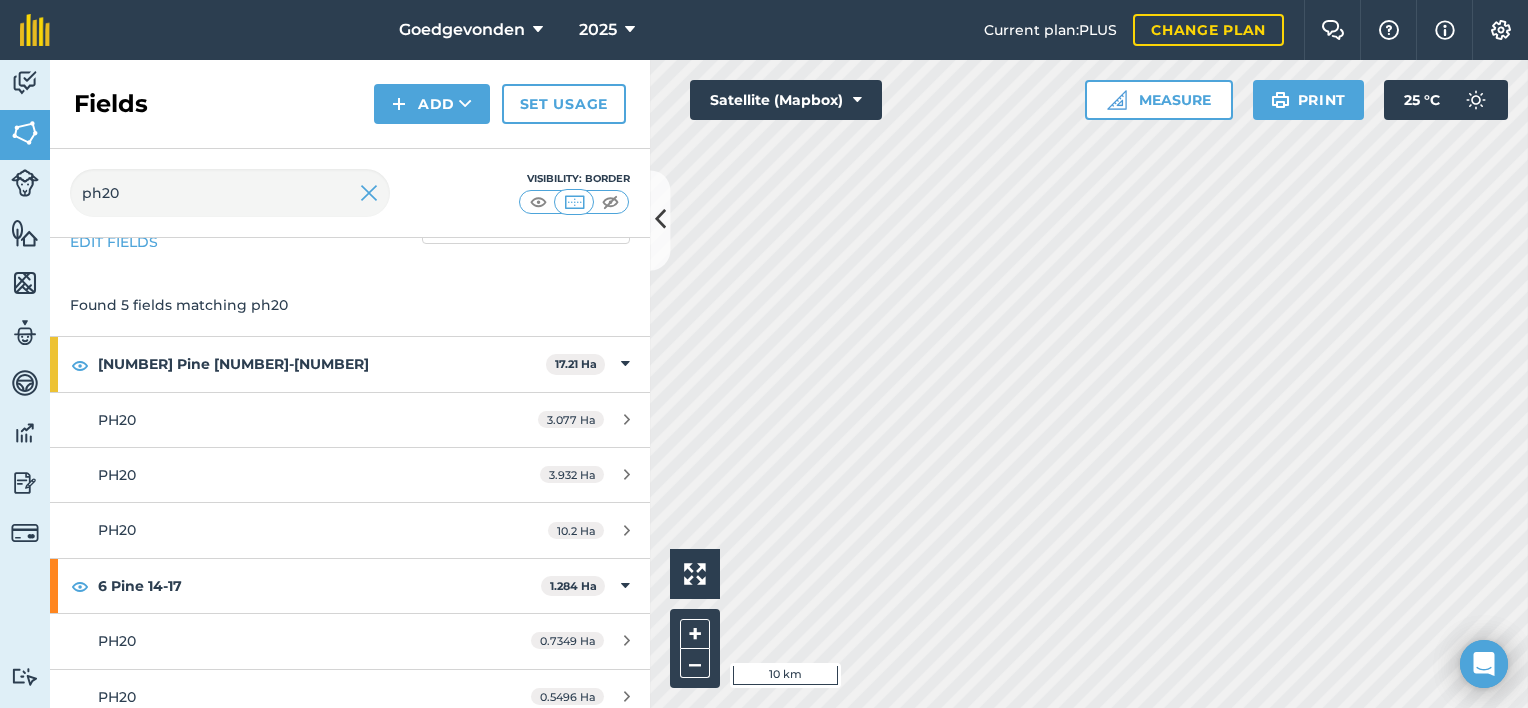 scroll, scrollTop: 71, scrollLeft: 0, axis: vertical 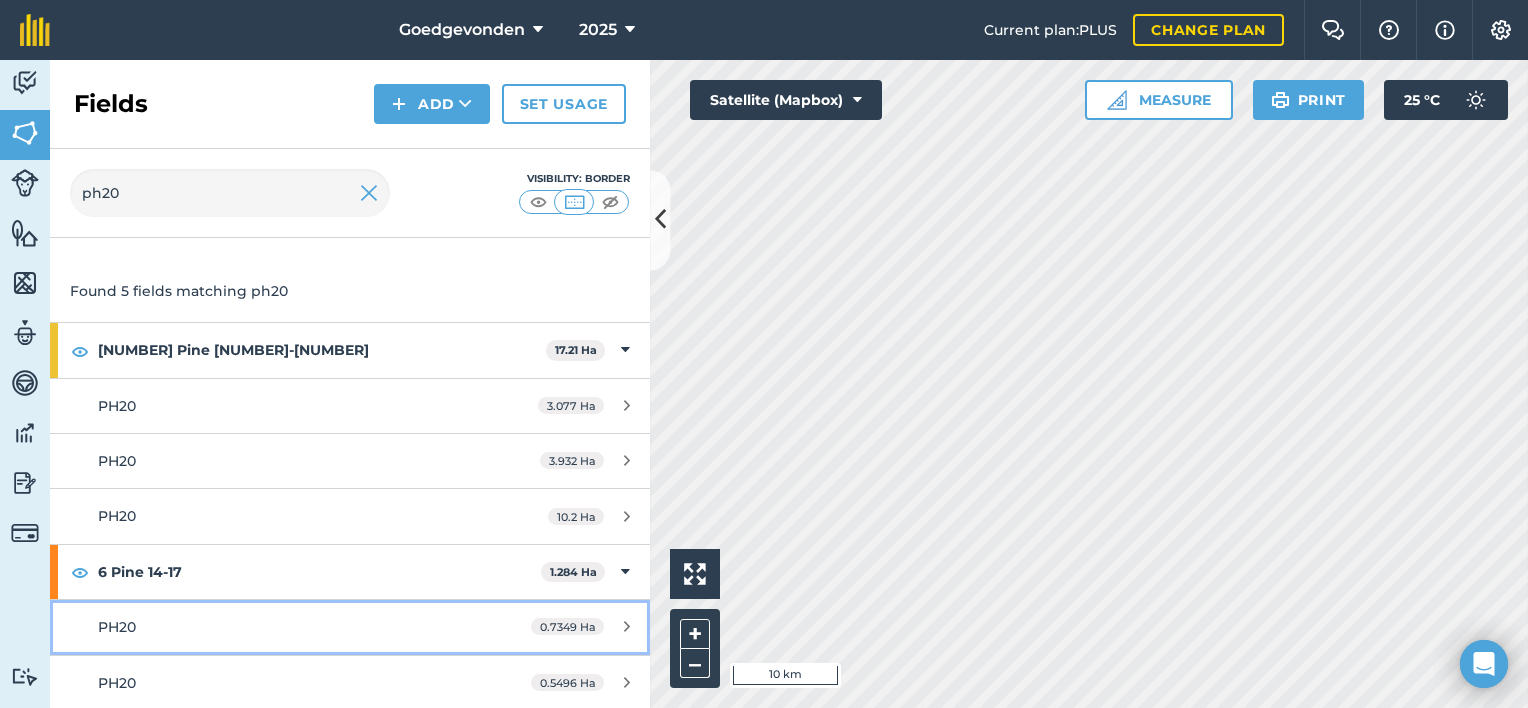 click on "PH20 0.7349   Ha" at bounding box center (350, 627) 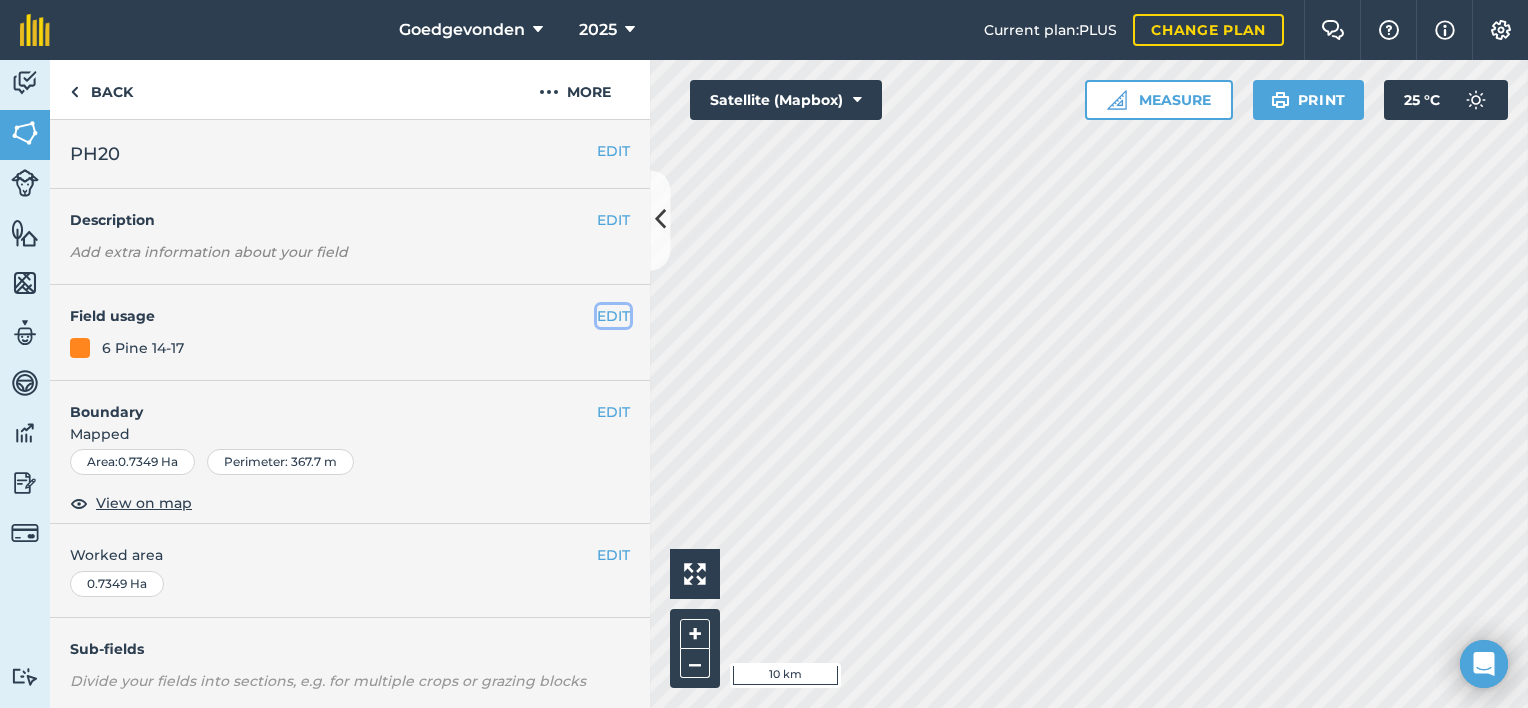 click on "EDIT" at bounding box center (613, 316) 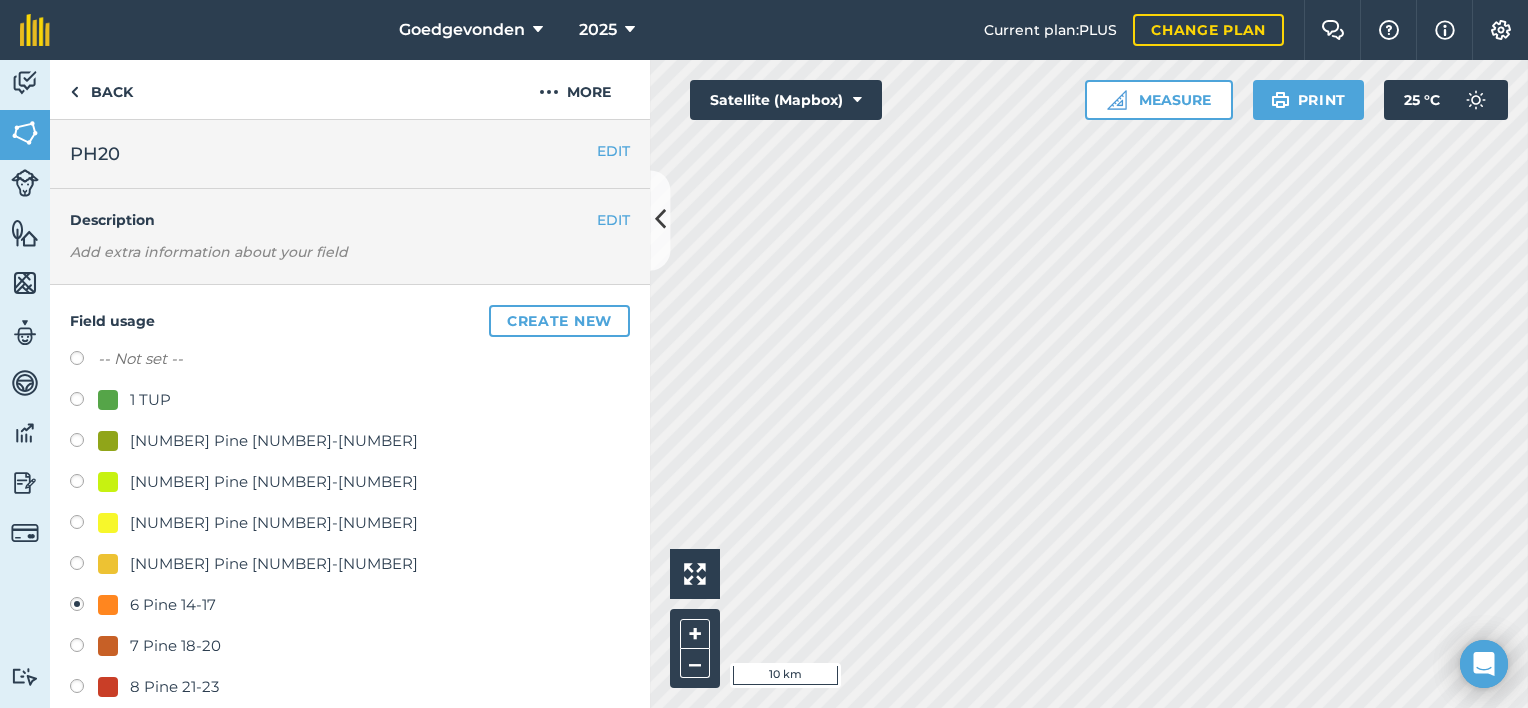 click at bounding box center [84, 566] 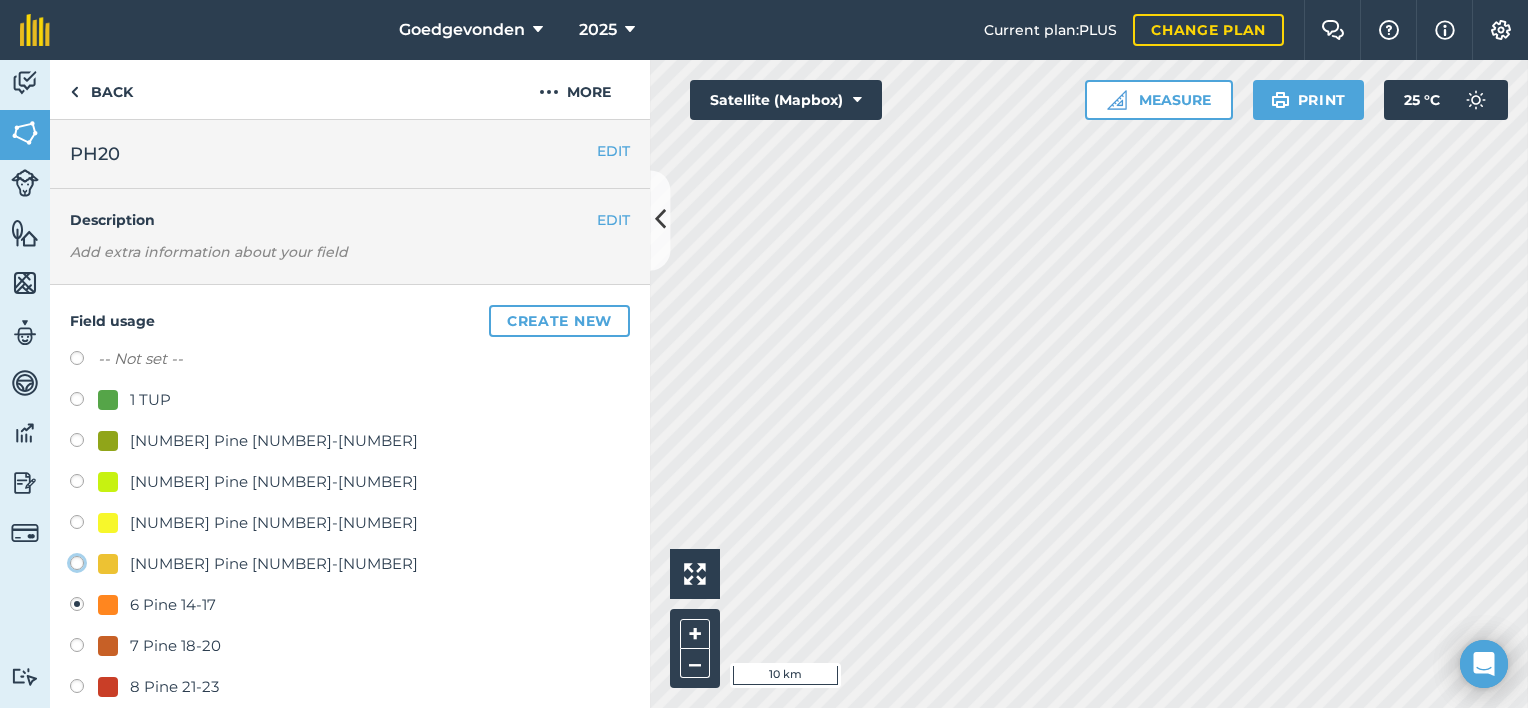 click on "[NUMBER] Pine 8-13" at bounding box center (-9923, 562) 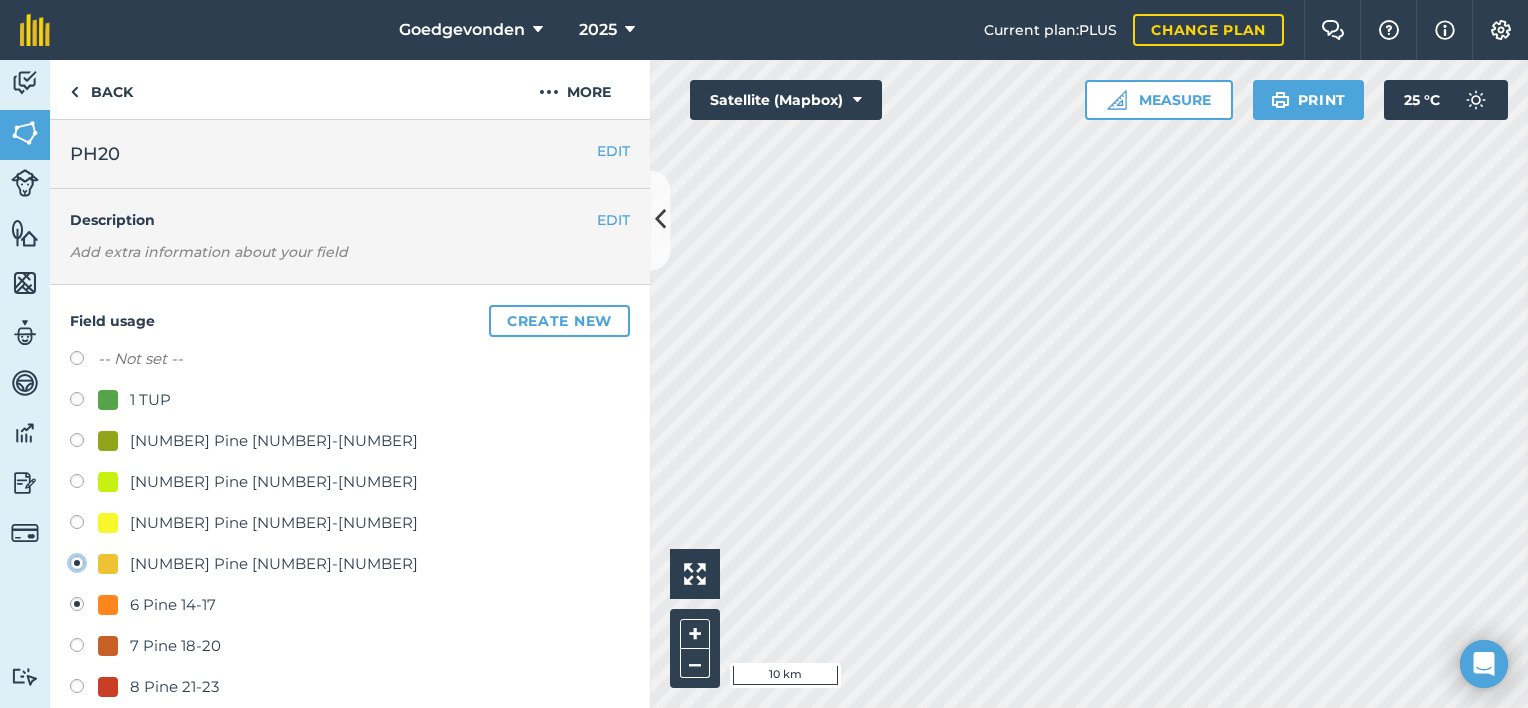 radio on "true" 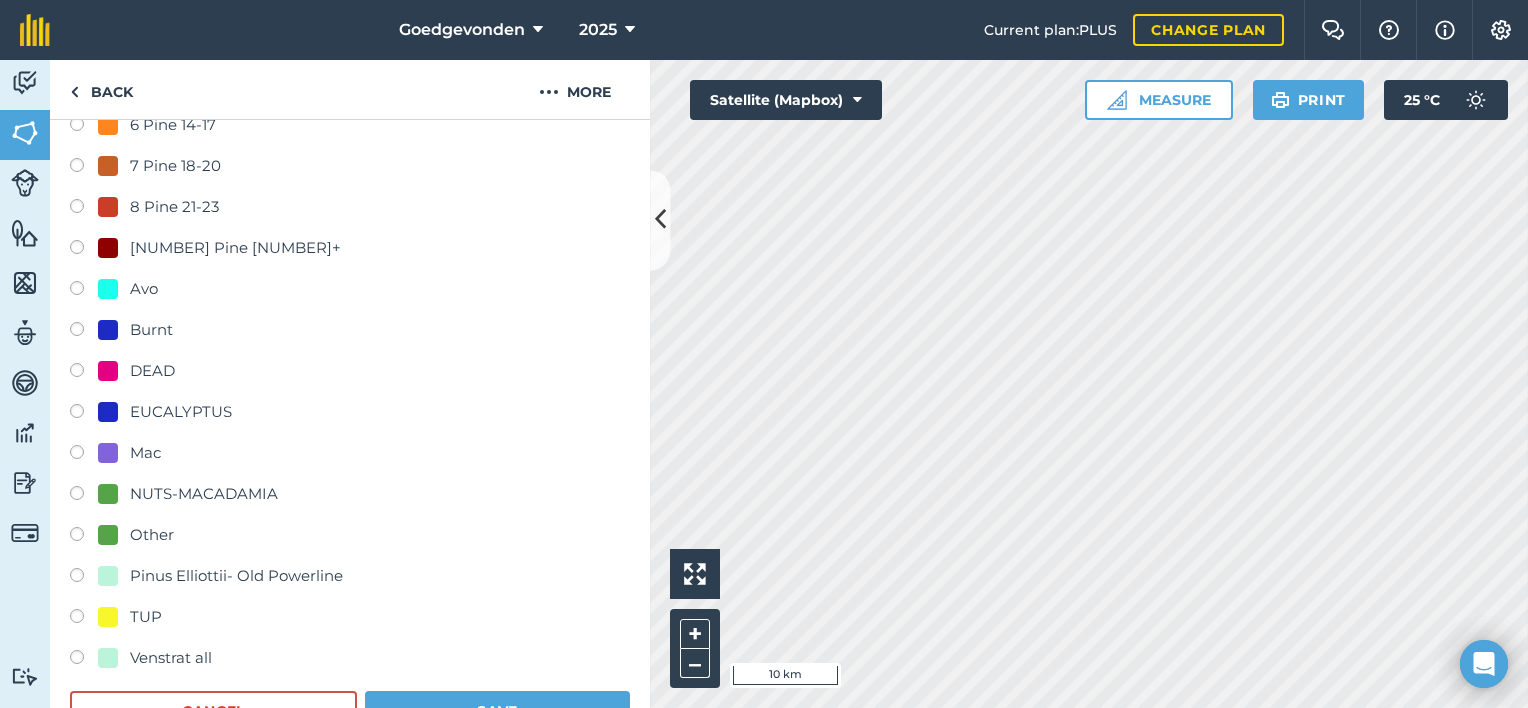 scroll, scrollTop: 546, scrollLeft: 0, axis: vertical 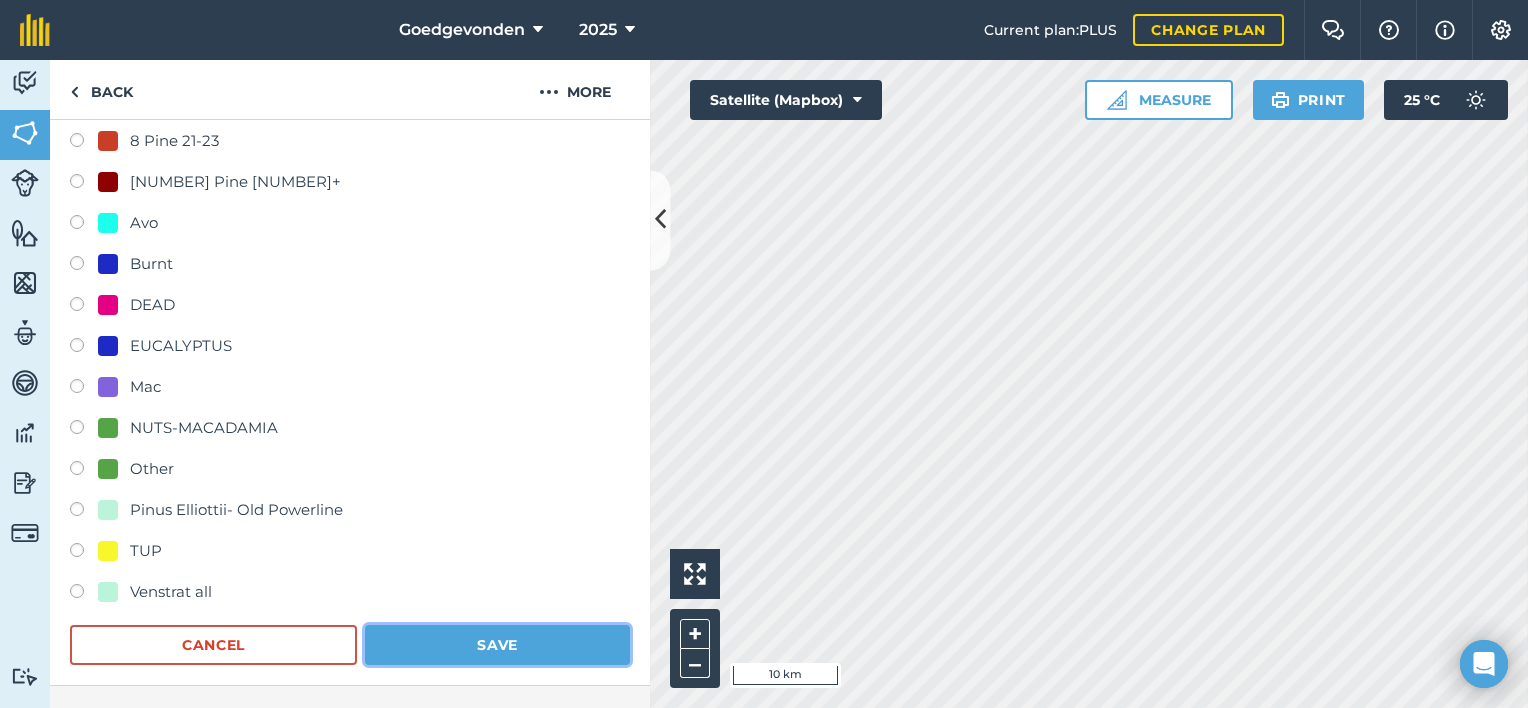 click on "Save" at bounding box center [497, 645] 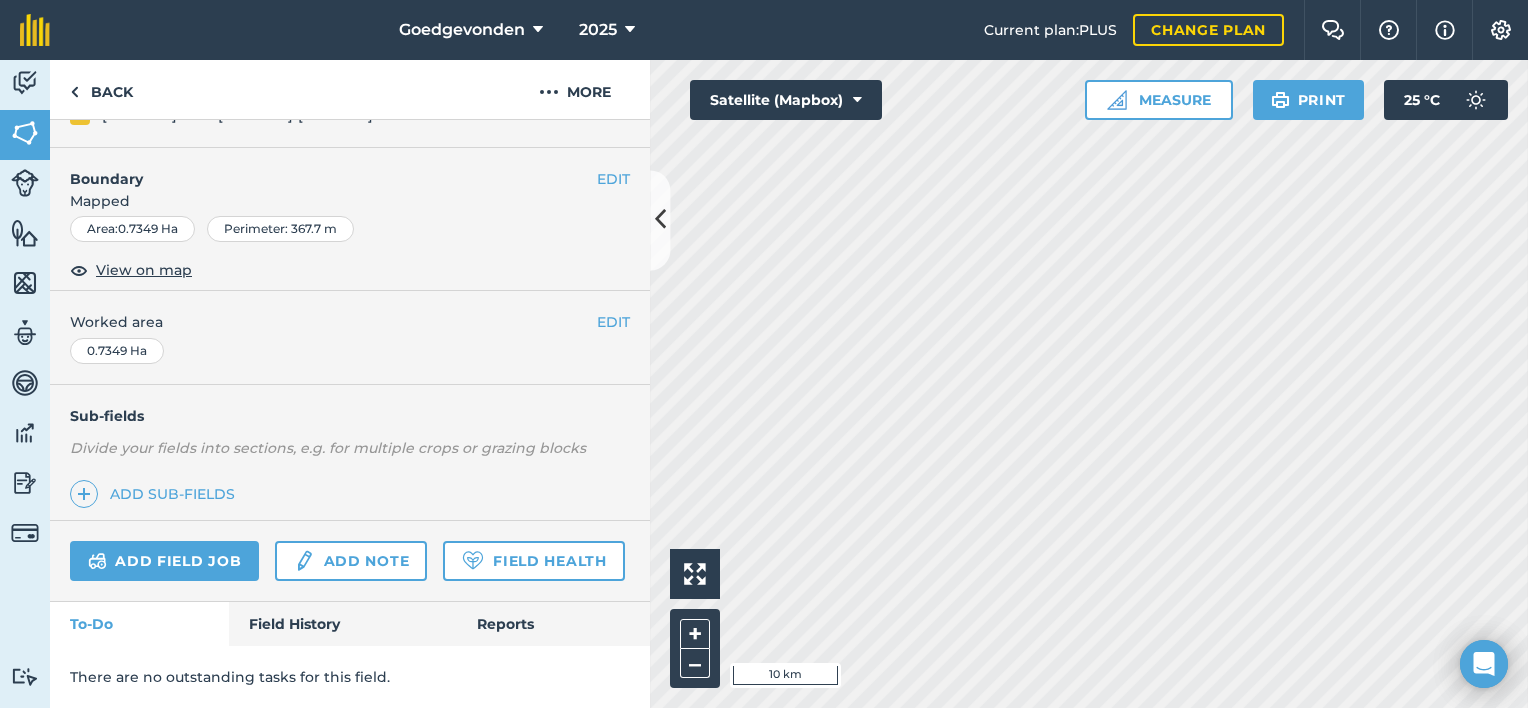 scroll, scrollTop: 286, scrollLeft: 0, axis: vertical 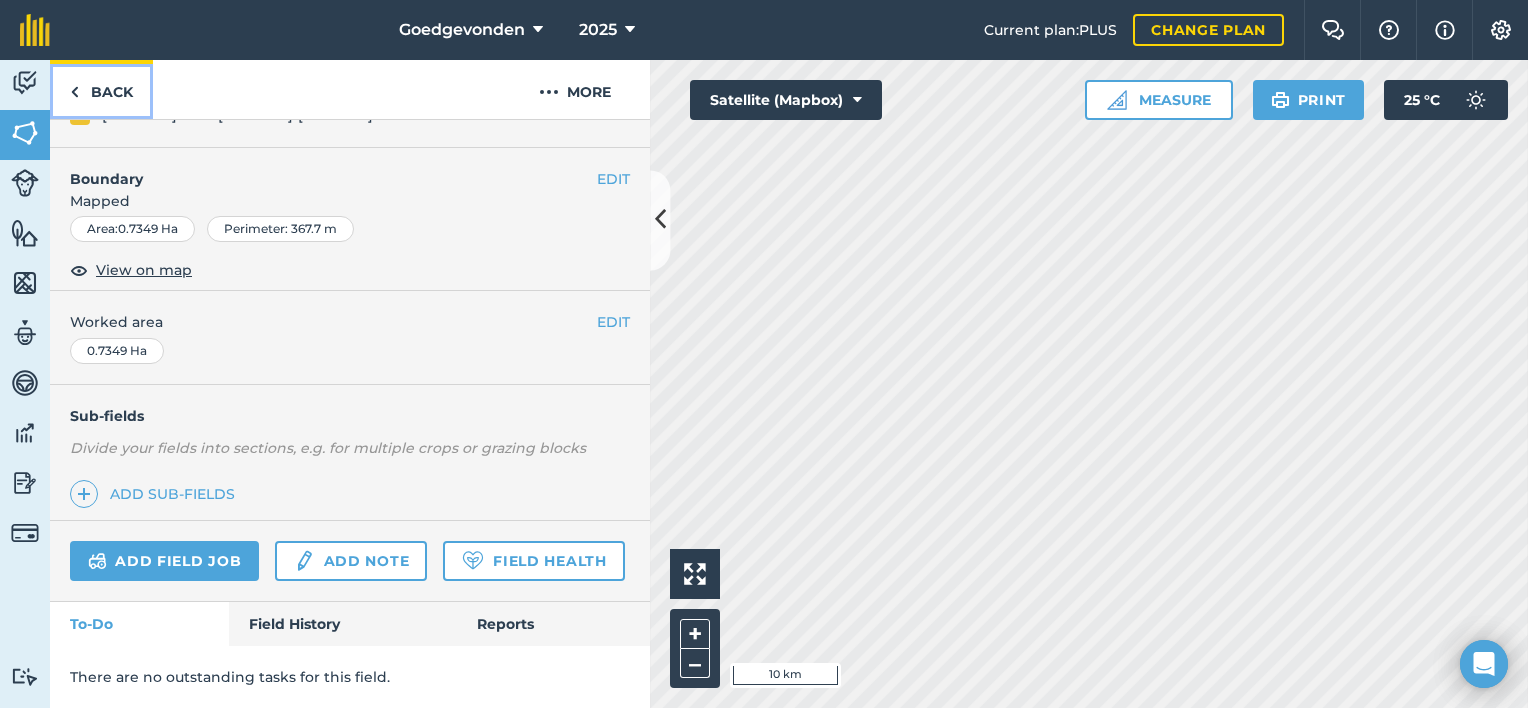 click at bounding box center [74, 92] 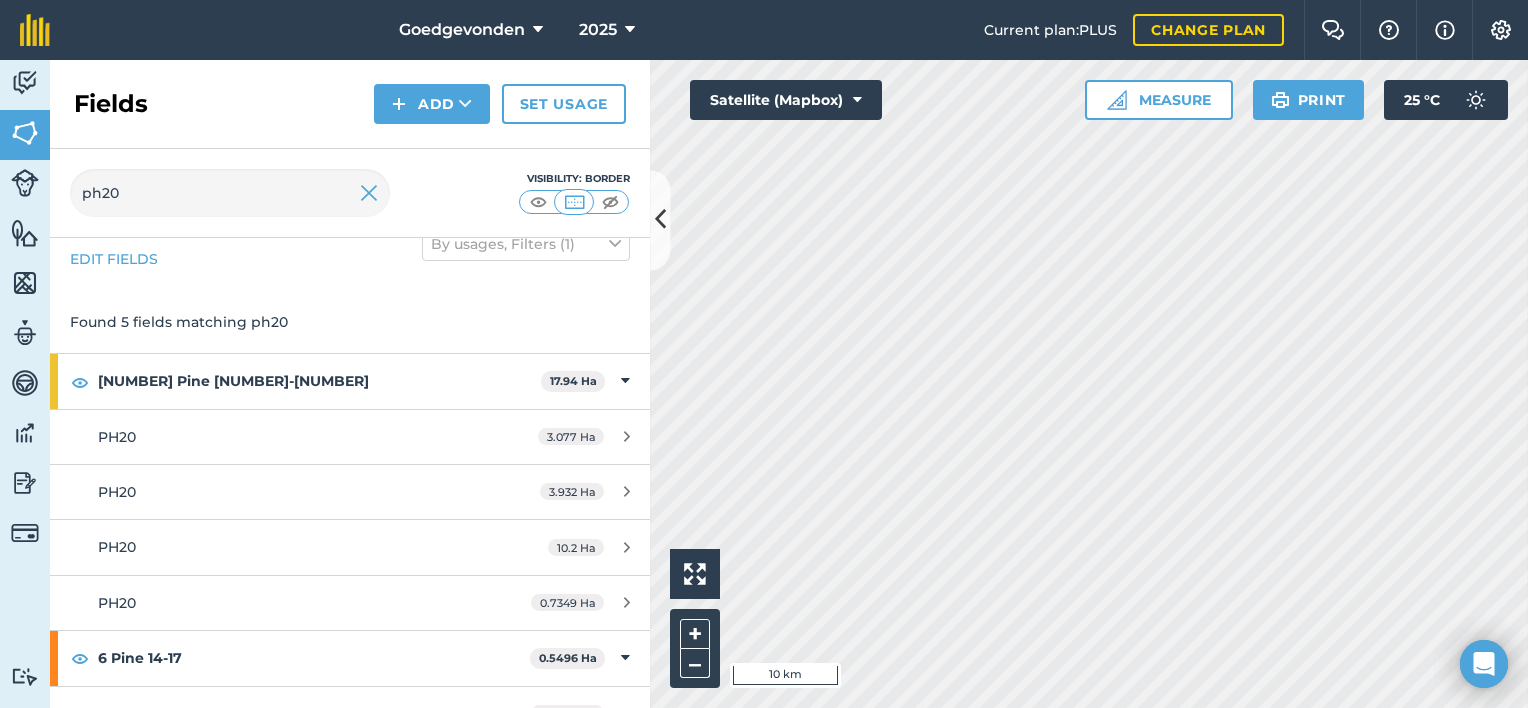 scroll, scrollTop: 71, scrollLeft: 0, axis: vertical 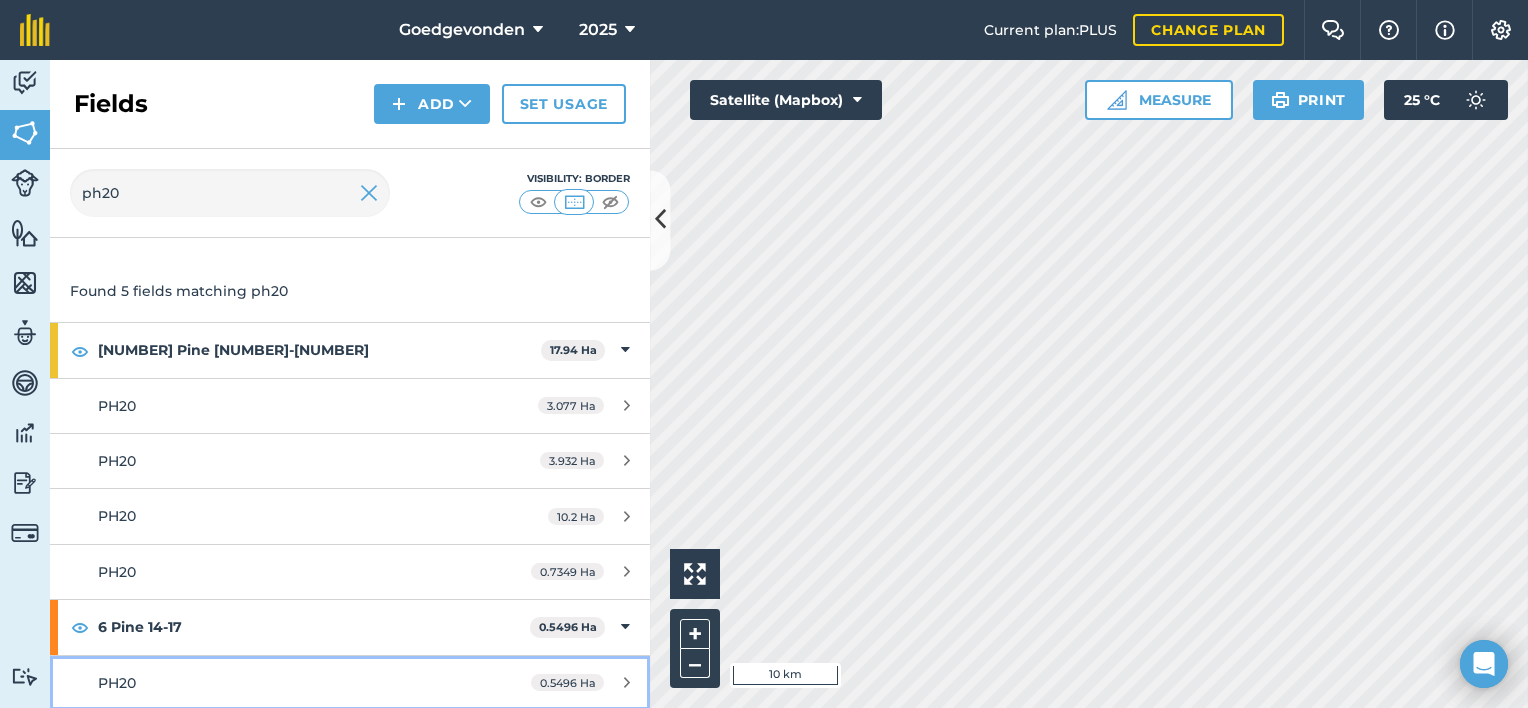 click on "PH20 0.5496   Ha" at bounding box center [350, 683] 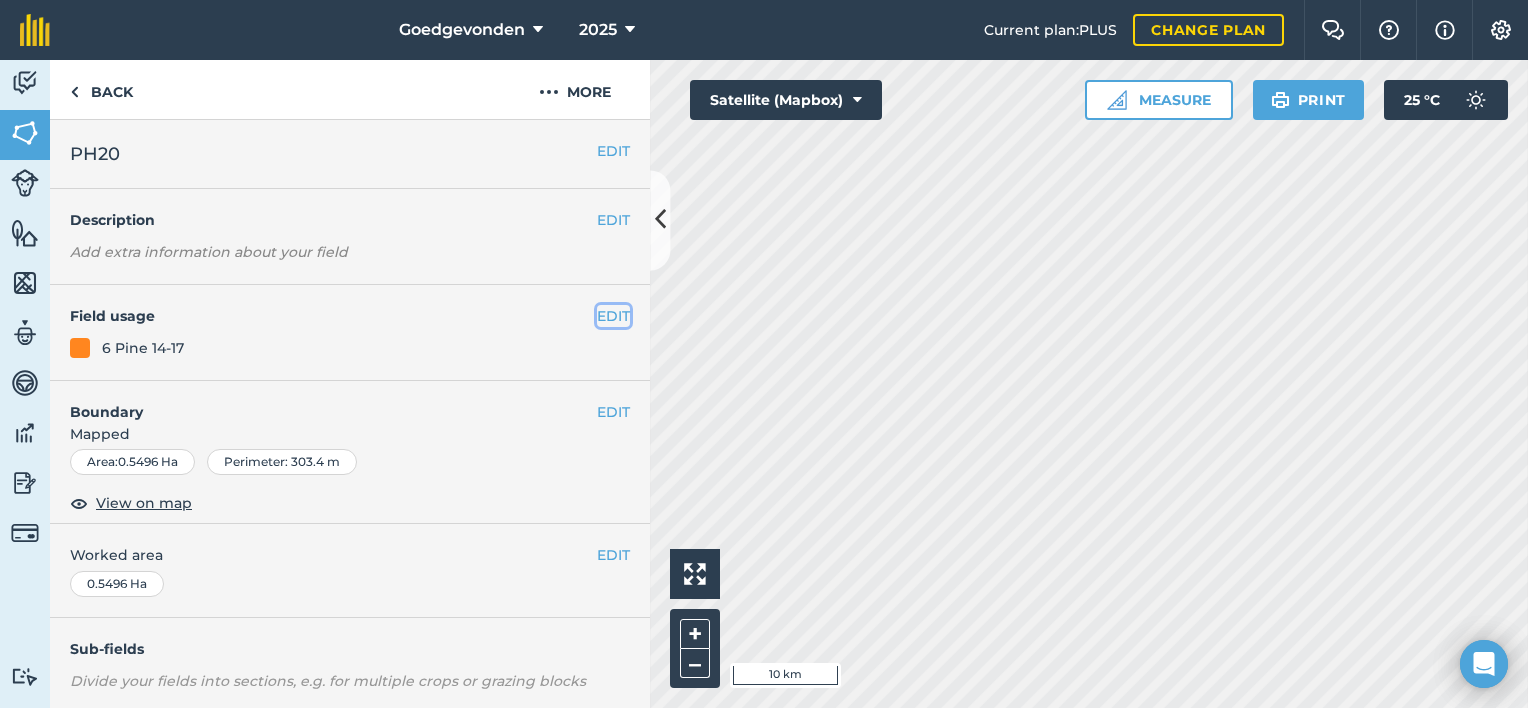click on "EDIT" at bounding box center (613, 316) 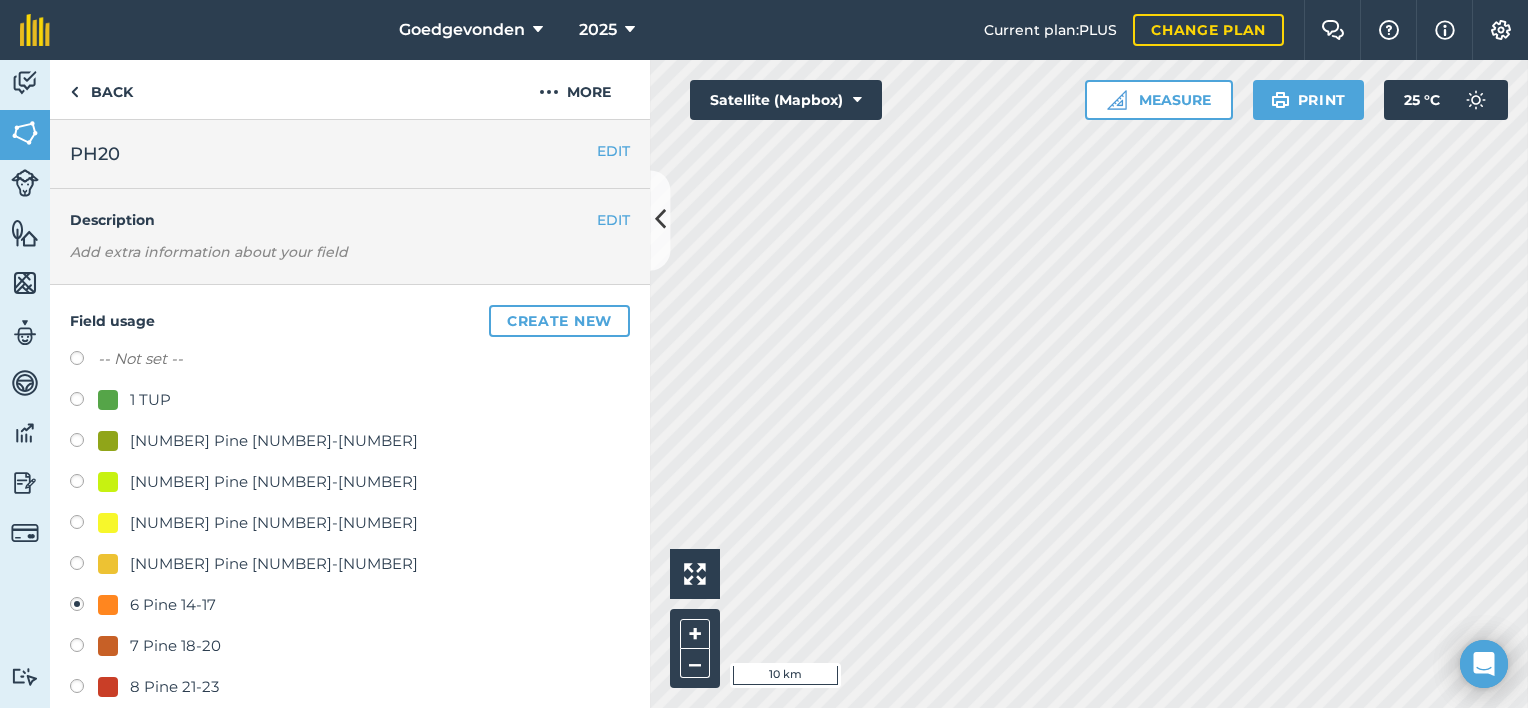 click at bounding box center [84, 566] 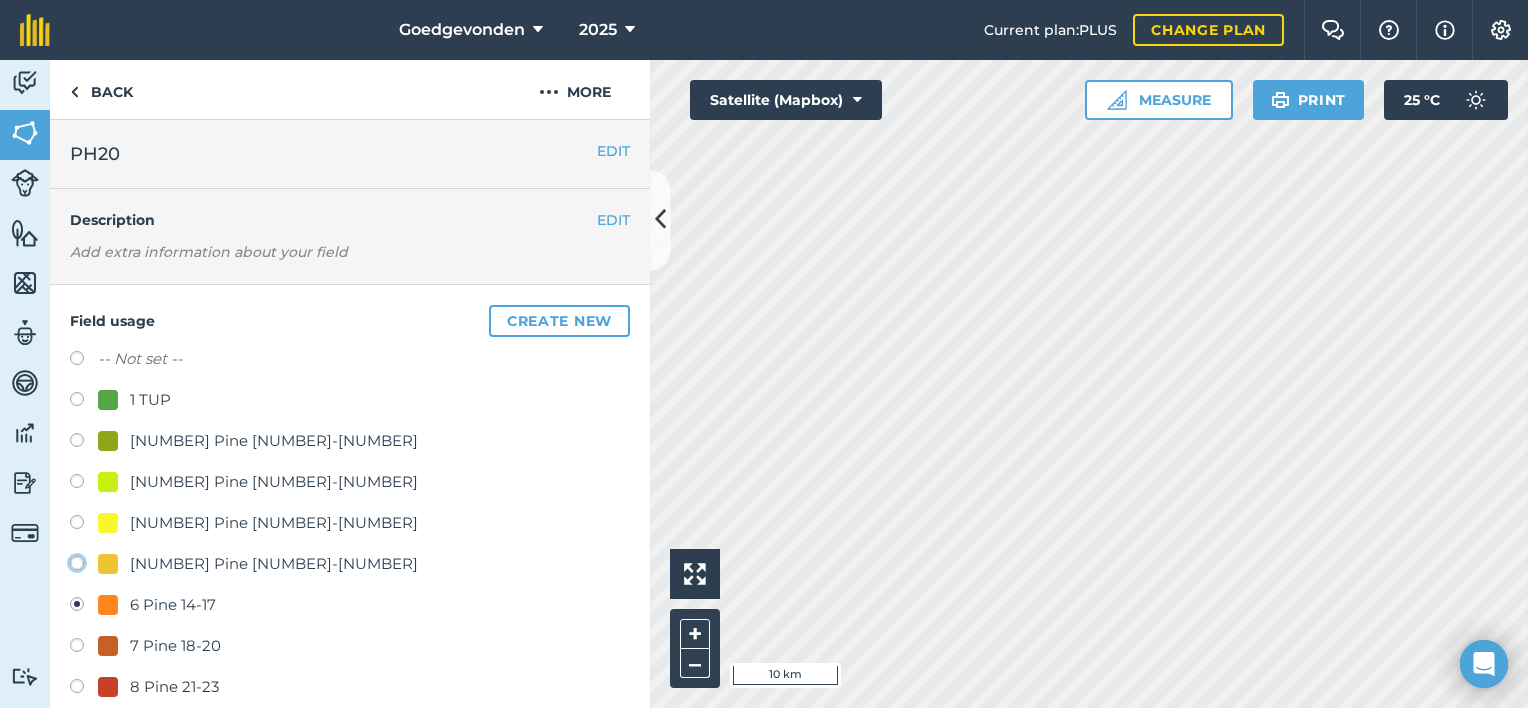 click on "[NUMBER] Pine 8-13" at bounding box center (-9923, 562) 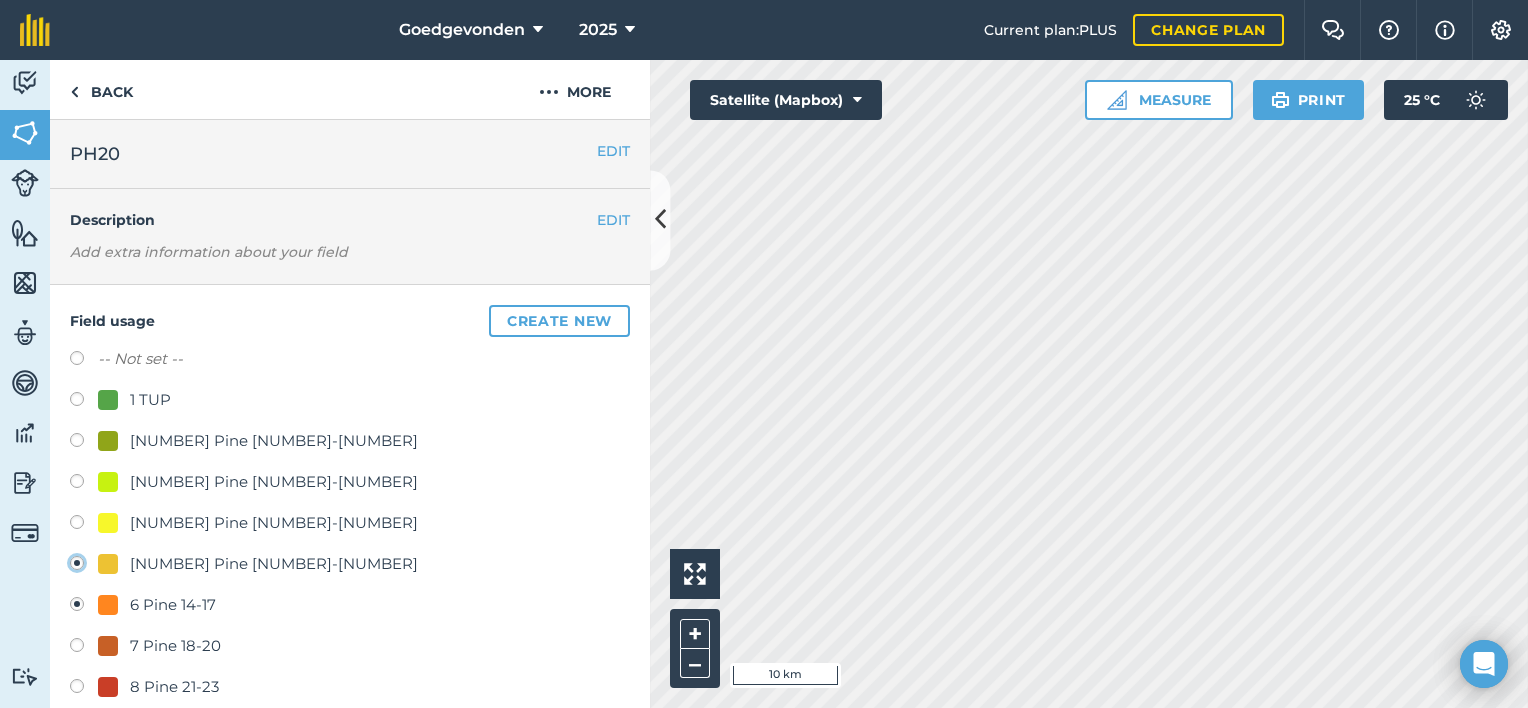 radio on "true" 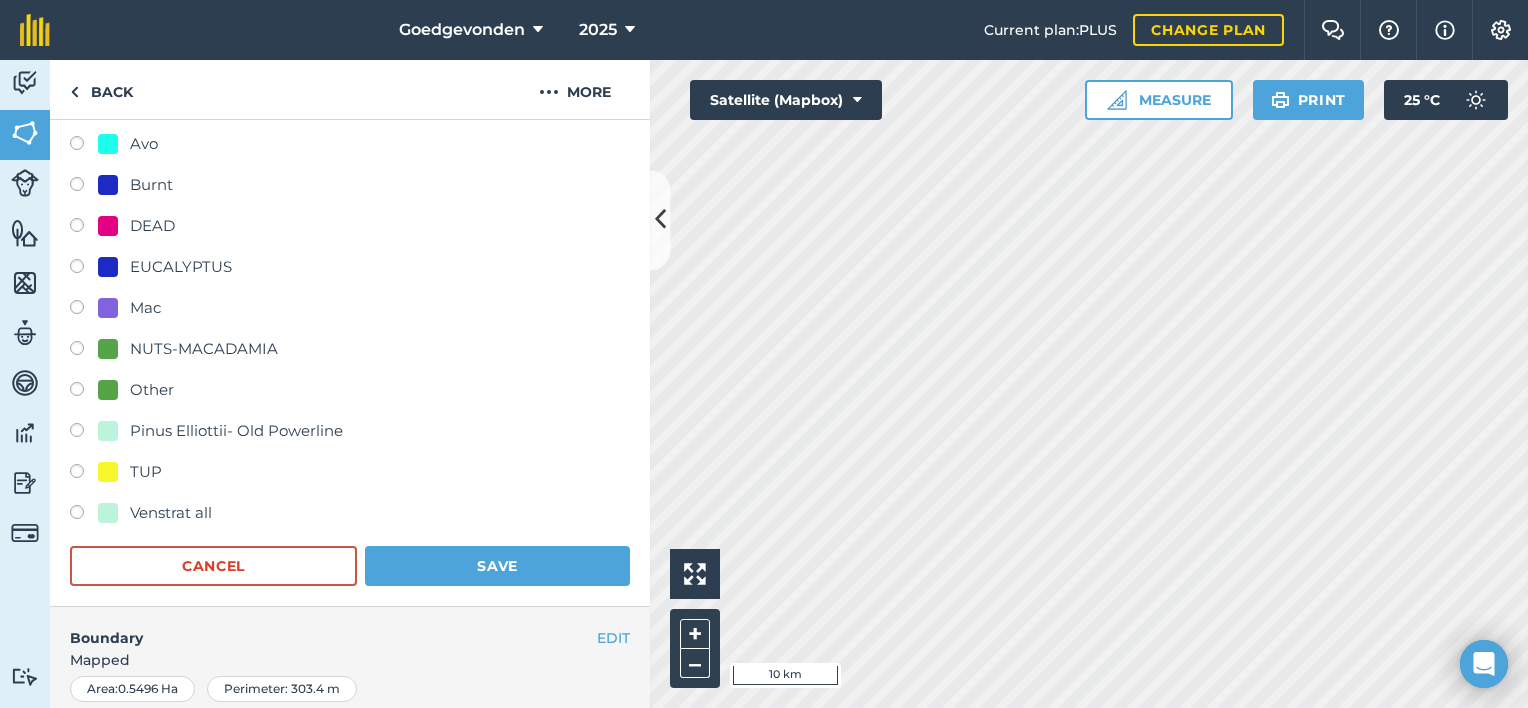 scroll, scrollTop: 640, scrollLeft: 0, axis: vertical 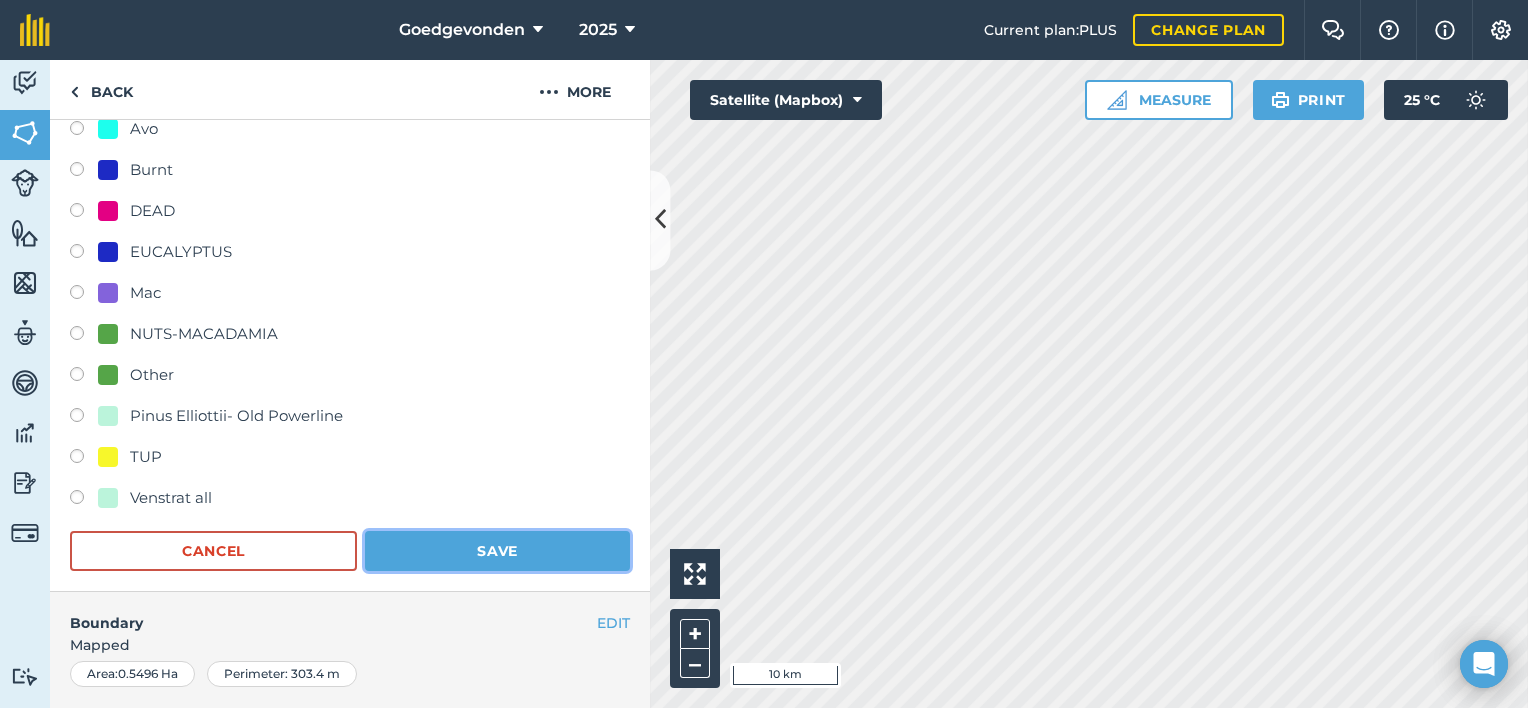 click on "Save" at bounding box center (497, 551) 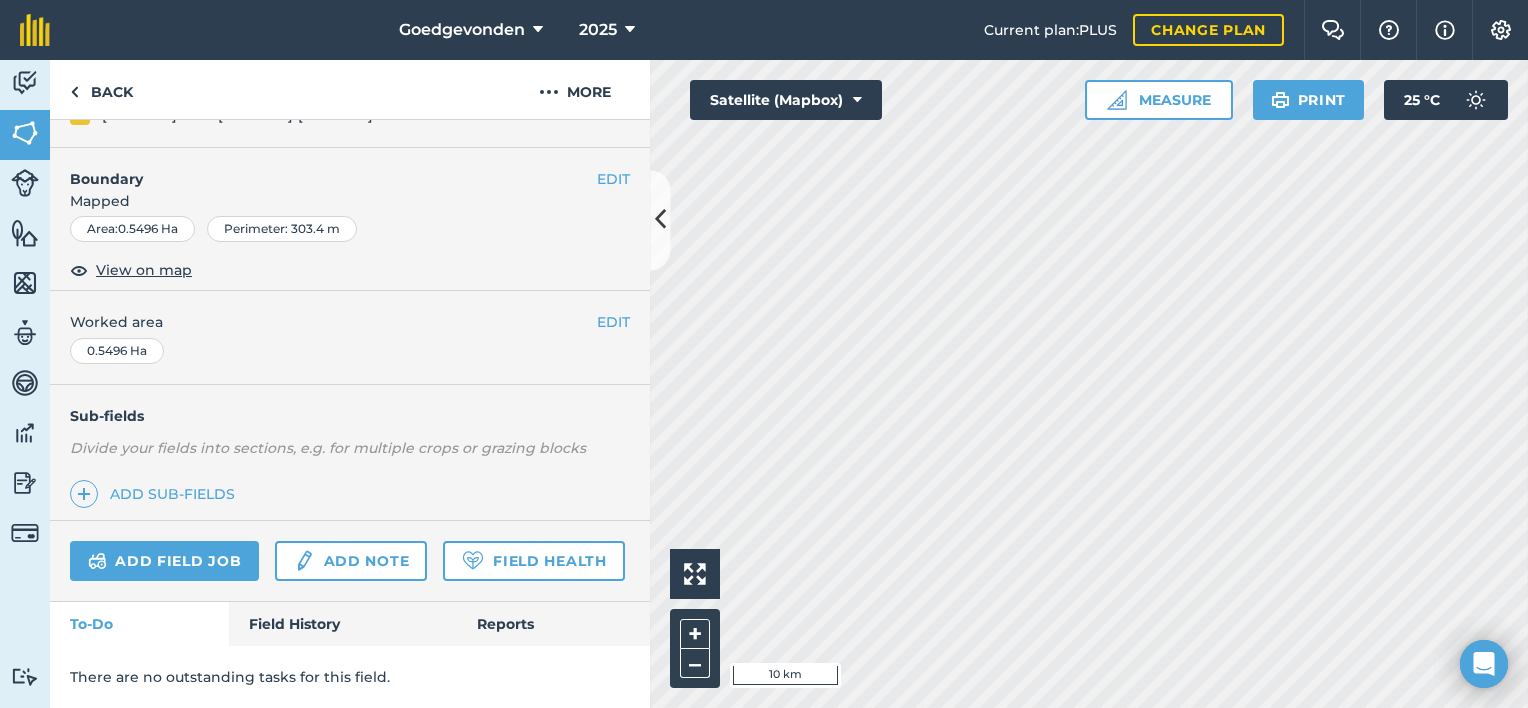scroll, scrollTop: 286, scrollLeft: 0, axis: vertical 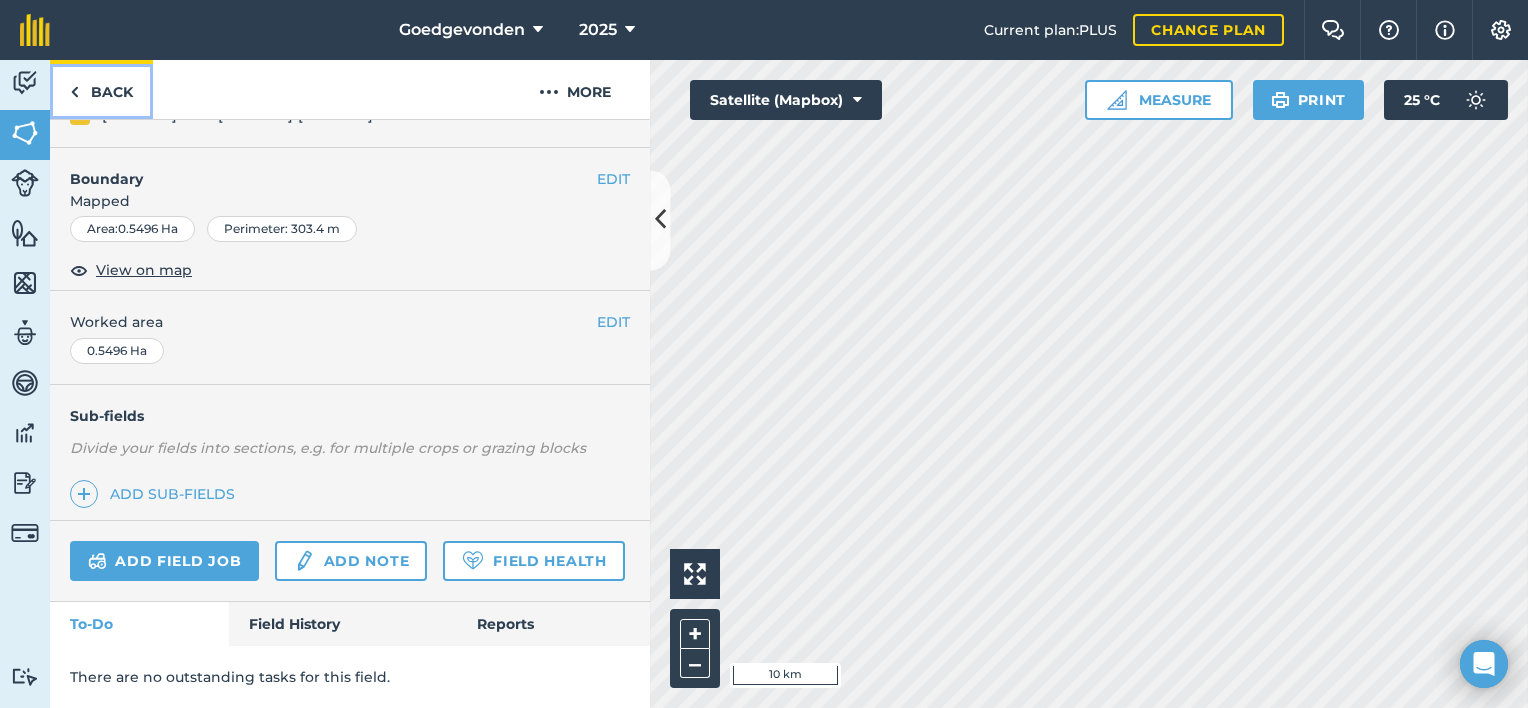 click at bounding box center [74, 92] 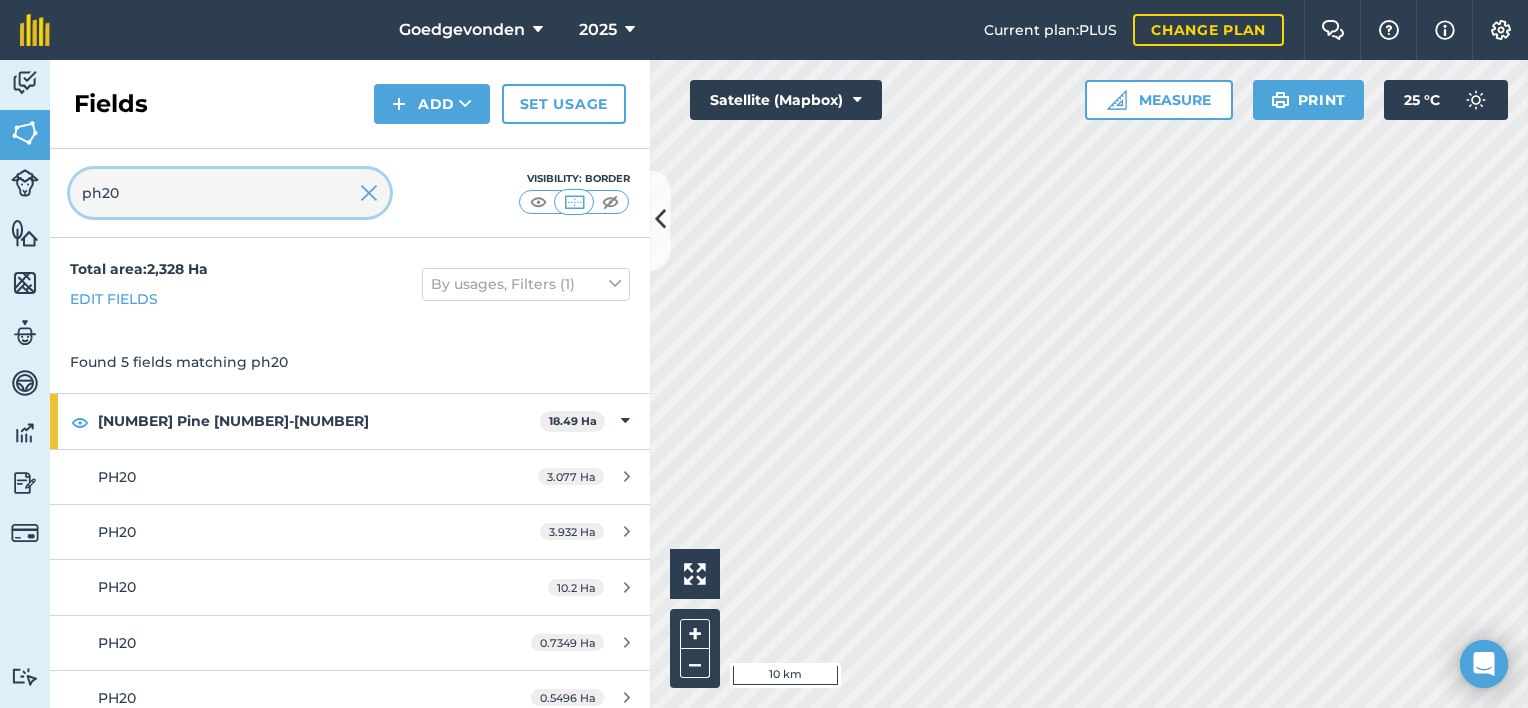 click on "ph20" at bounding box center [230, 193] 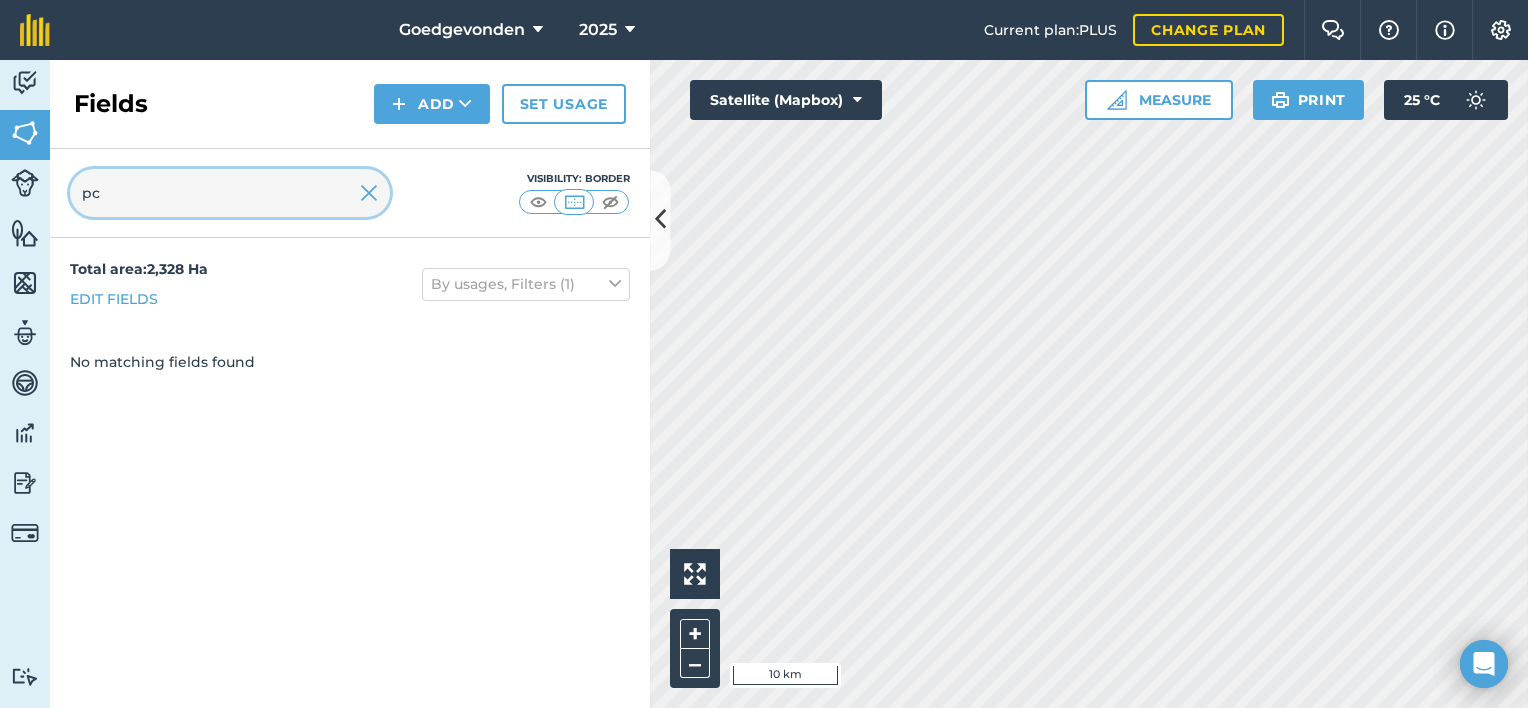 type on "p" 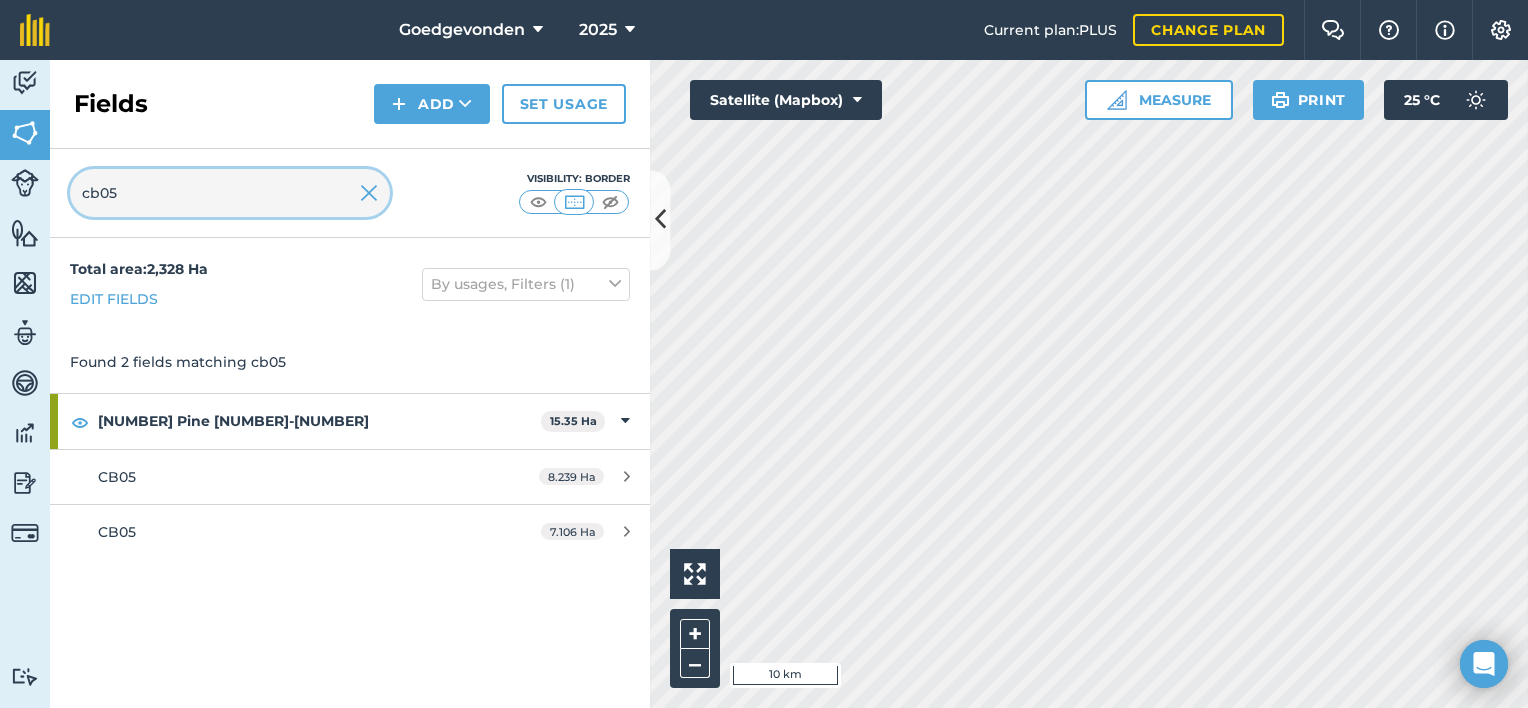 type on "cb05" 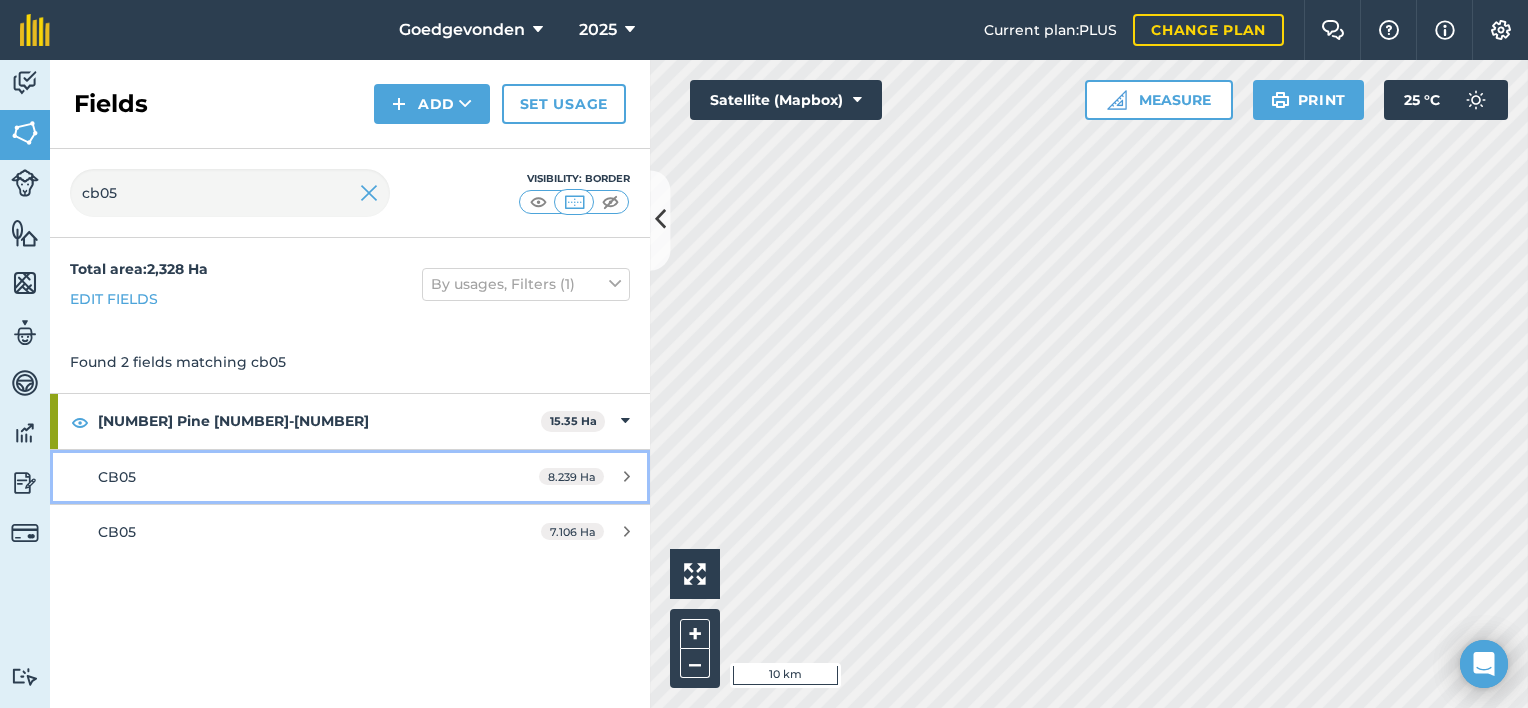 click on "8.239   Ha" at bounding box center (584, 477) 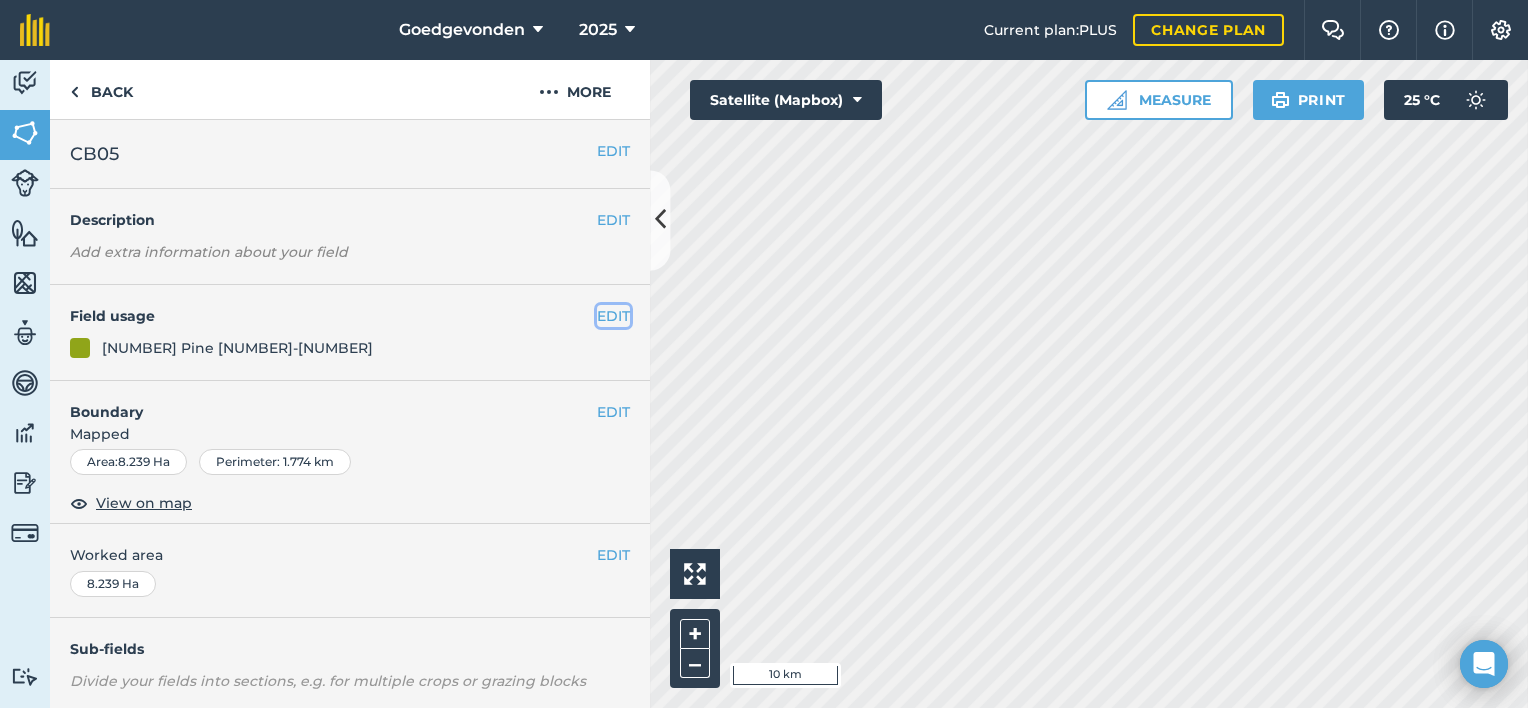 click on "EDIT" at bounding box center (613, 316) 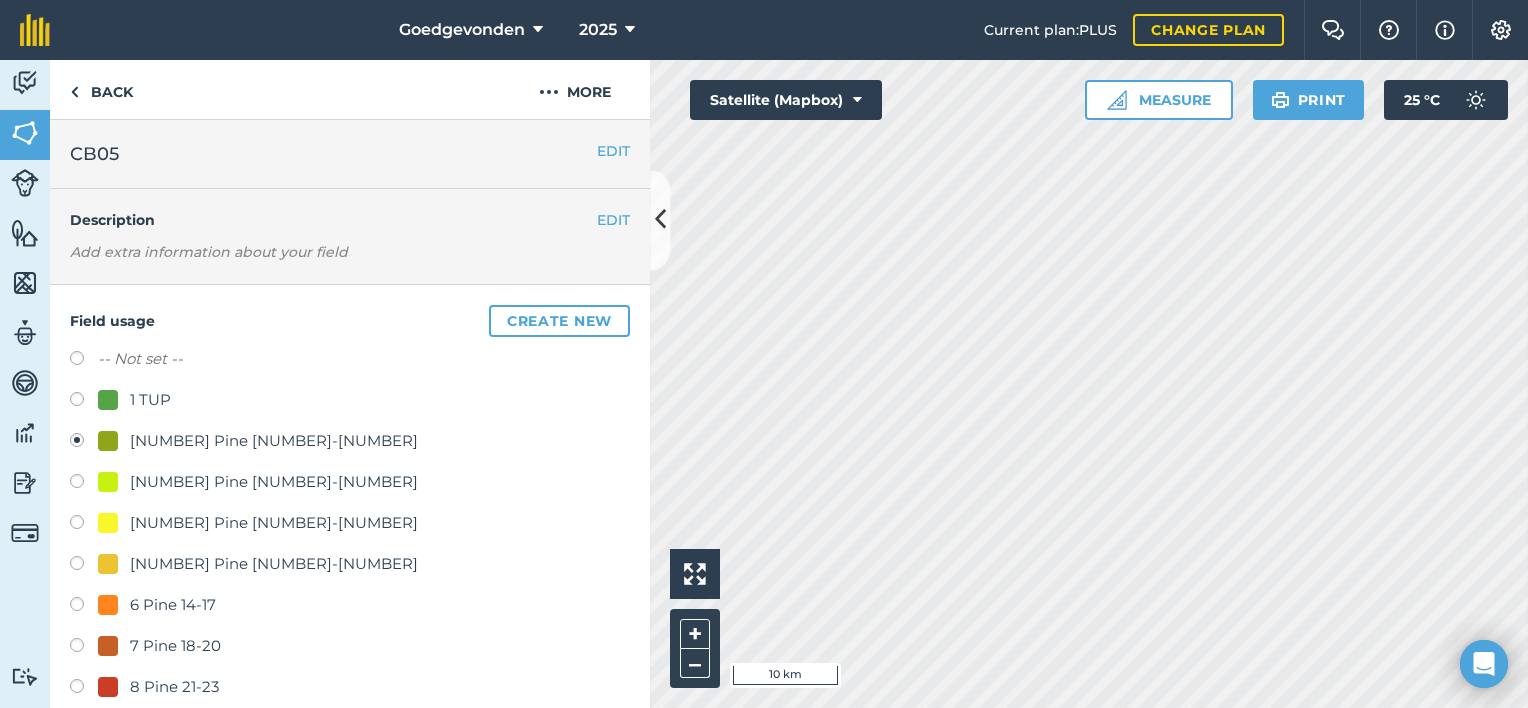 click at bounding box center [84, 484] 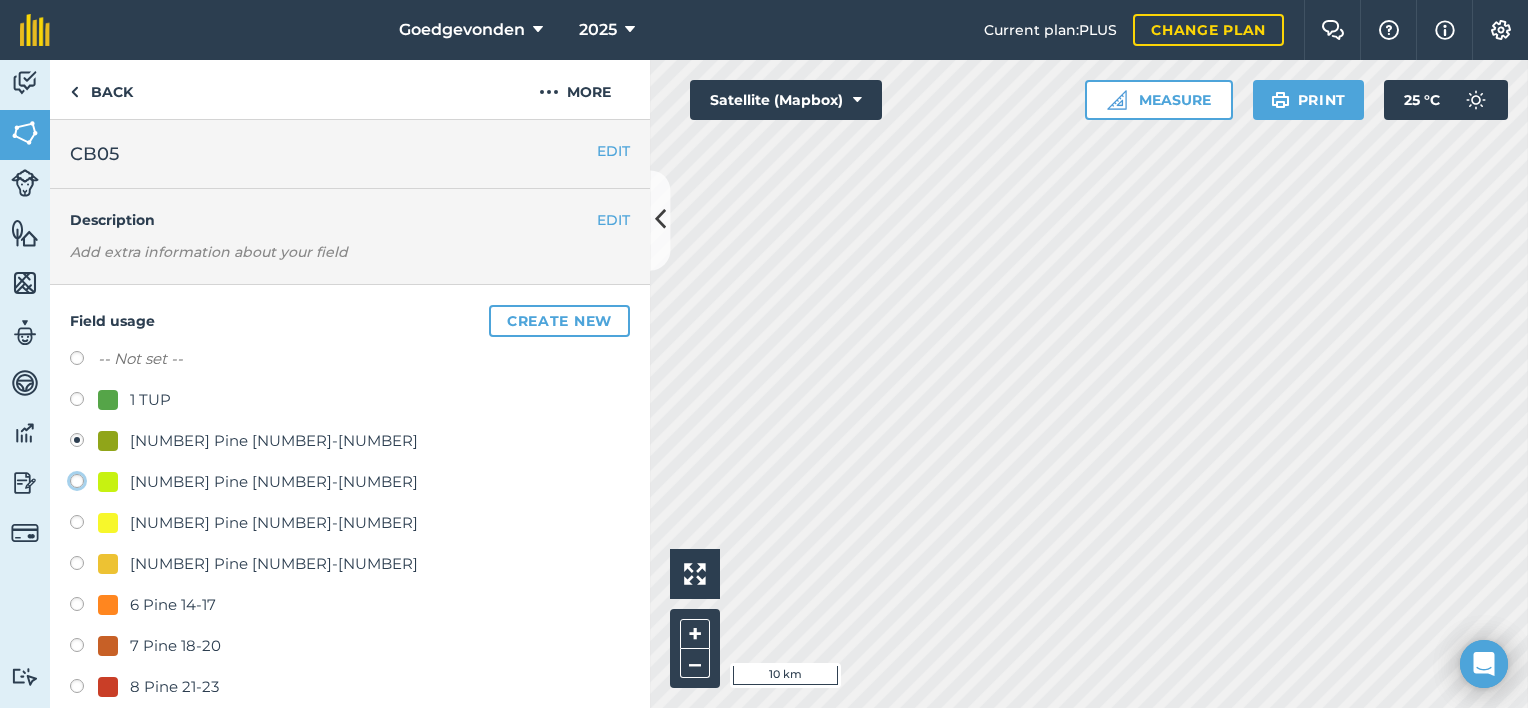 click on "[NUMBER] Pine 2-4" at bounding box center [-9923, 480] 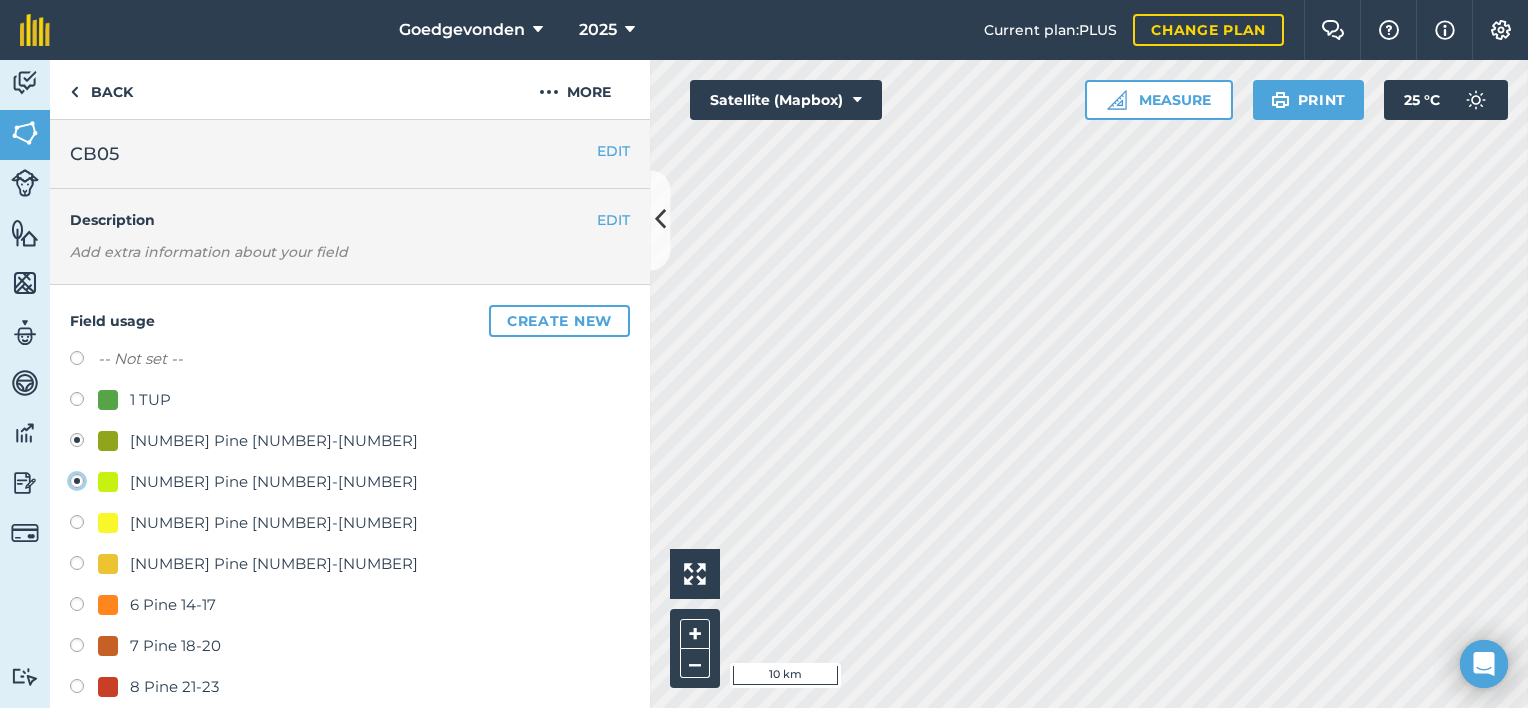 radio on "true" 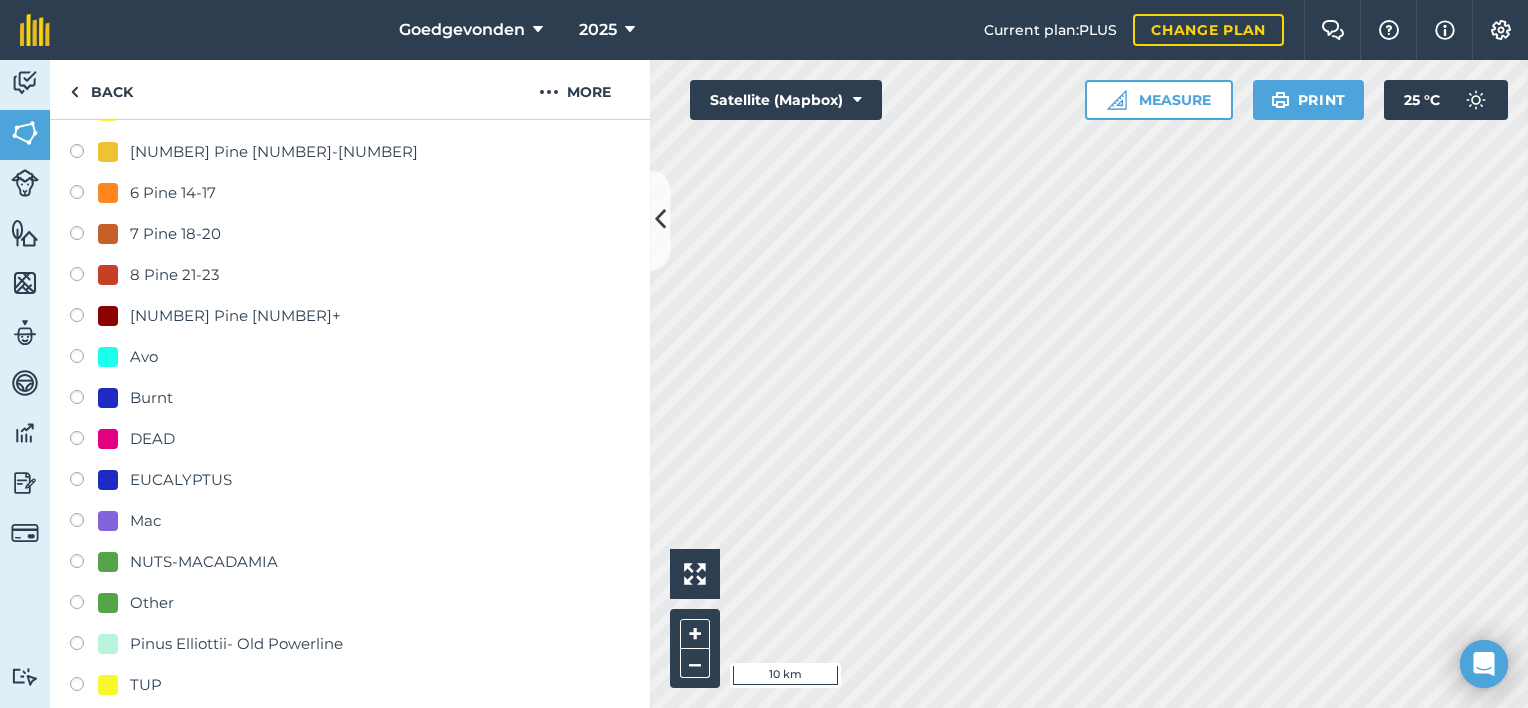 scroll, scrollTop: 572, scrollLeft: 0, axis: vertical 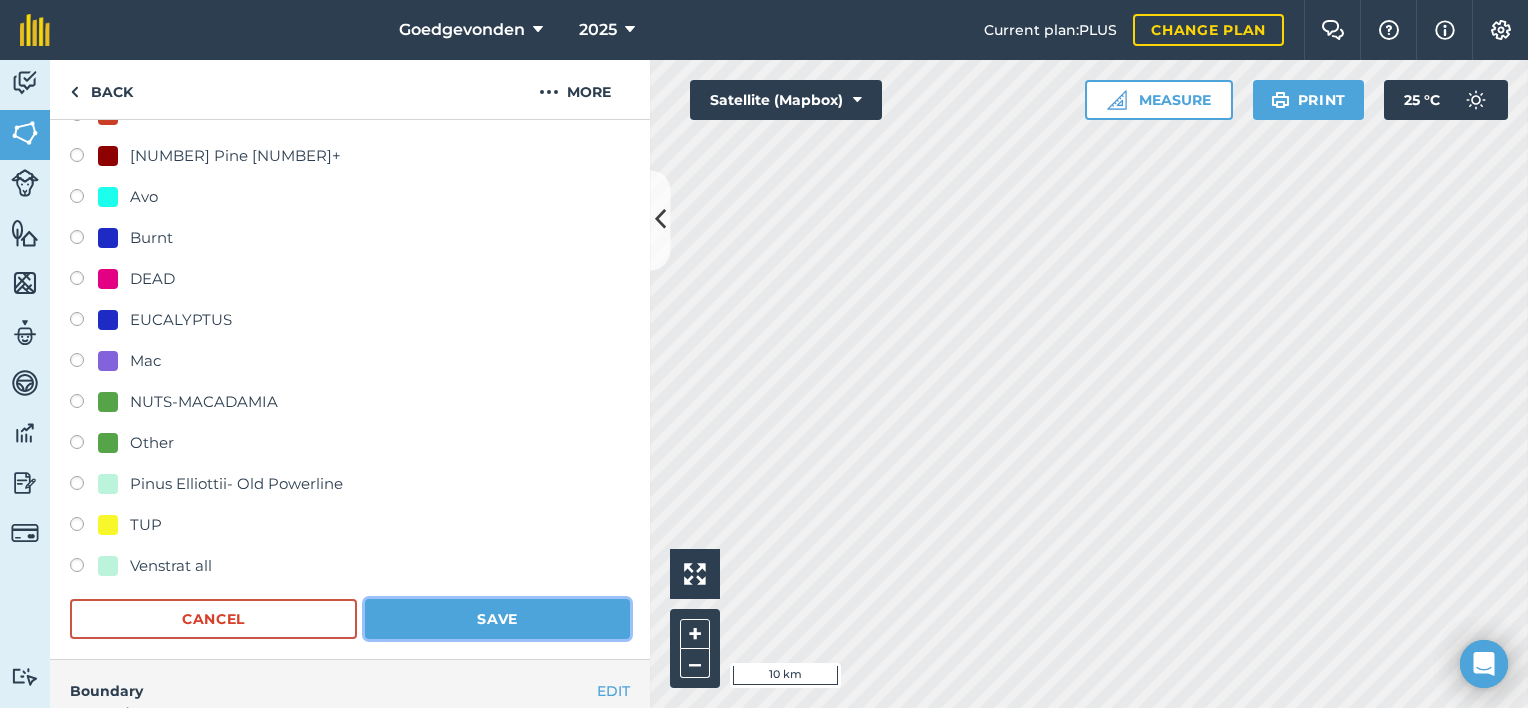 click on "Save" at bounding box center [497, 619] 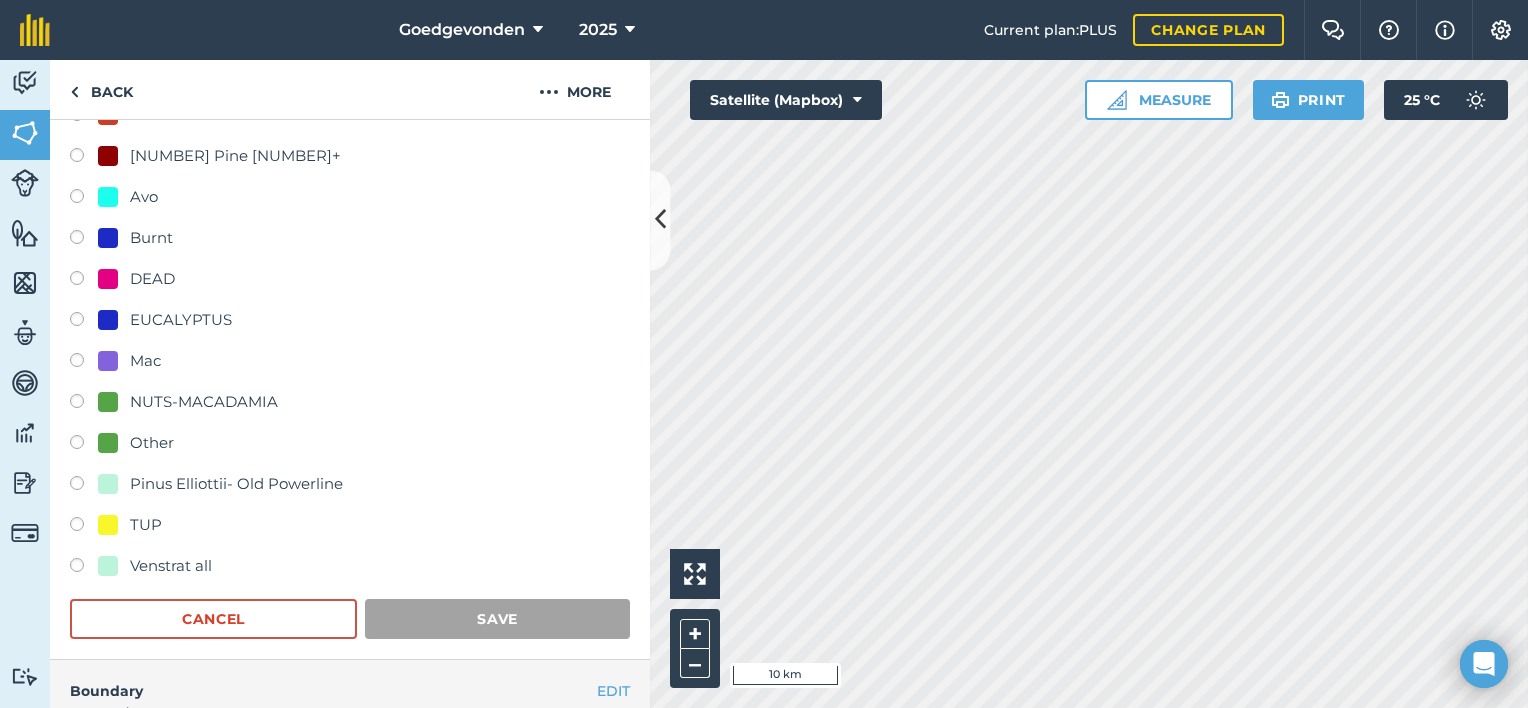 scroll, scrollTop: 286, scrollLeft: 0, axis: vertical 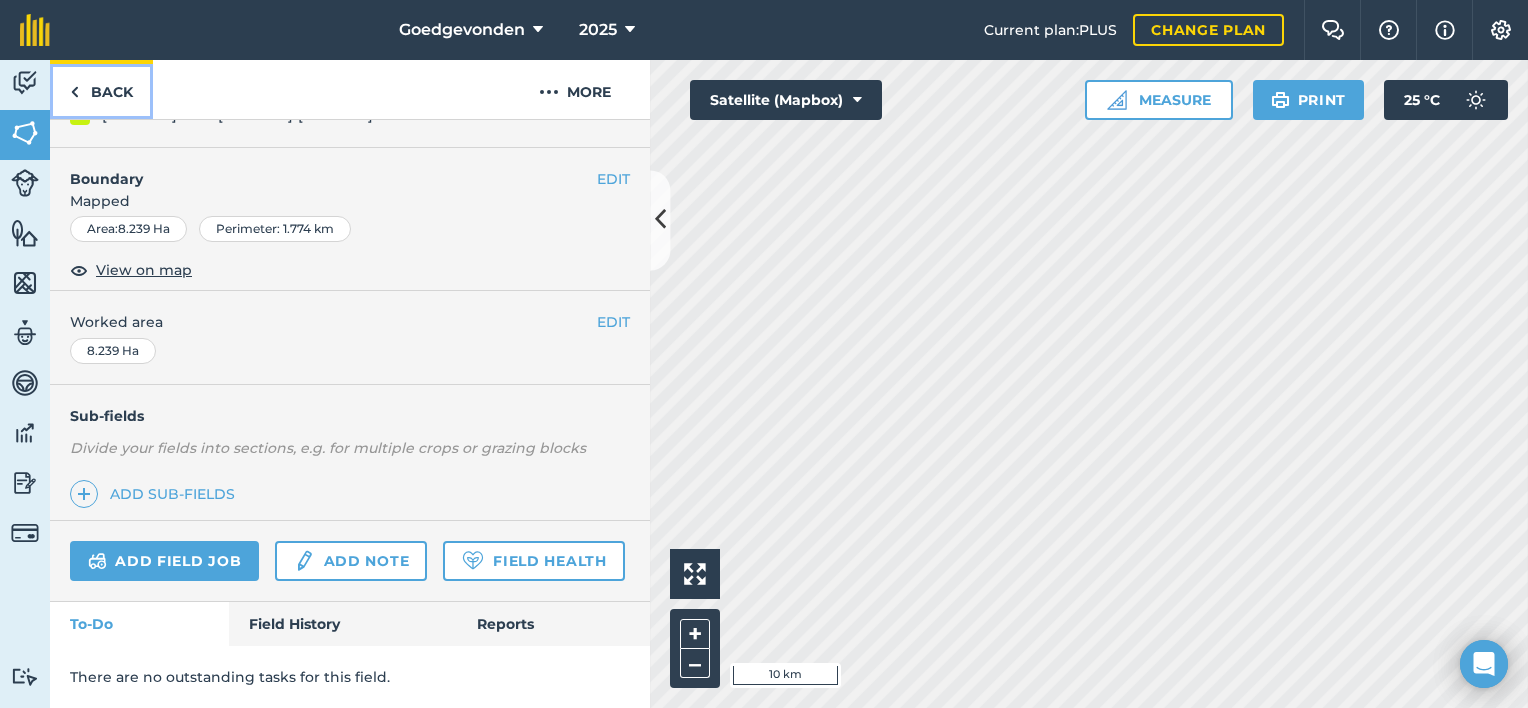 click at bounding box center [74, 92] 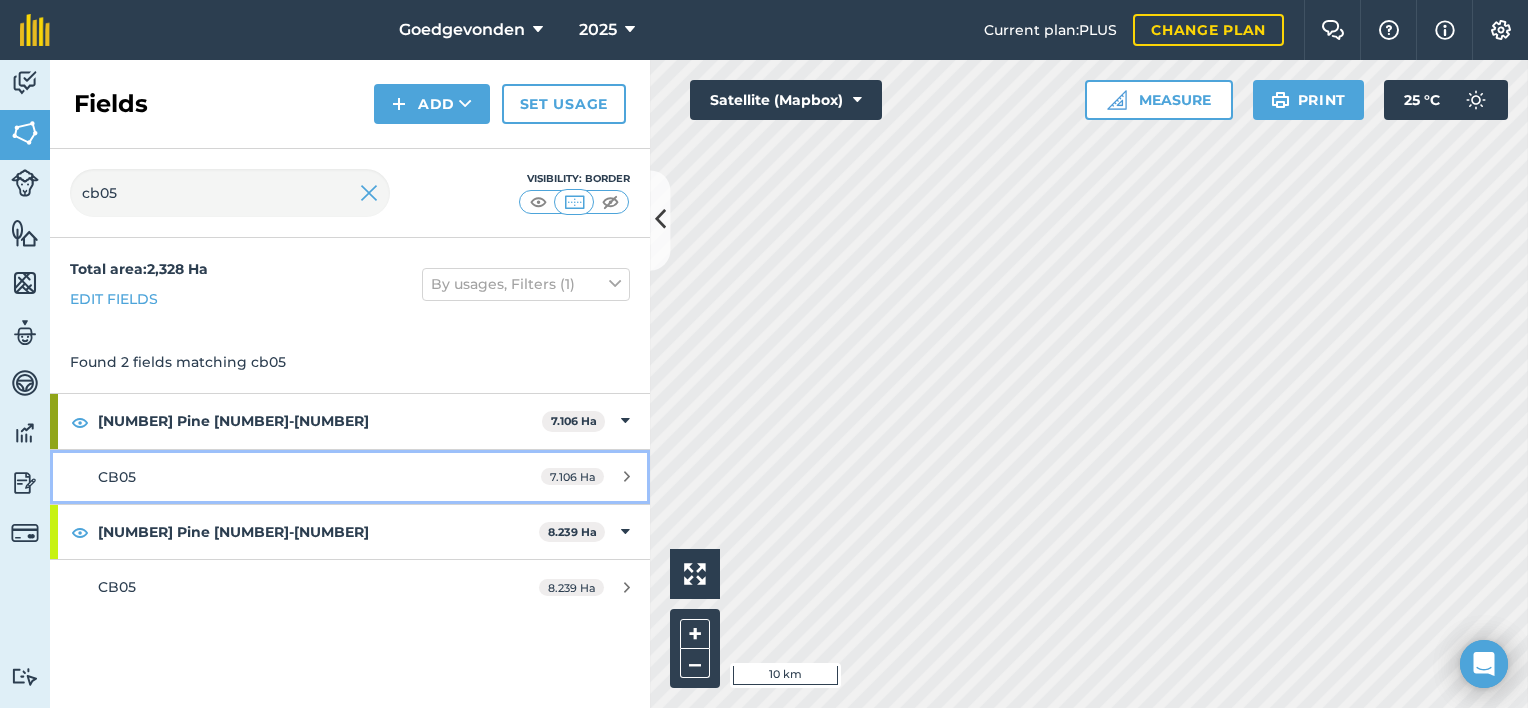 click on "CB05 7.106   Ha" at bounding box center (350, 477) 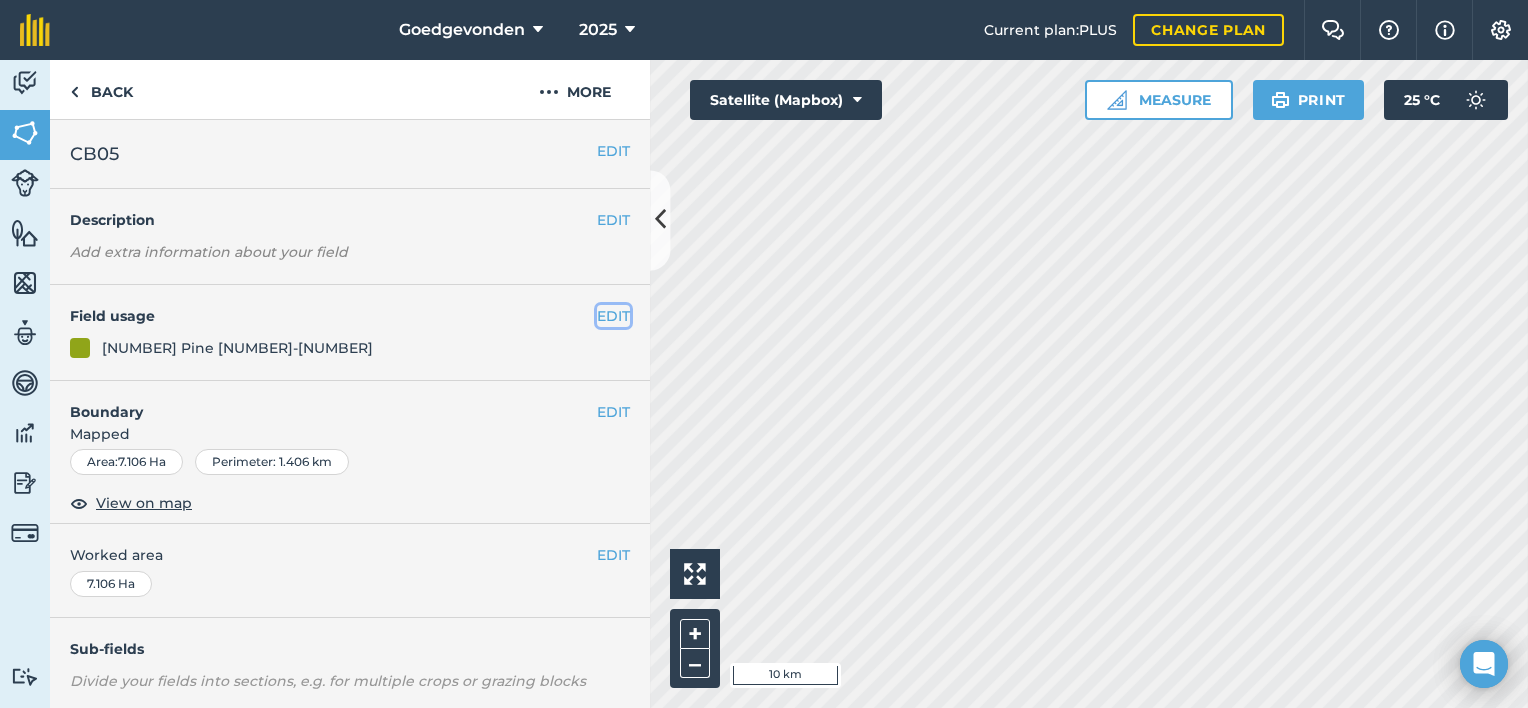 click on "EDIT" at bounding box center (613, 316) 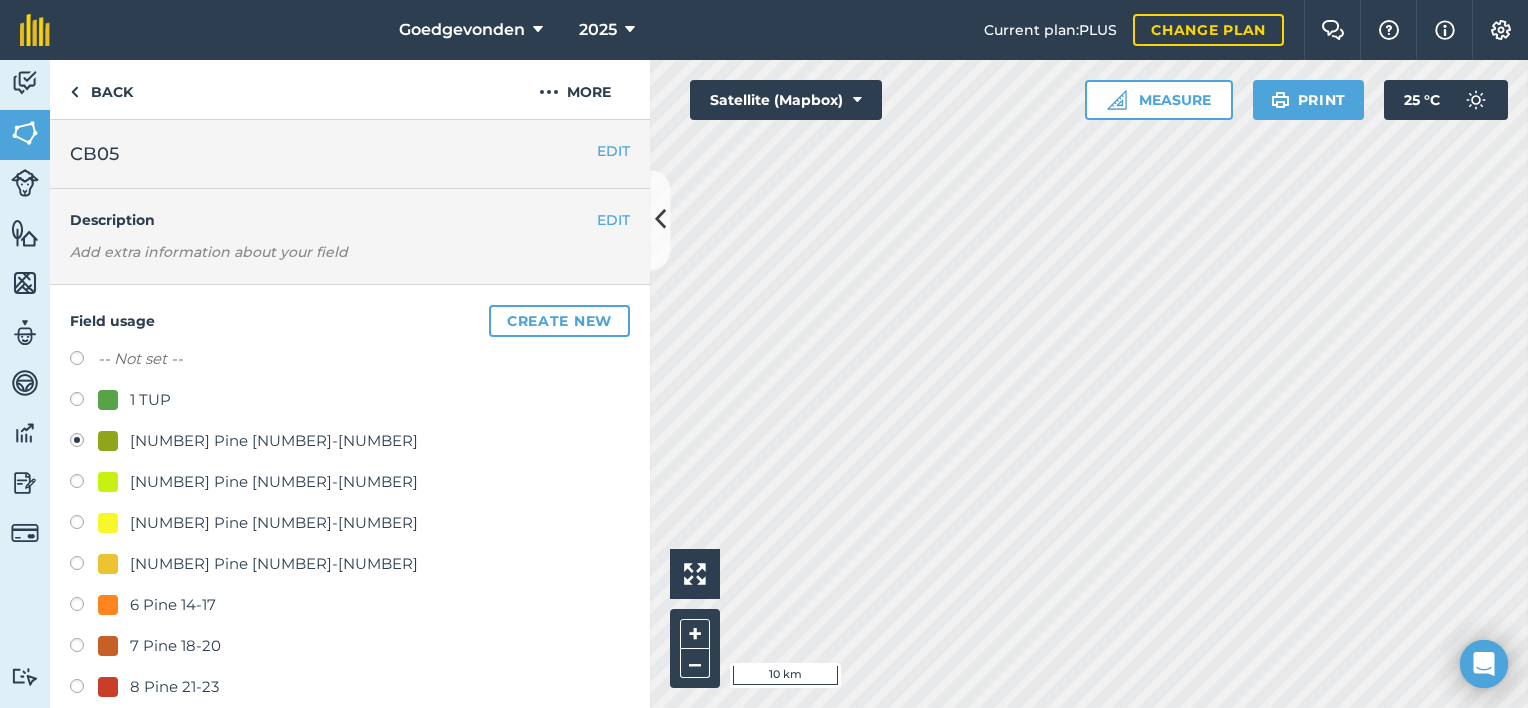 click at bounding box center [84, 484] 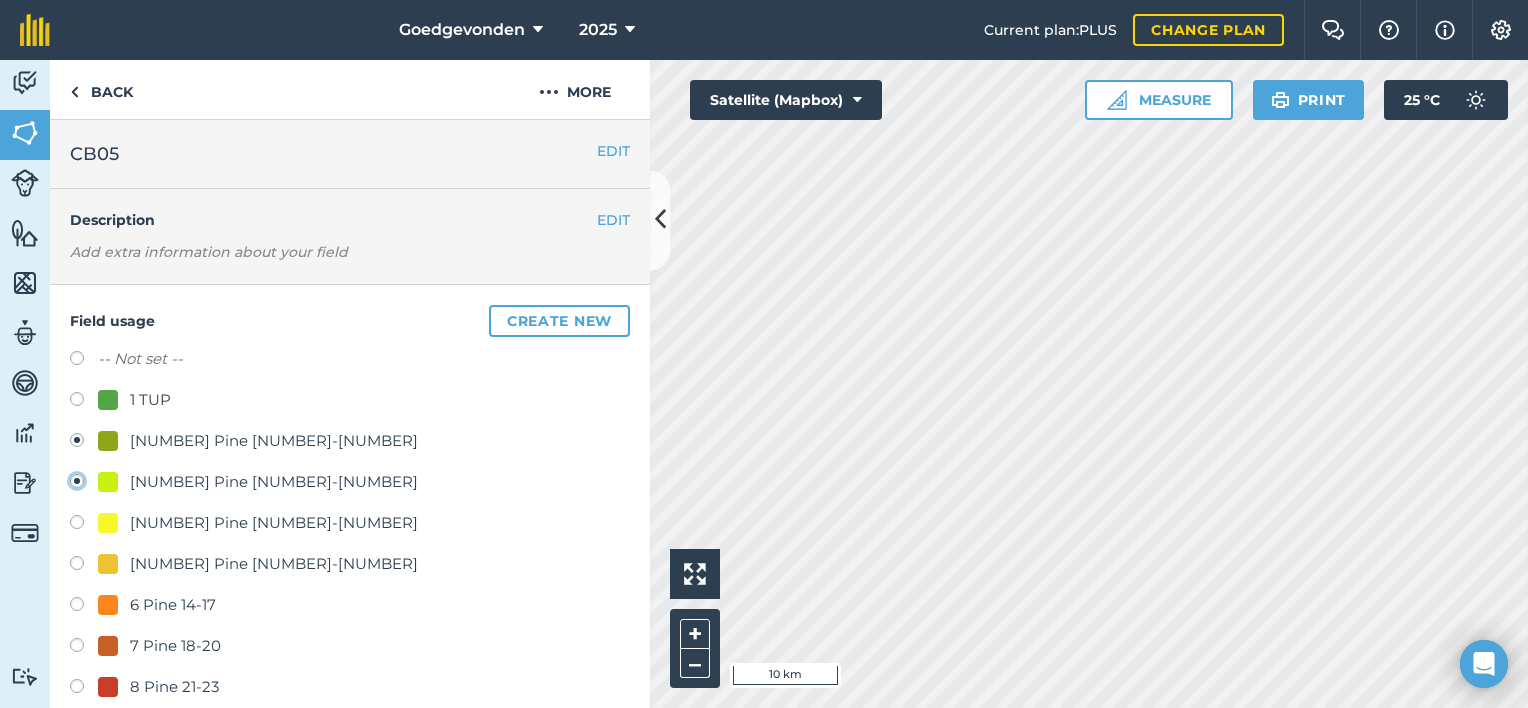 radio on "true" 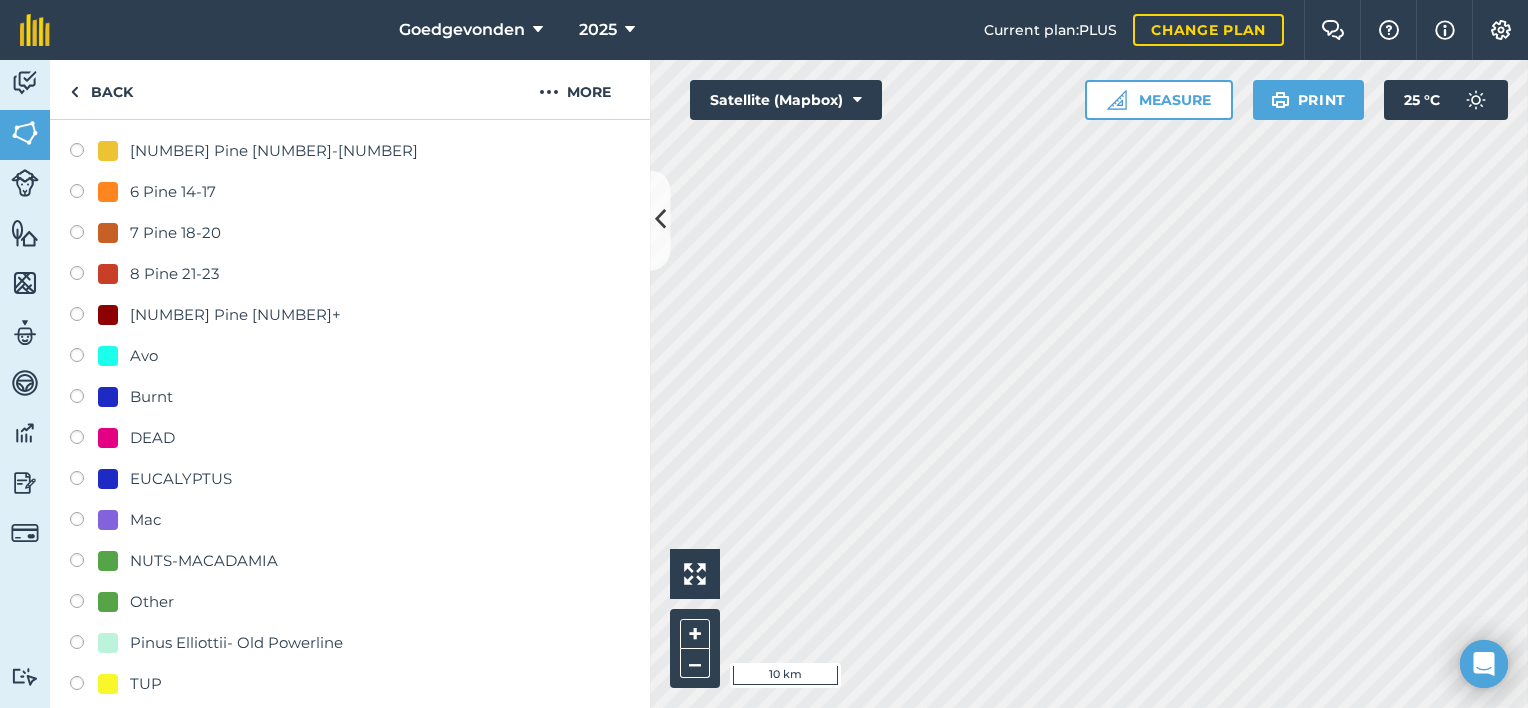 scroll, scrollTop: 507, scrollLeft: 0, axis: vertical 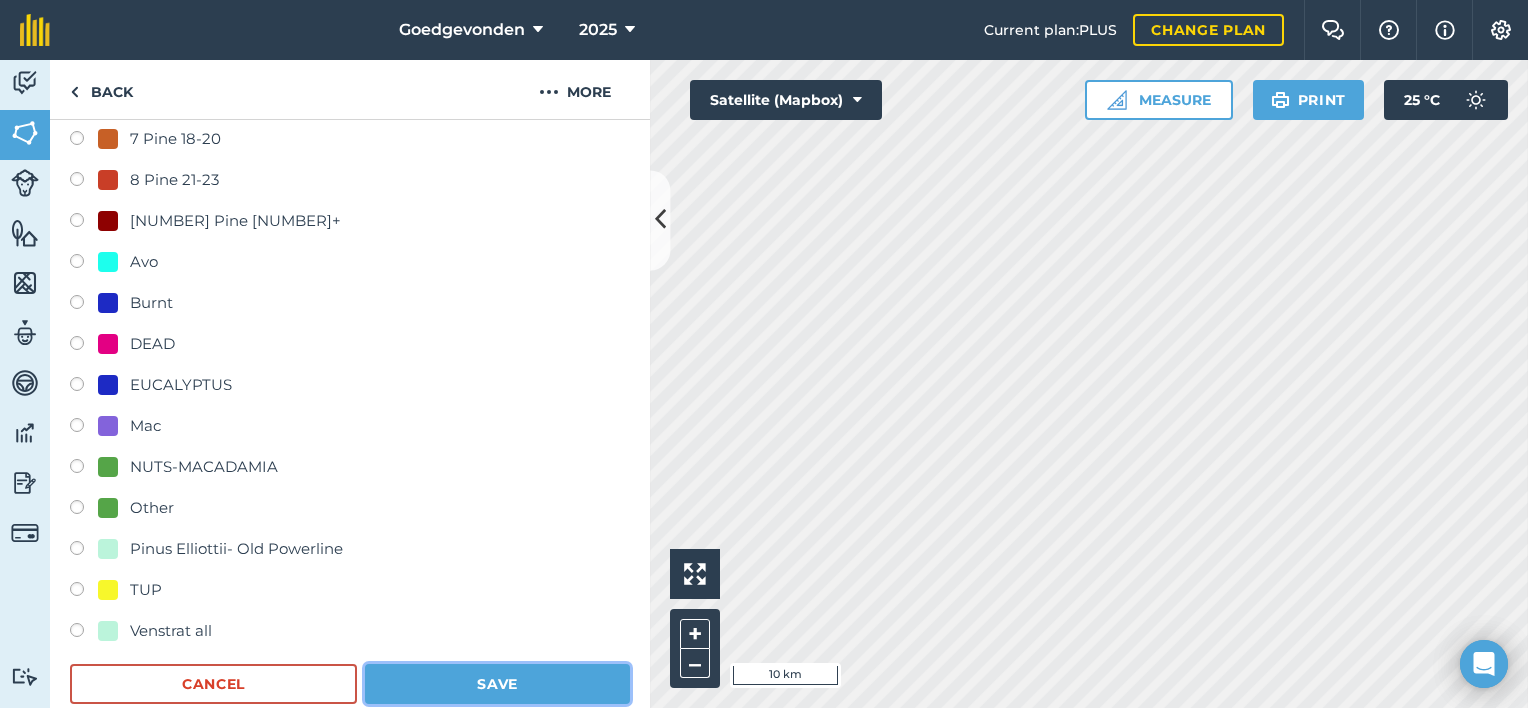 click on "Save" at bounding box center (497, 684) 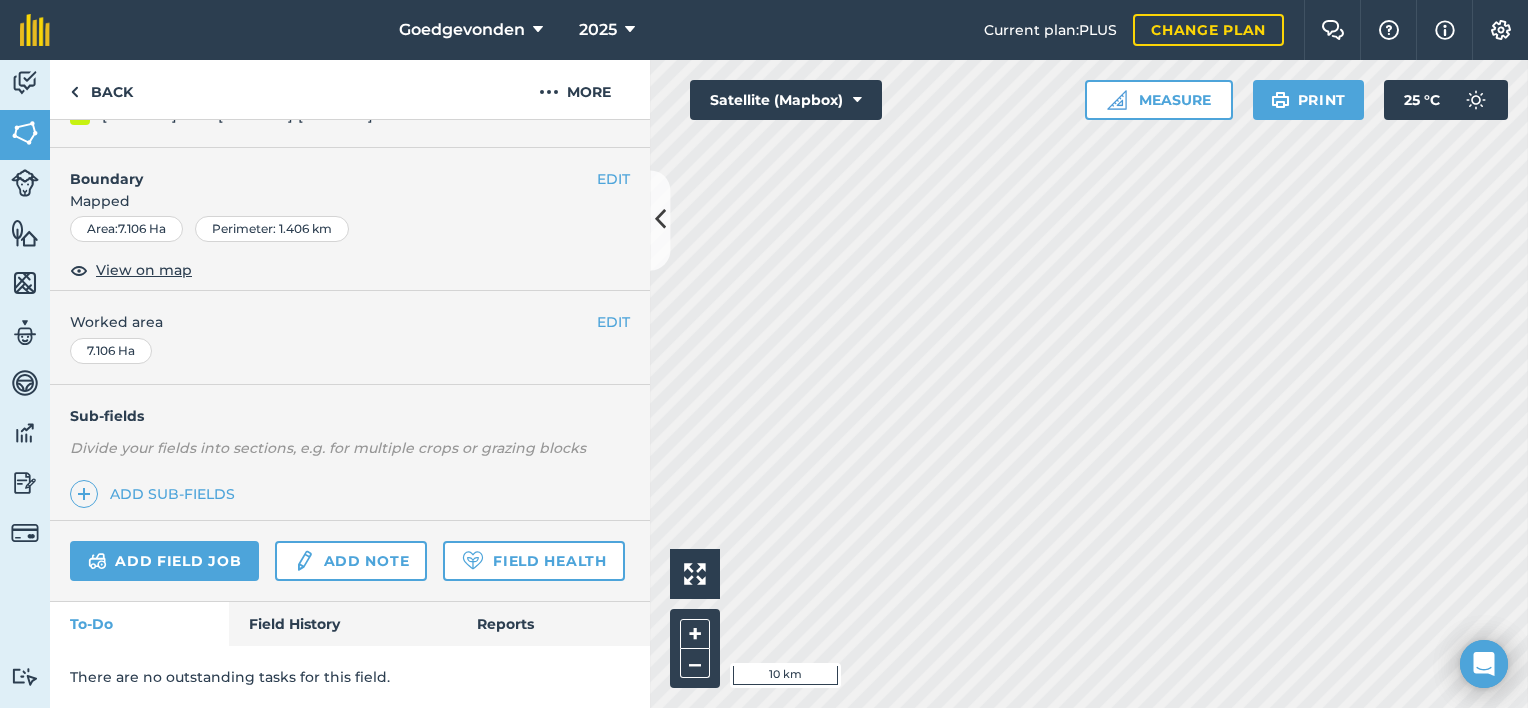 scroll, scrollTop: 286, scrollLeft: 0, axis: vertical 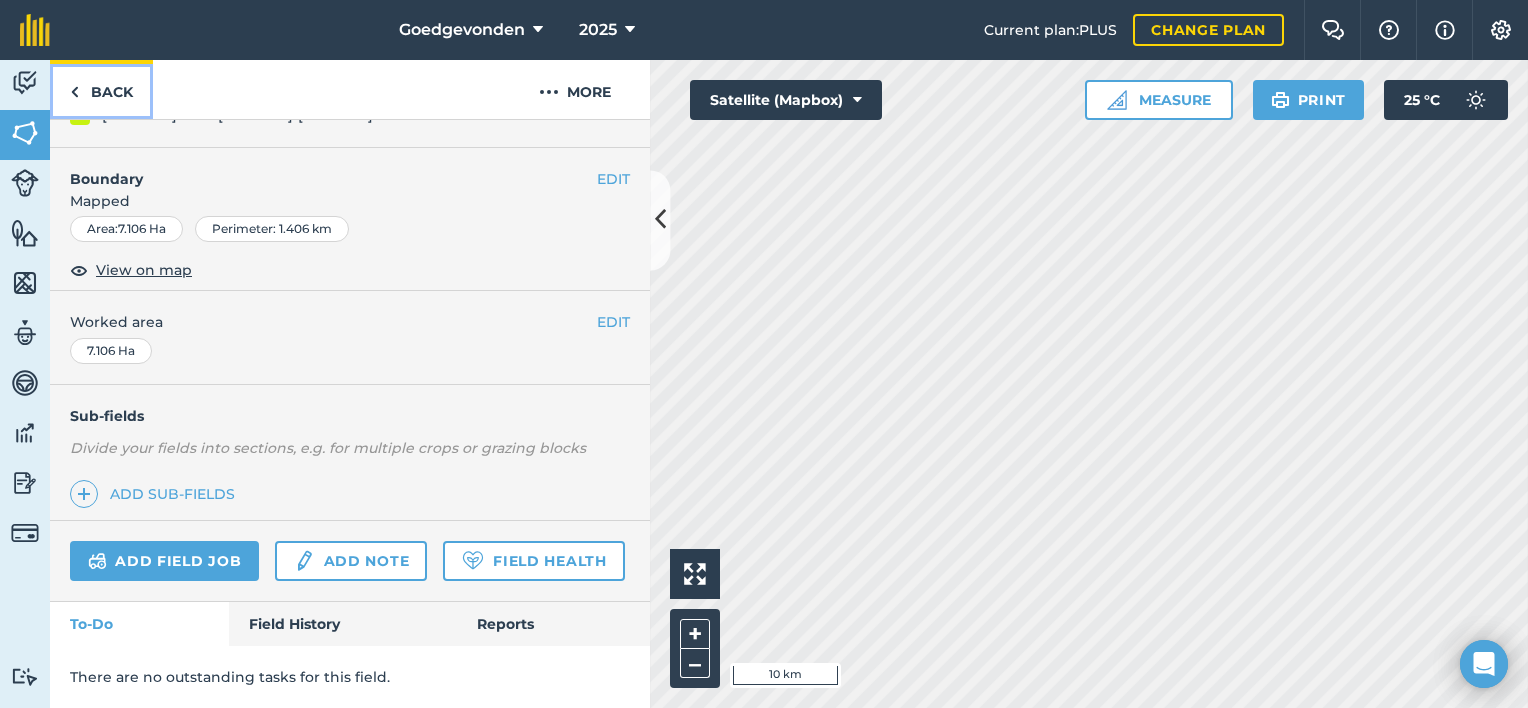 click at bounding box center (74, 92) 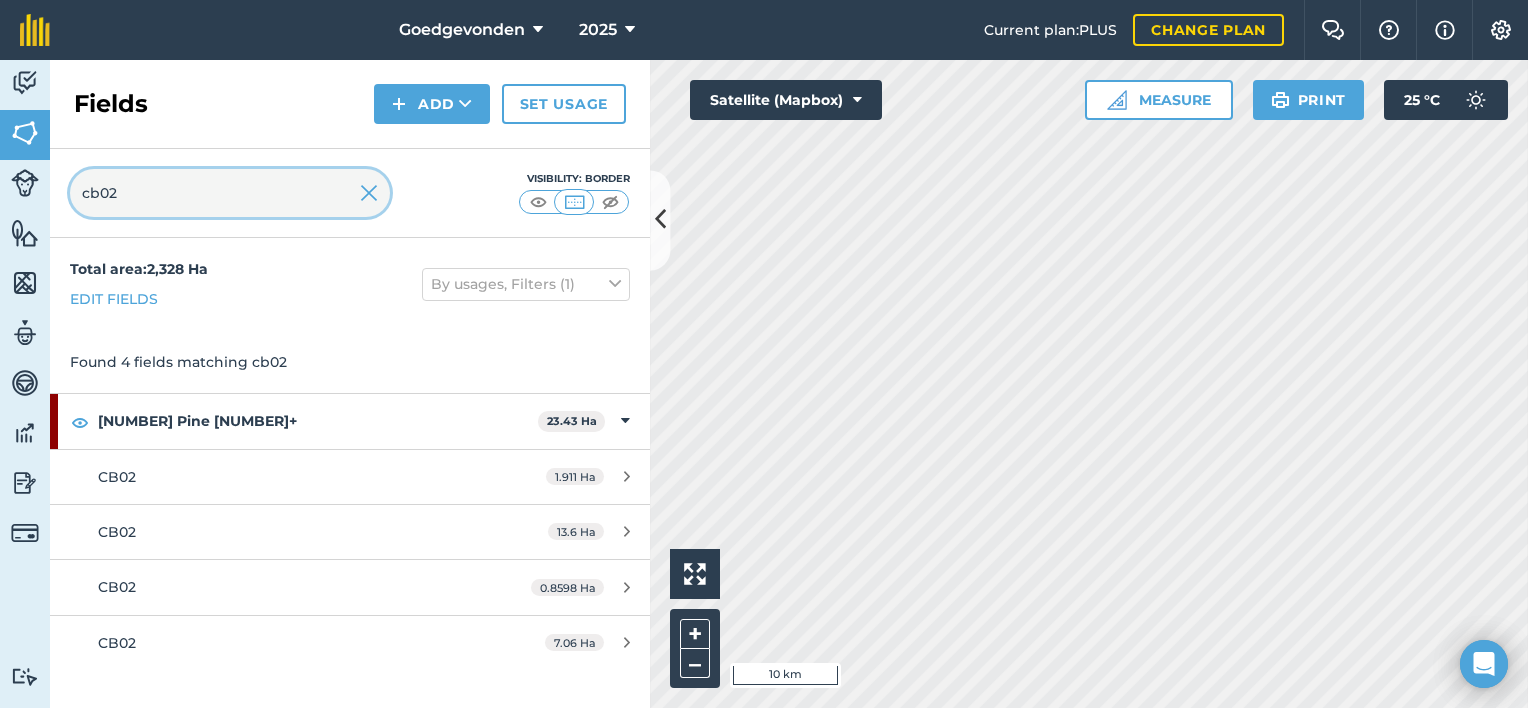 type on "cb02" 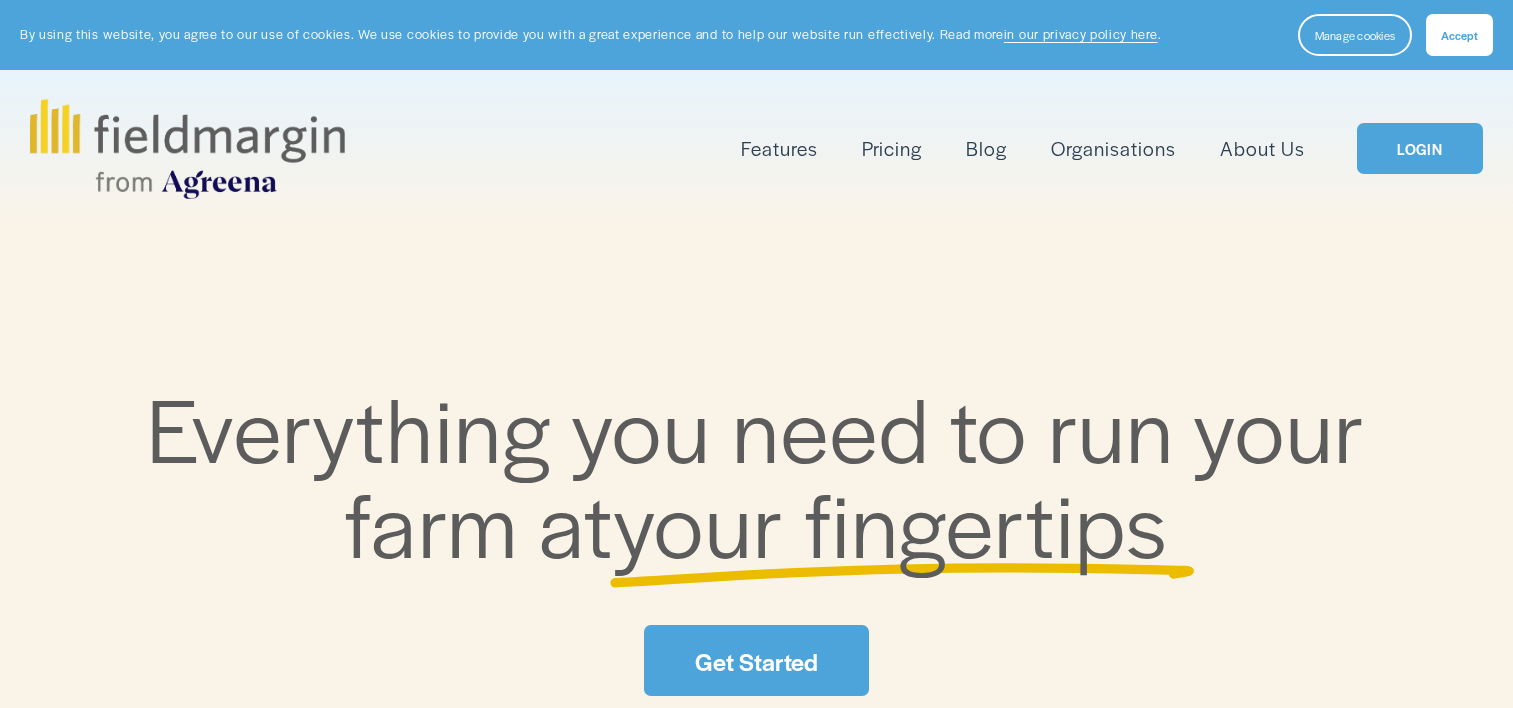 scroll, scrollTop: 0, scrollLeft: 0, axis: both 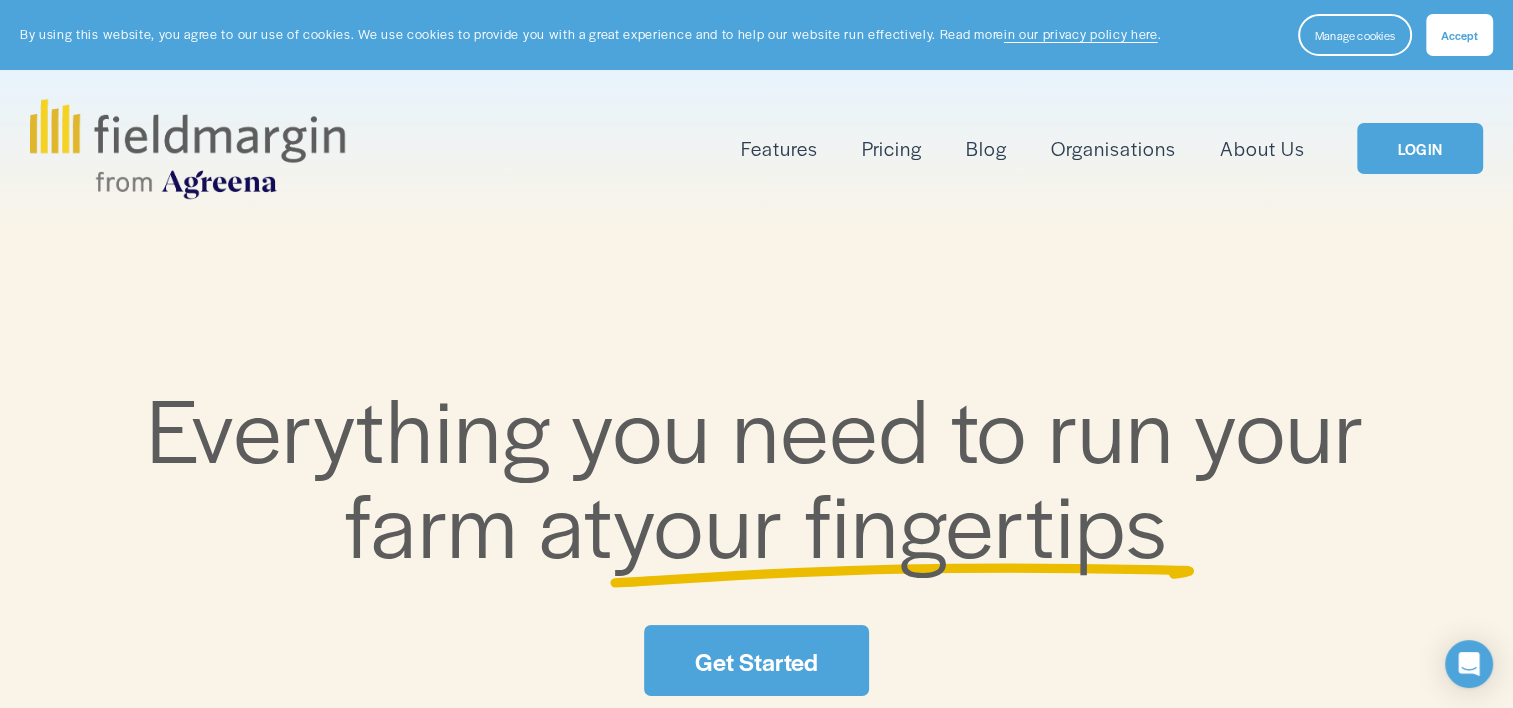 click on "LOGIN" at bounding box center (1420, 148) 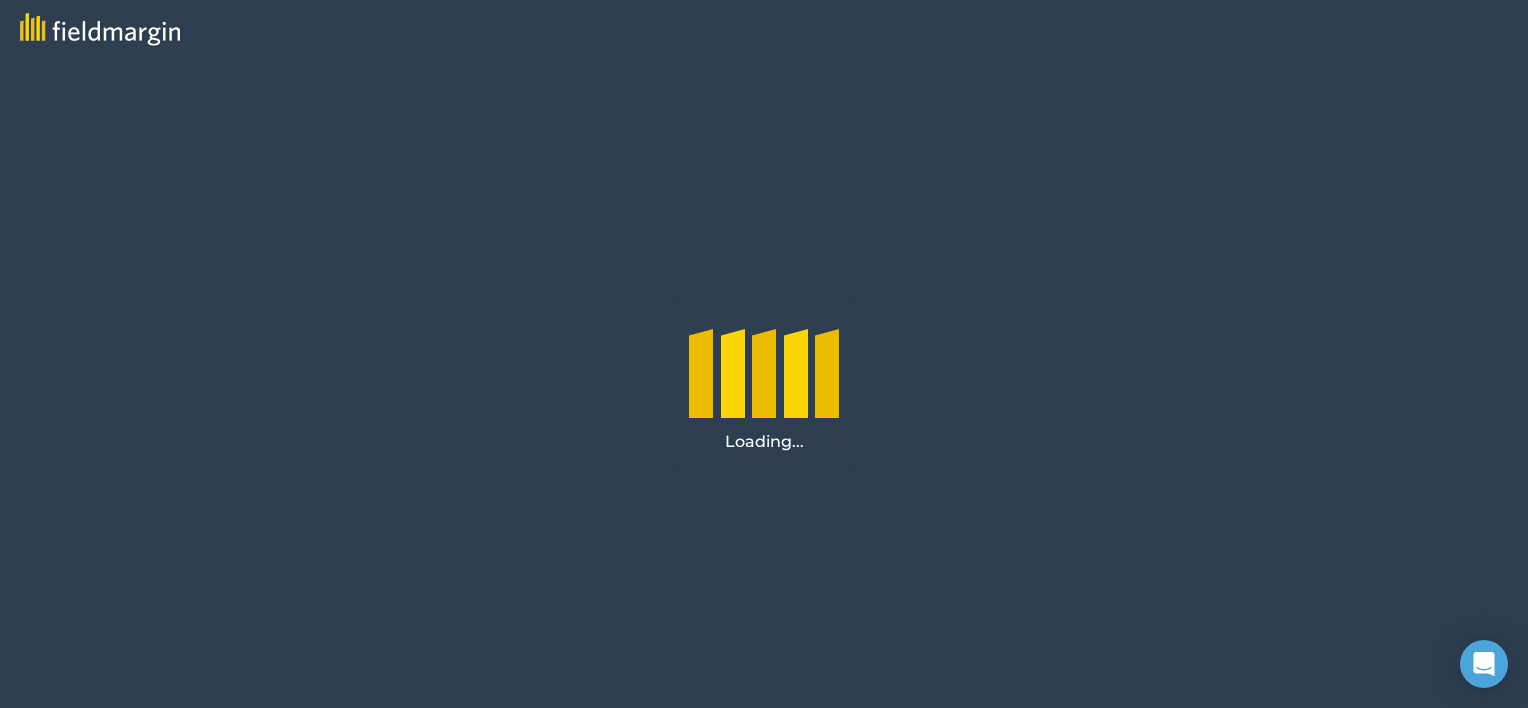 scroll, scrollTop: 0, scrollLeft: 0, axis: both 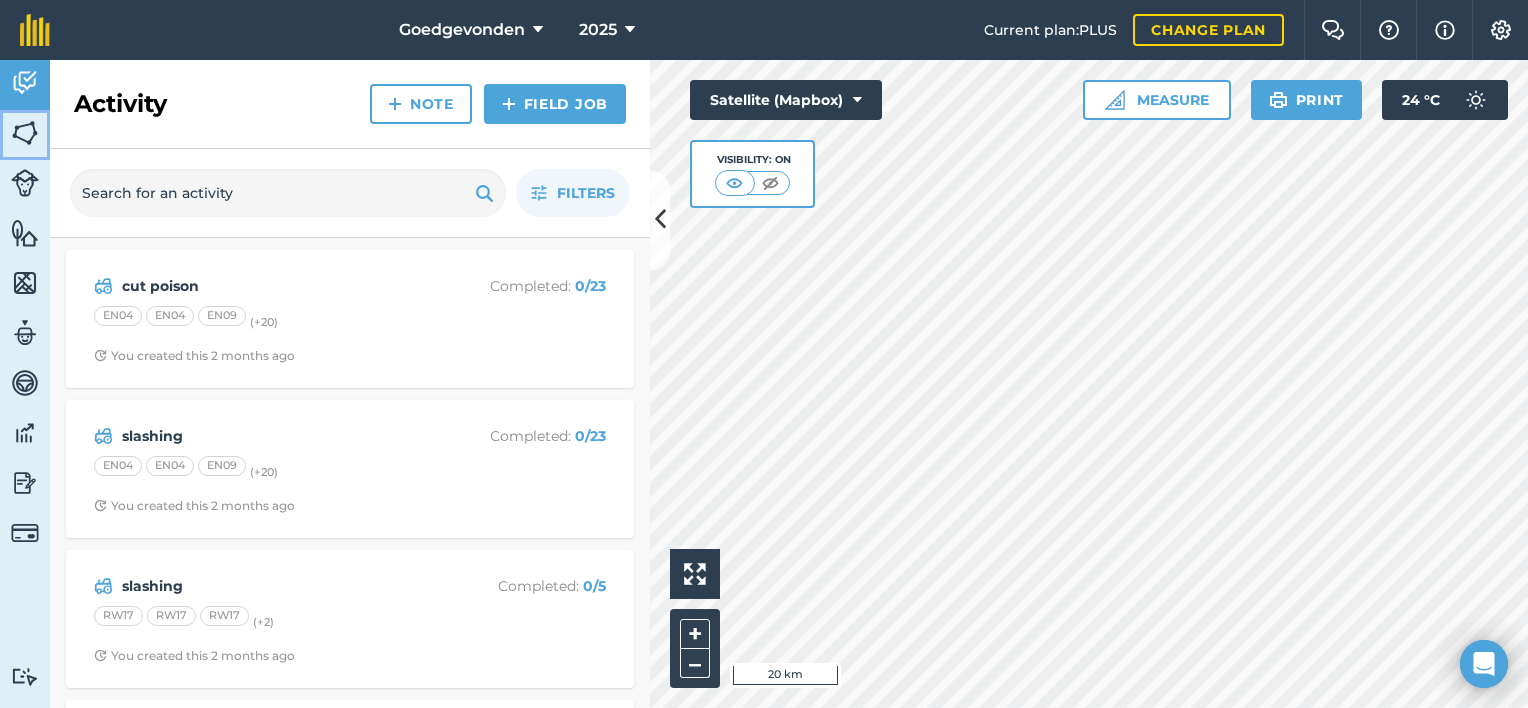 click at bounding box center [25, 133] 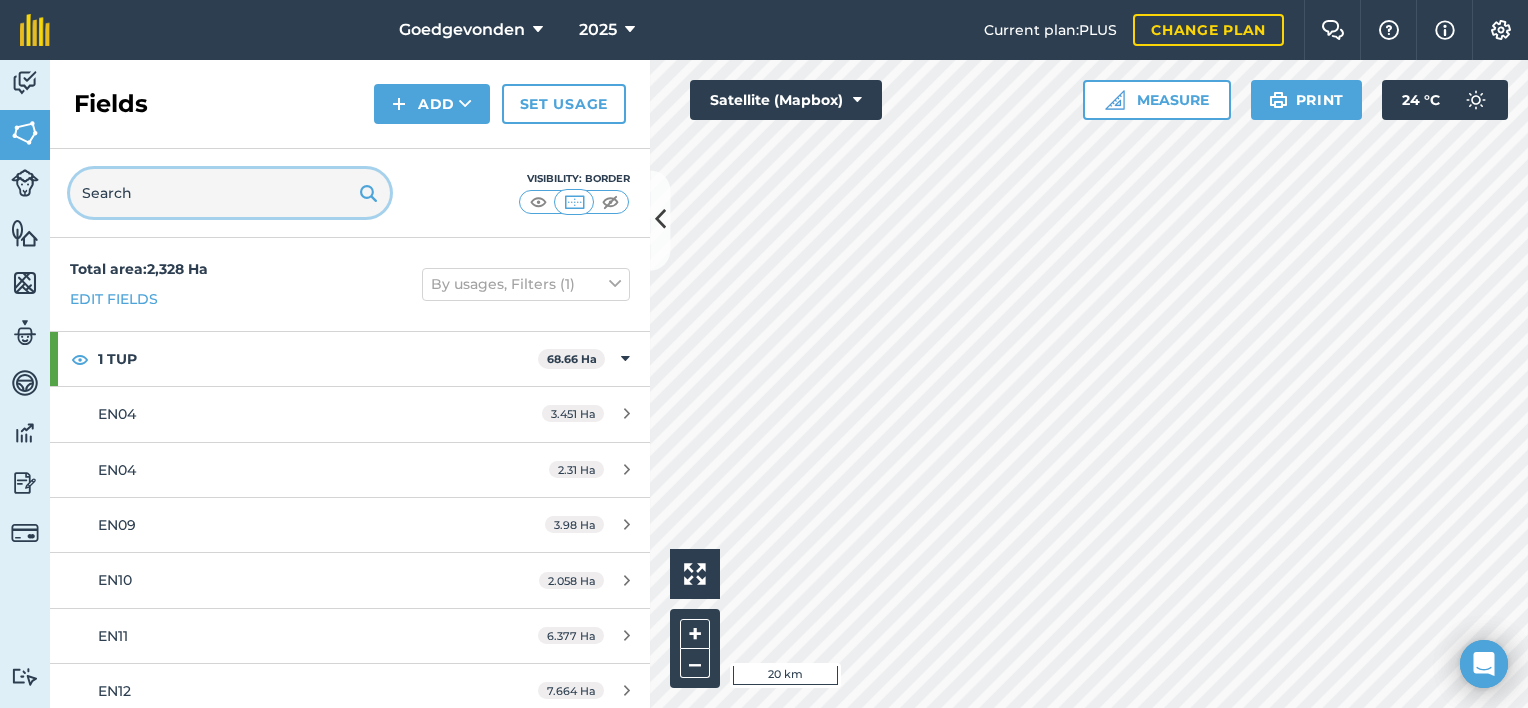 click at bounding box center (230, 193) 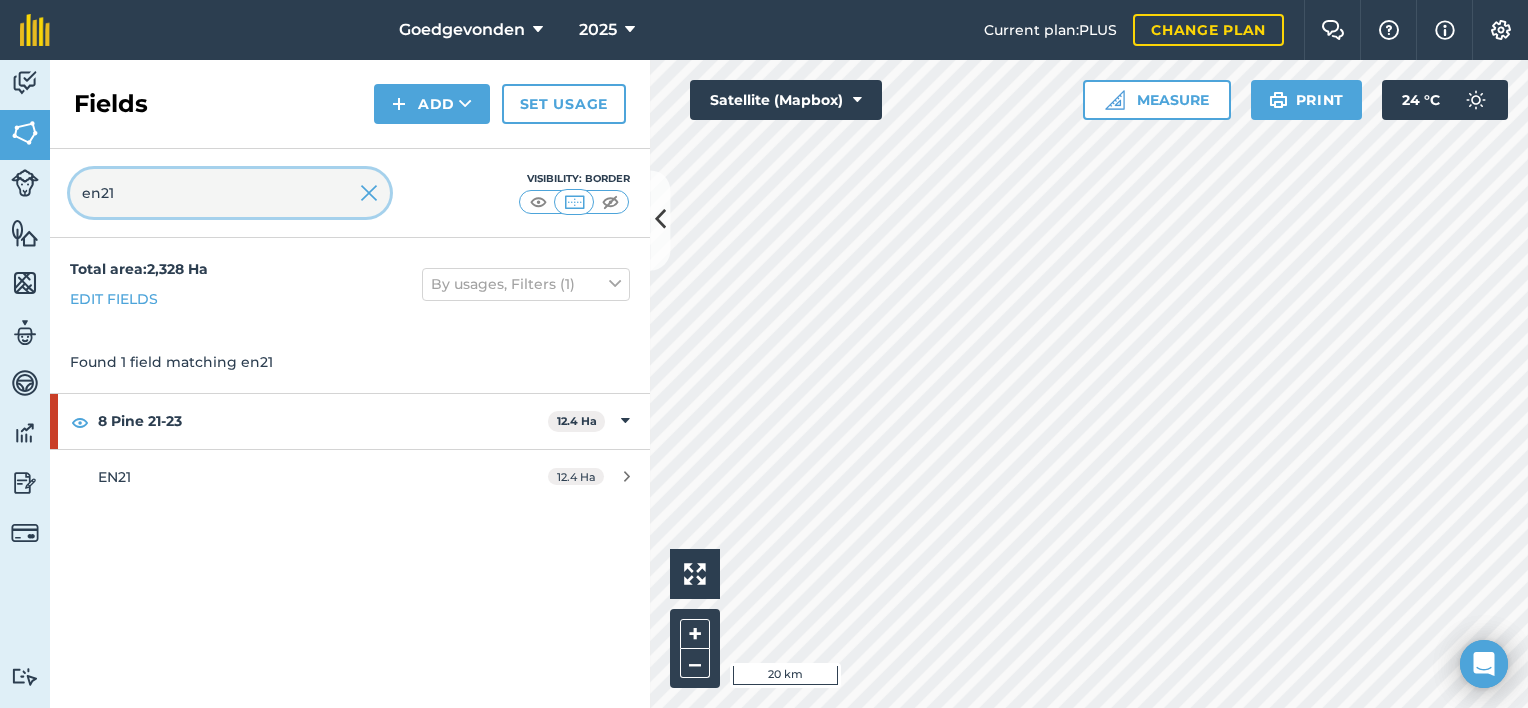 type on "en21" 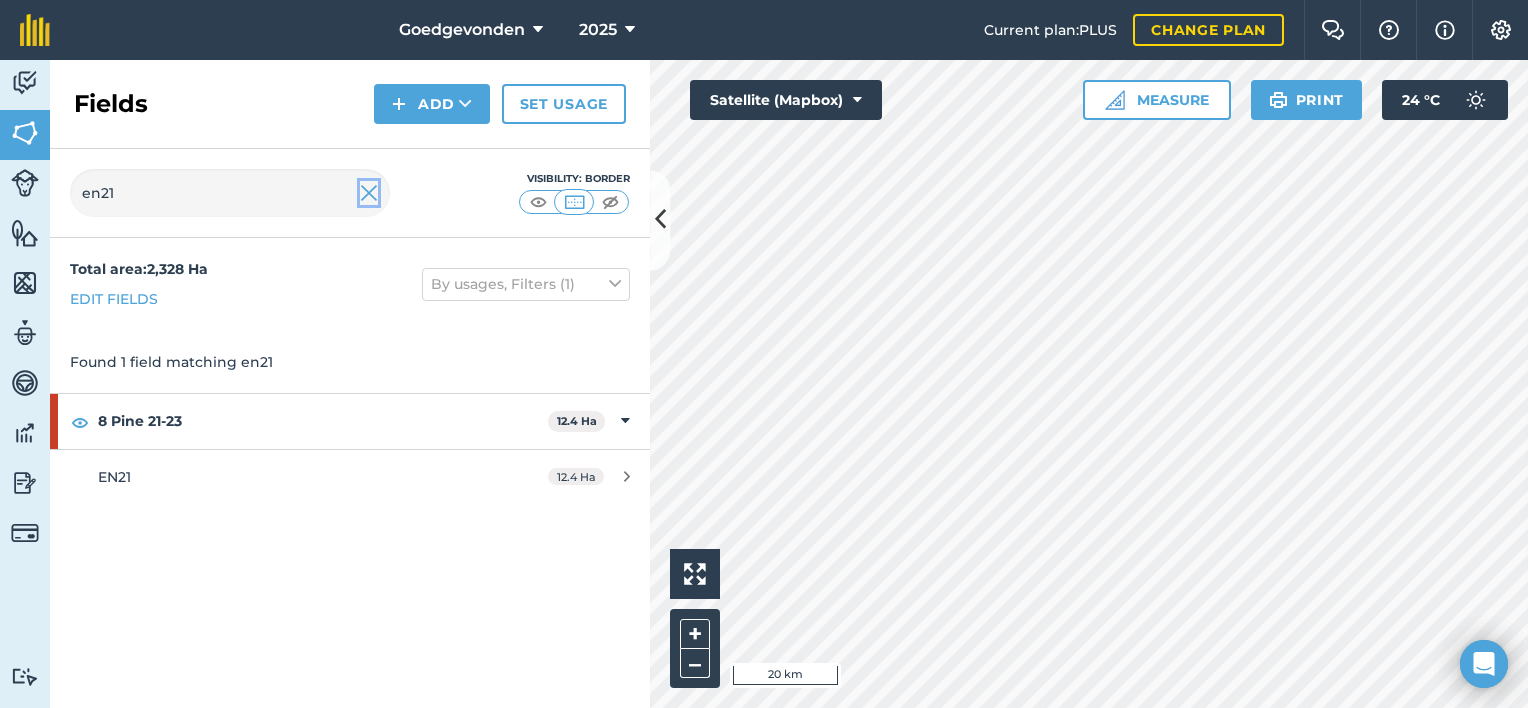 click at bounding box center (369, 193) 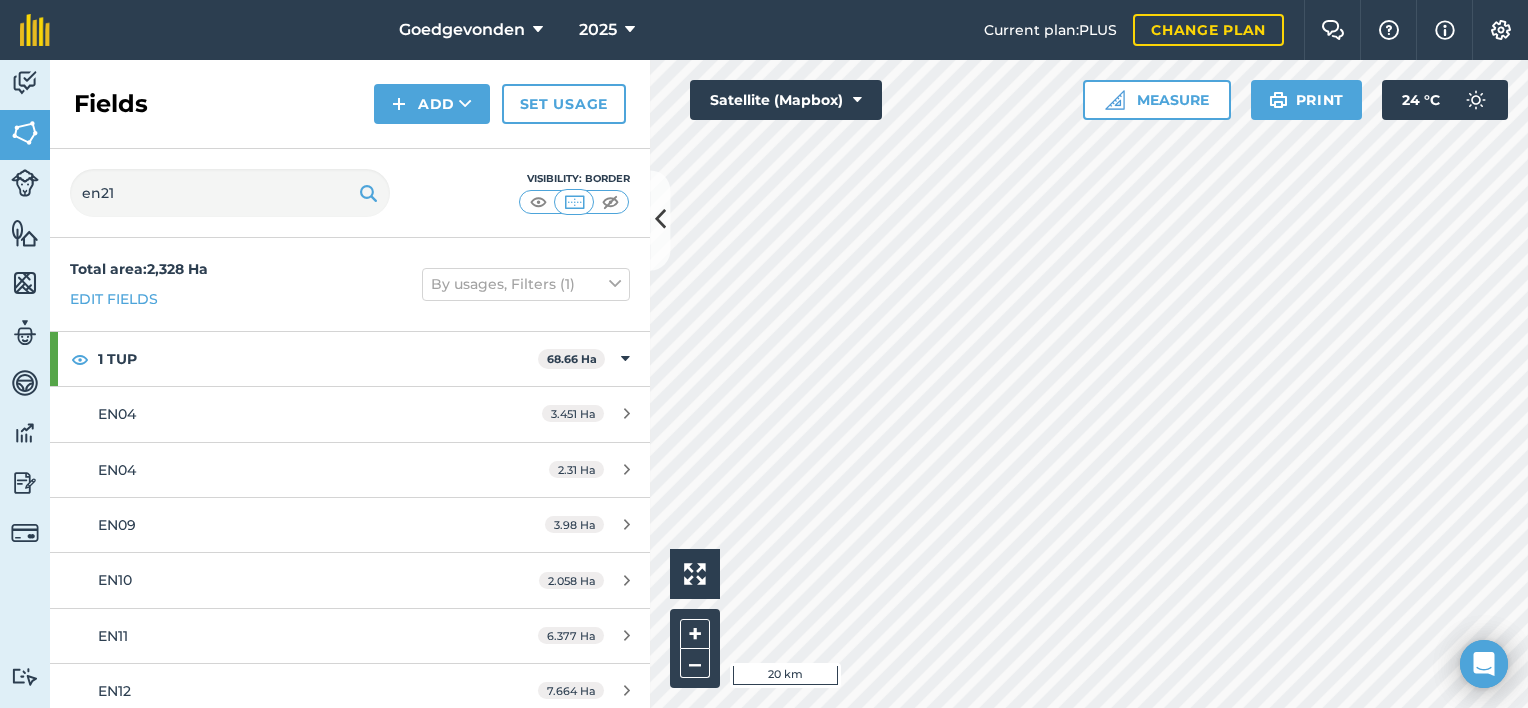 type 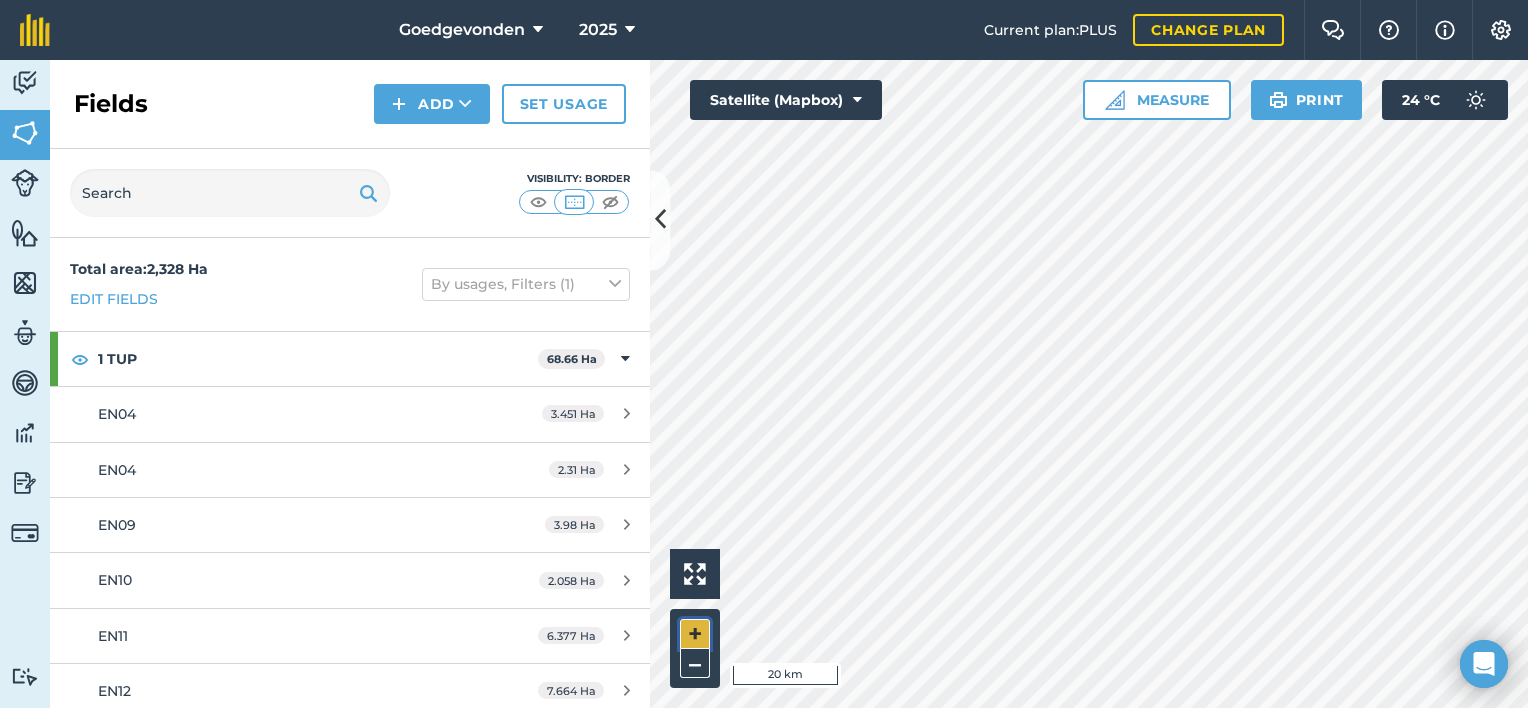 click on "+" at bounding box center [695, 634] 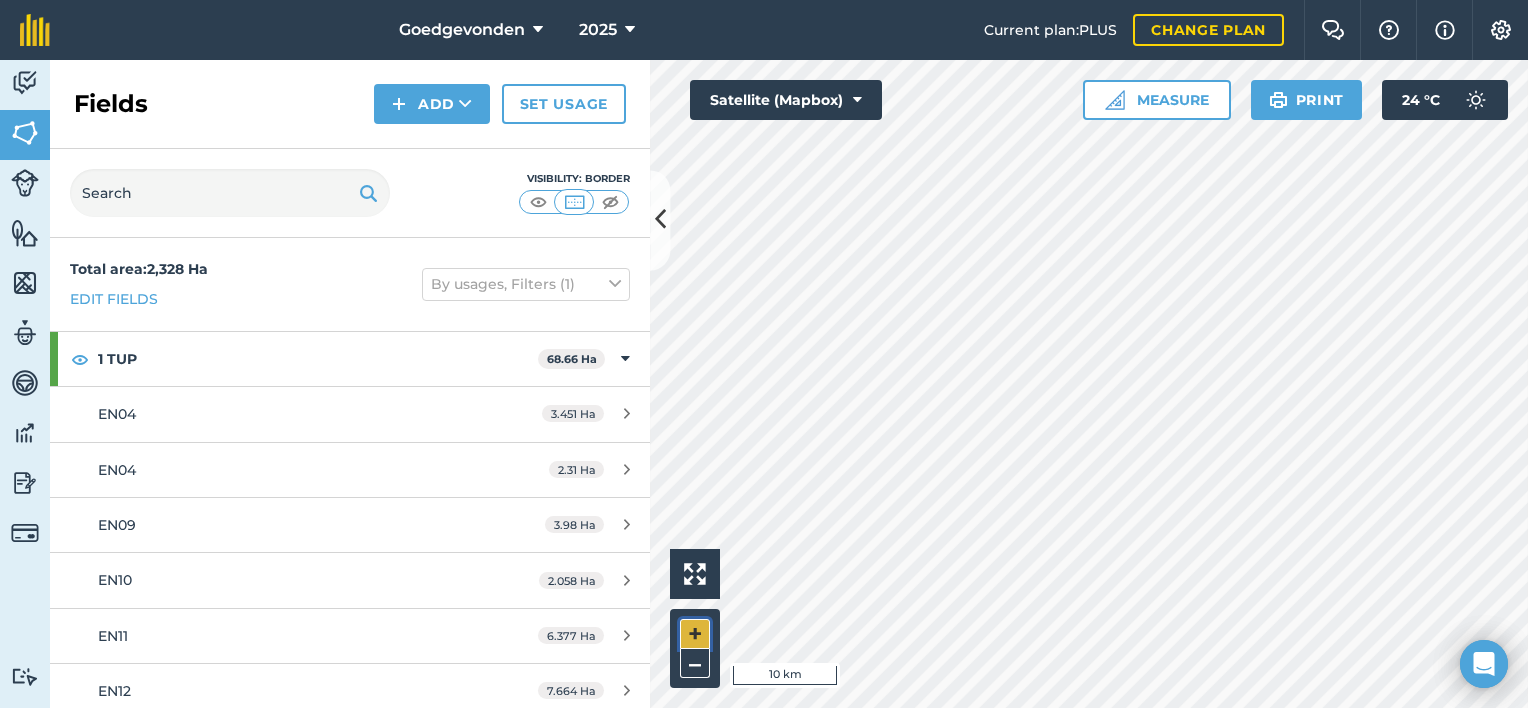 click on "+" at bounding box center (695, 634) 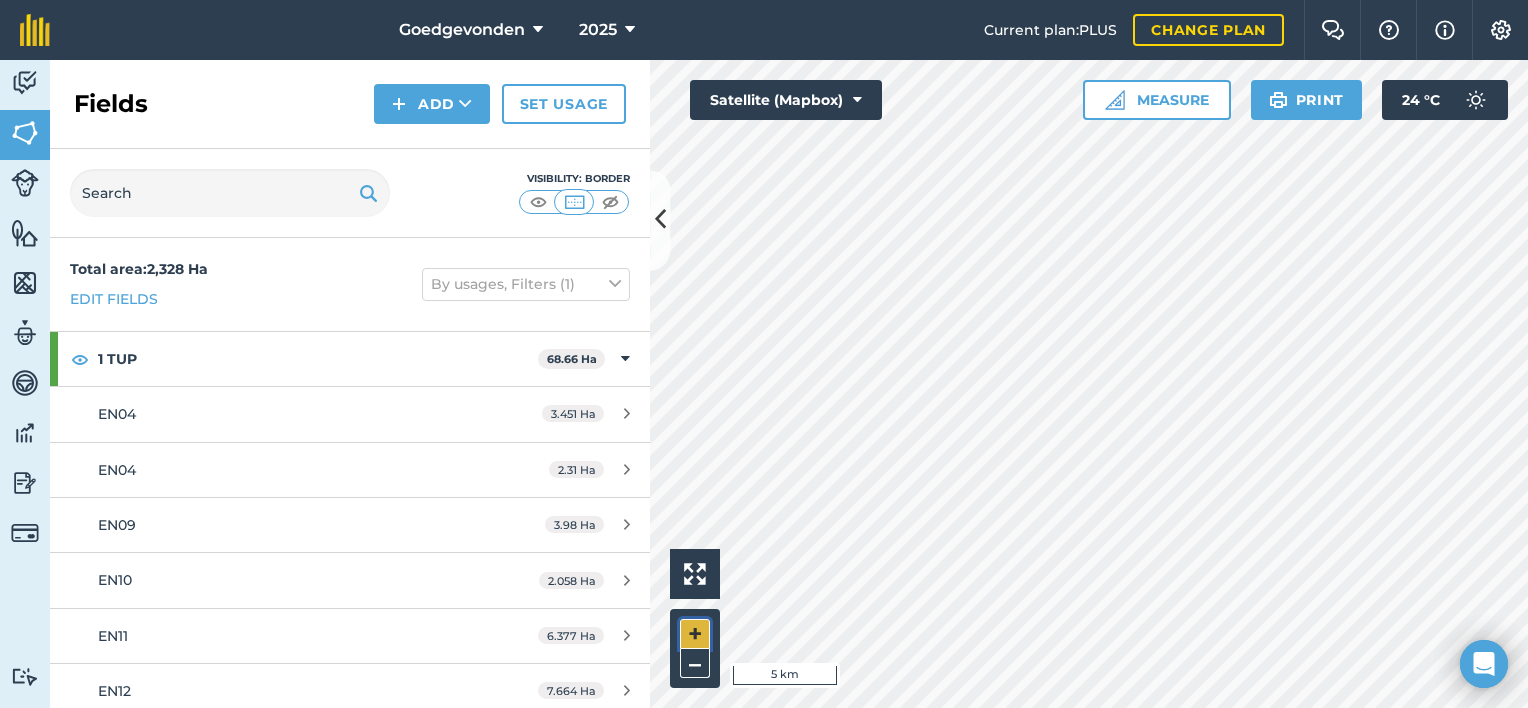 click on "+" at bounding box center (695, 634) 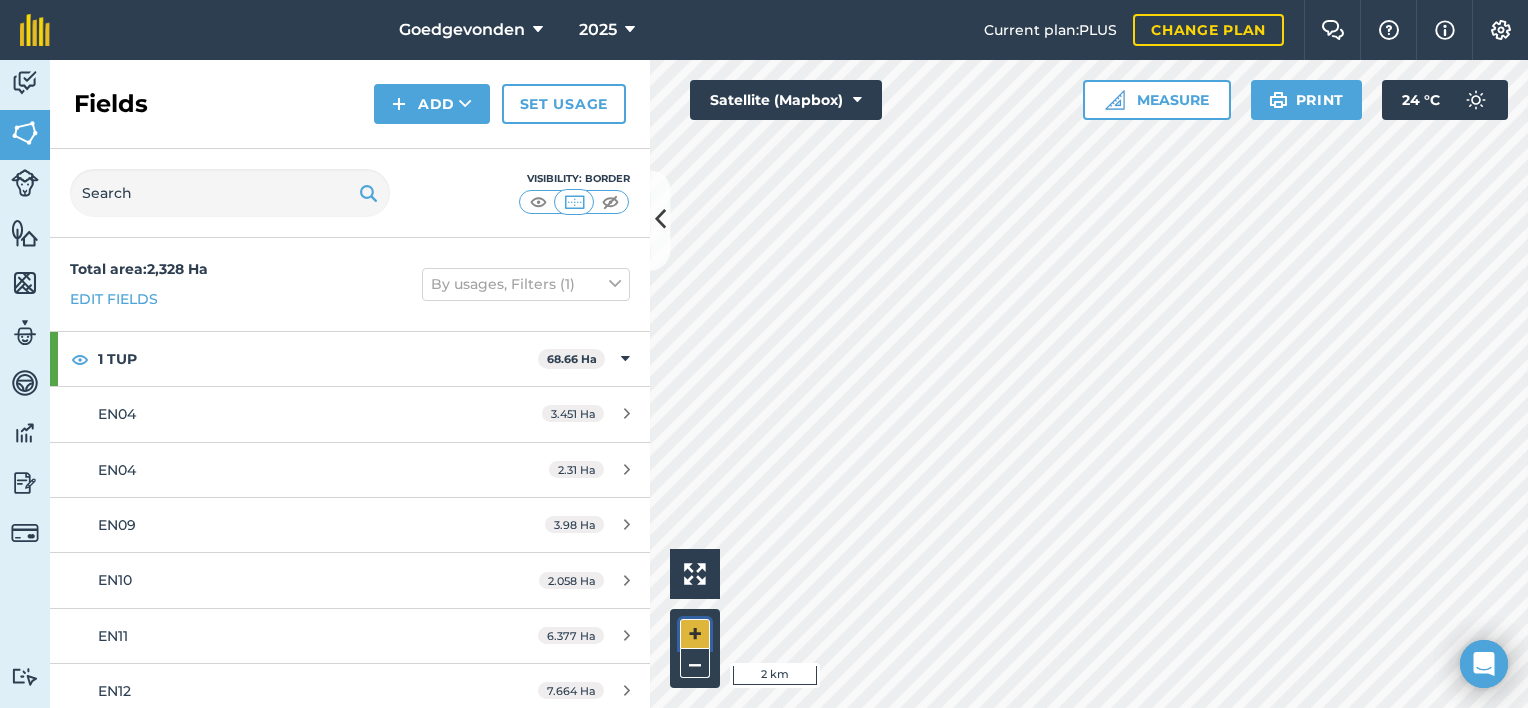 click on "+" at bounding box center [695, 634] 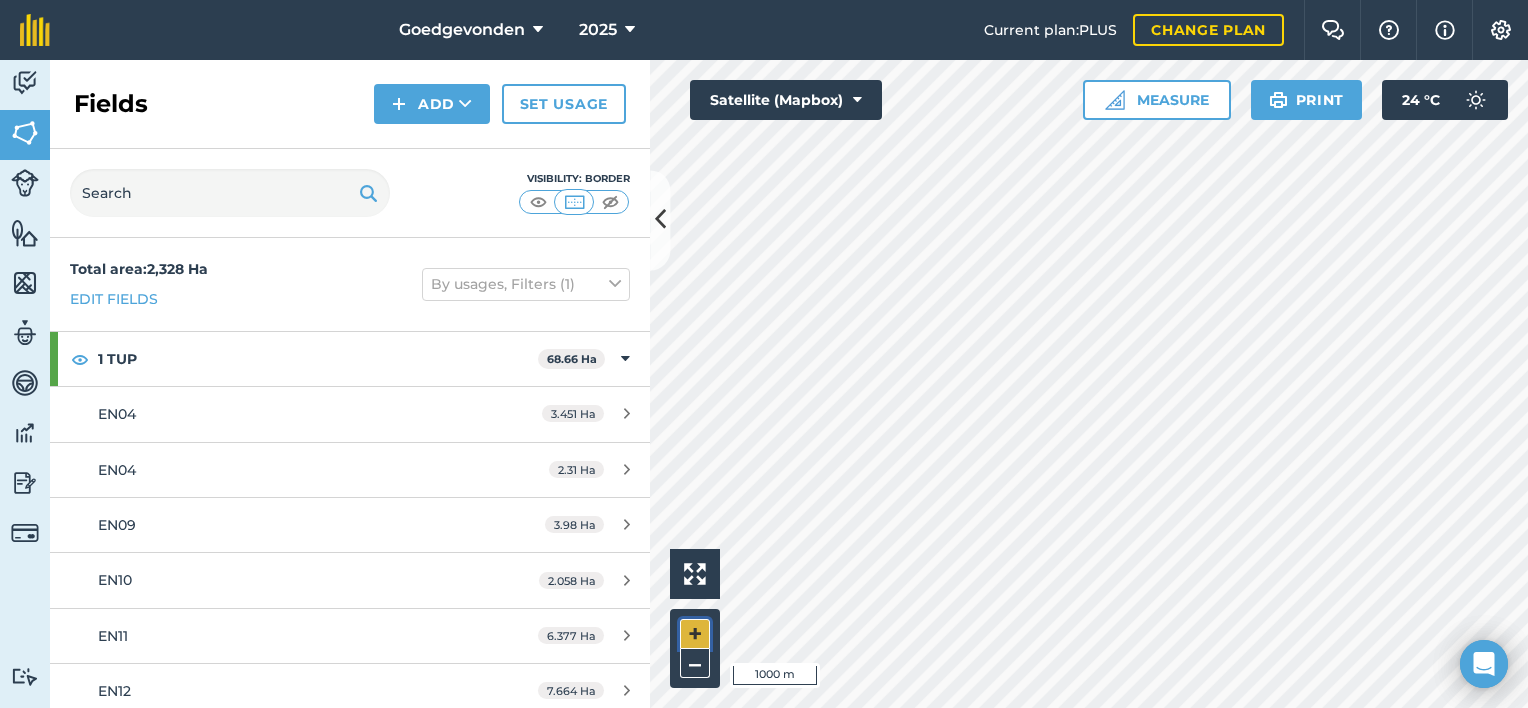 click on "+" at bounding box center [695, 634] 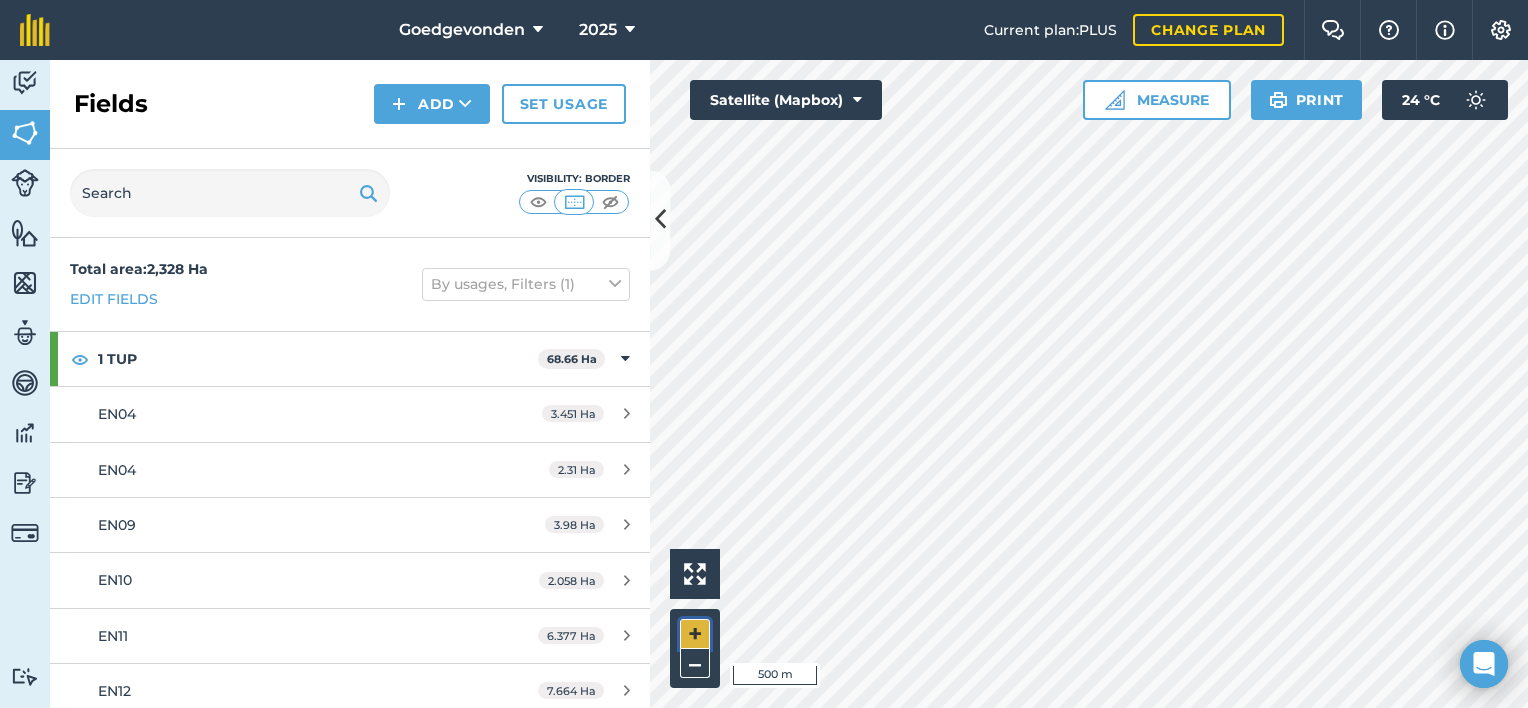 click on "+" at bounding box center (695, 634) 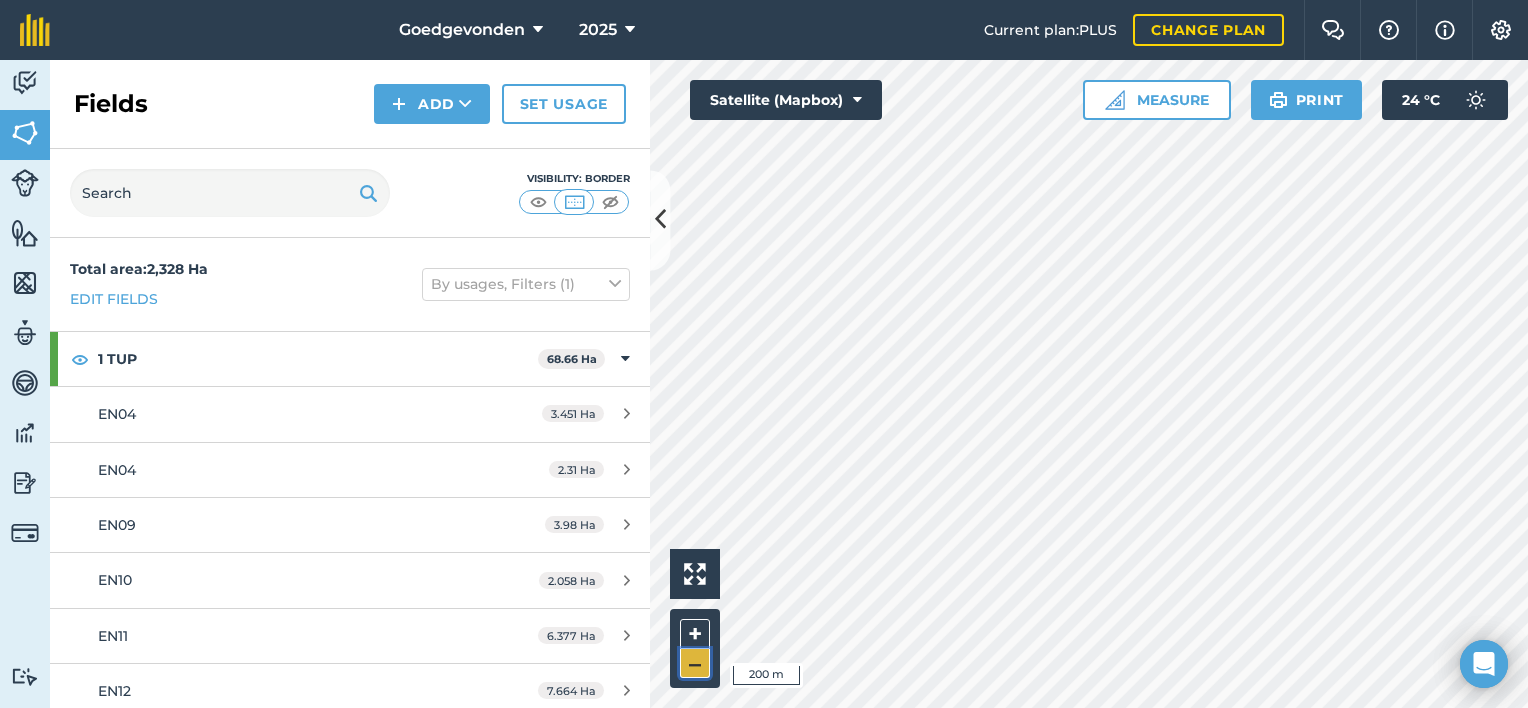 click on "–" at bounding box center [695, 663] 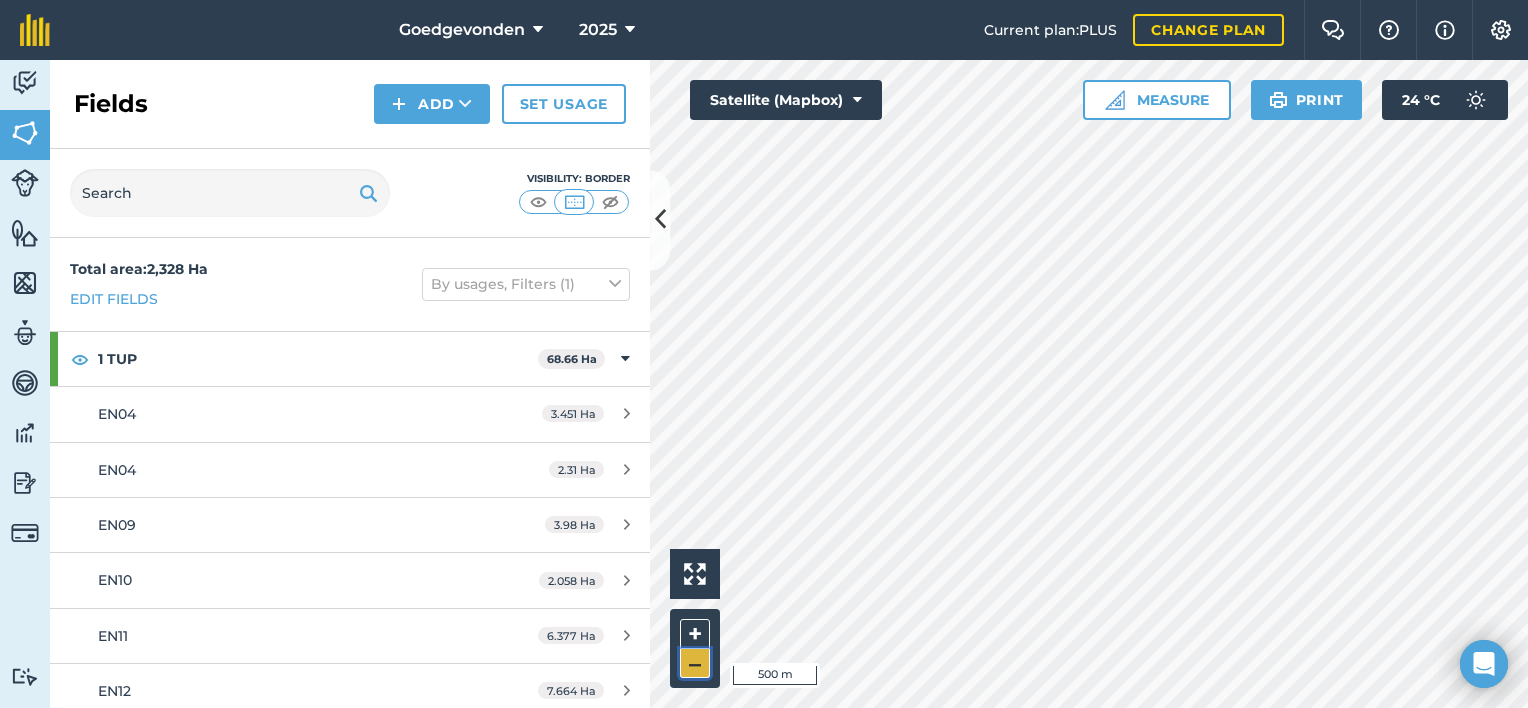 click on "–" at bounding box center [695, 663] 